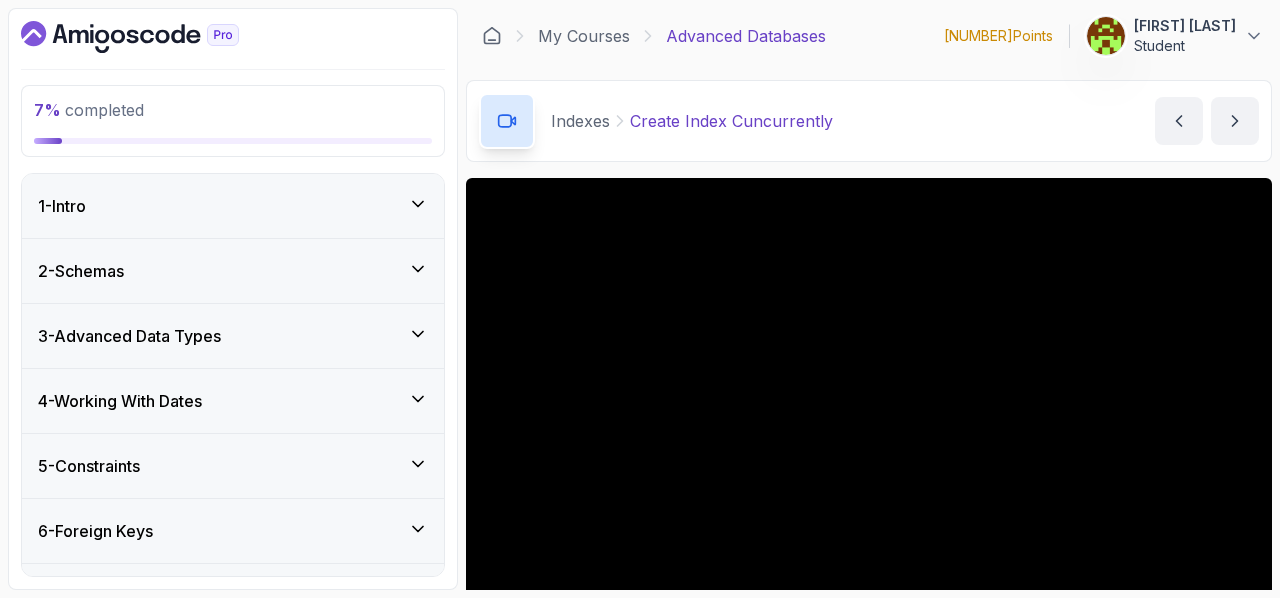 scroll, scrollTop: 0, scrollLeft: 0, axis: both 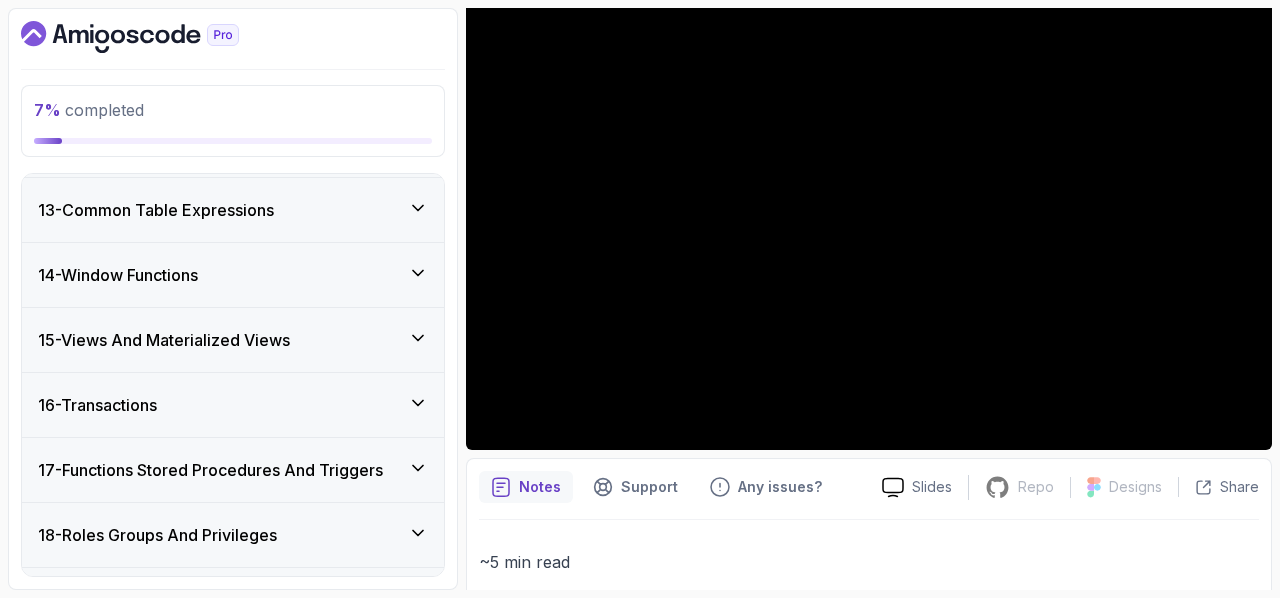 click on "14  -  Window Functions" at bounding box center (233, 275) 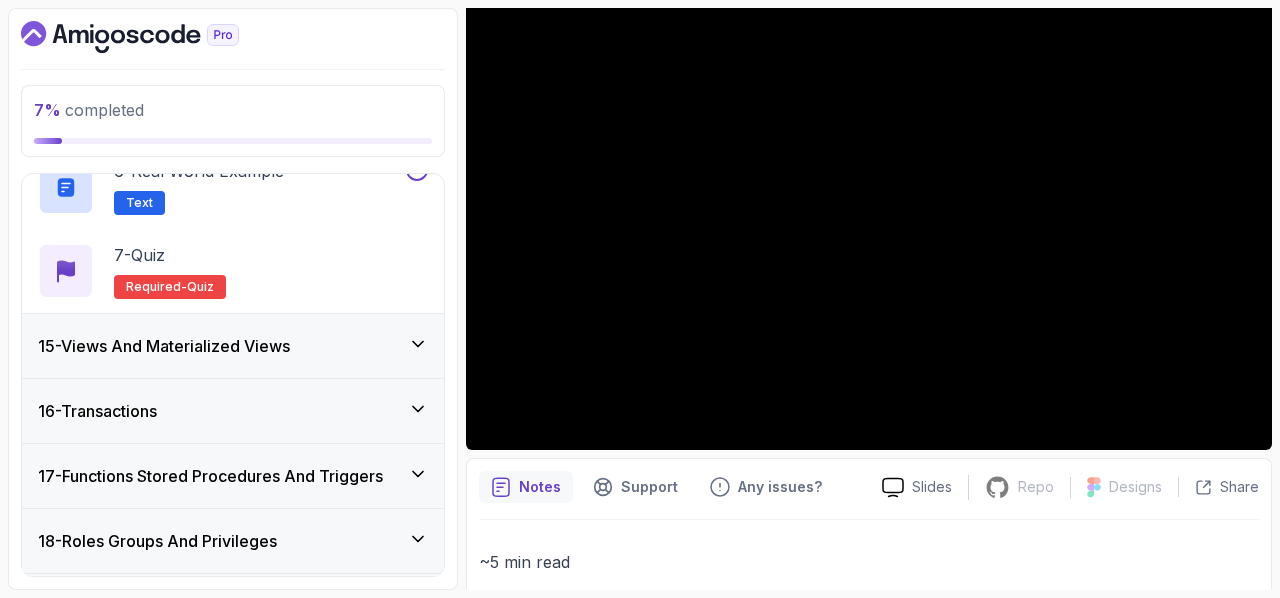 scroll, scrollTop: 1359, scrollLeft: 0, axis: vertical 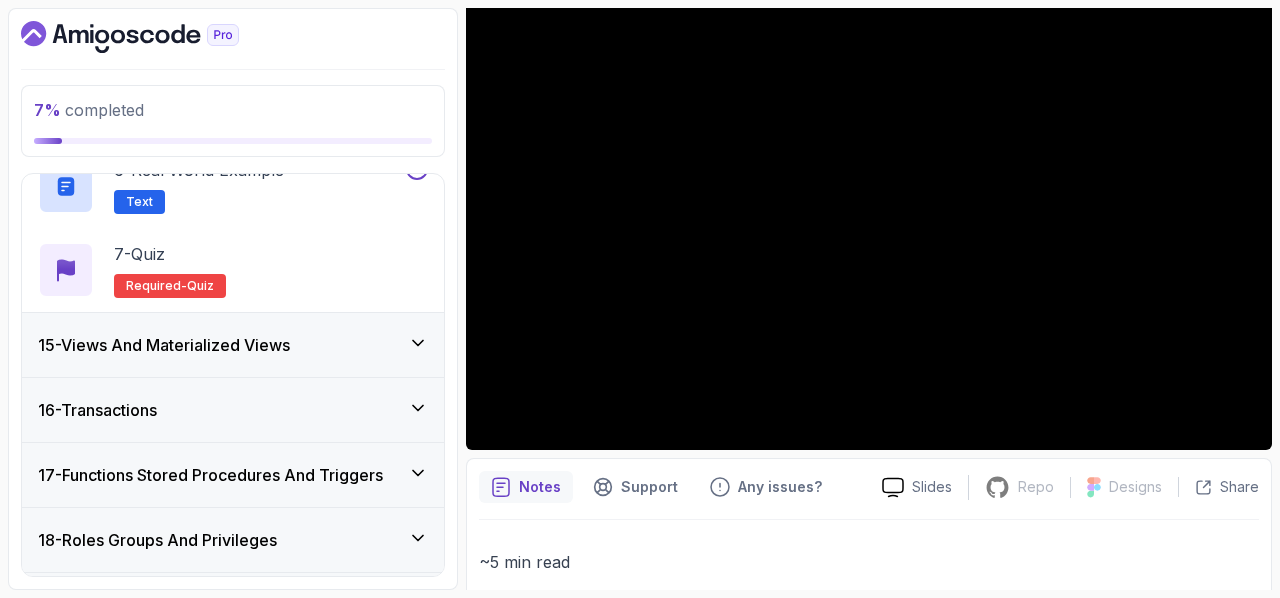 click on "16  -  Transactions" at bounding box center [233, 410] 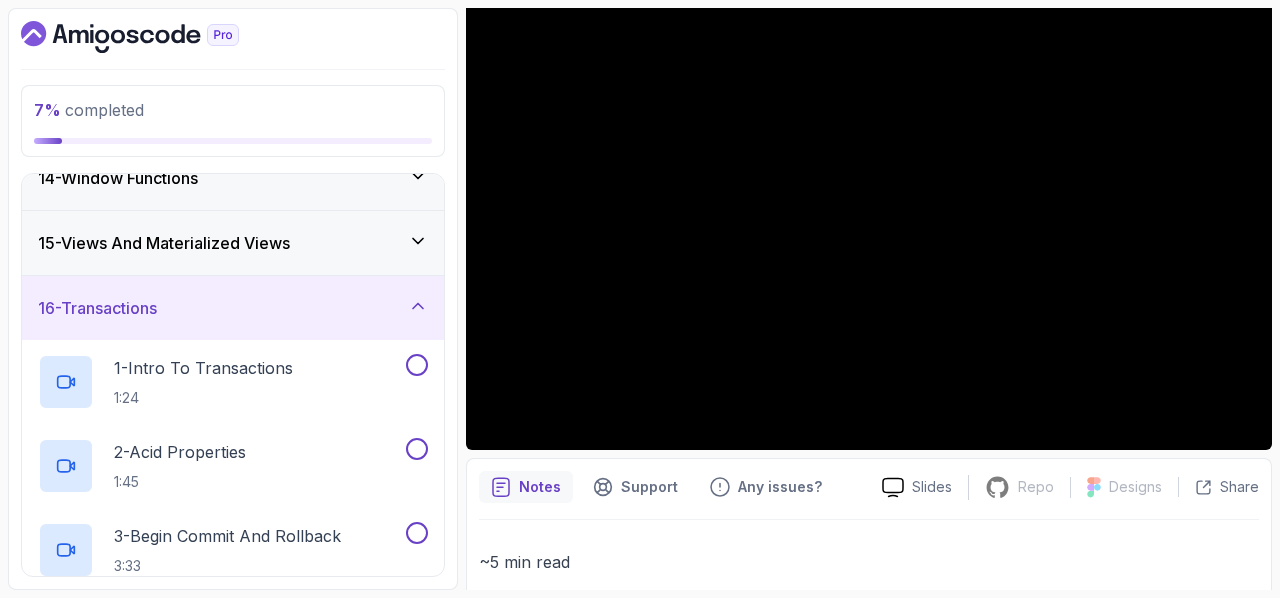 scroll, scrollTop: 862, scrollLeft: 0, axis: vertical 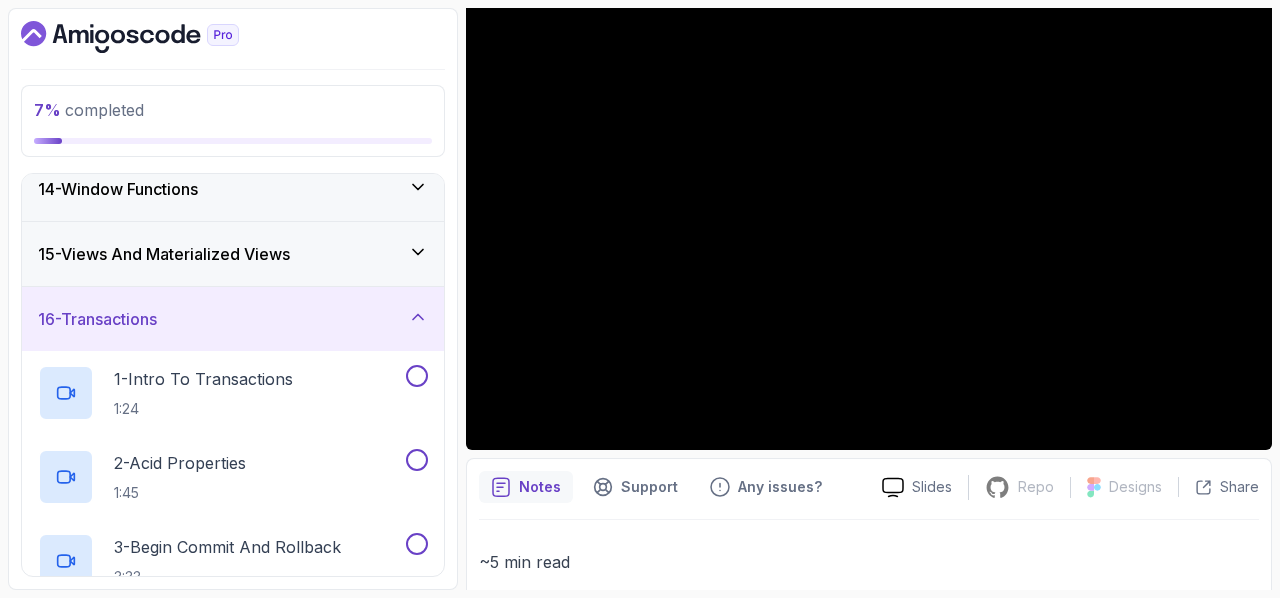click on "16  -  Transactions" at bounding box center [233, 319] 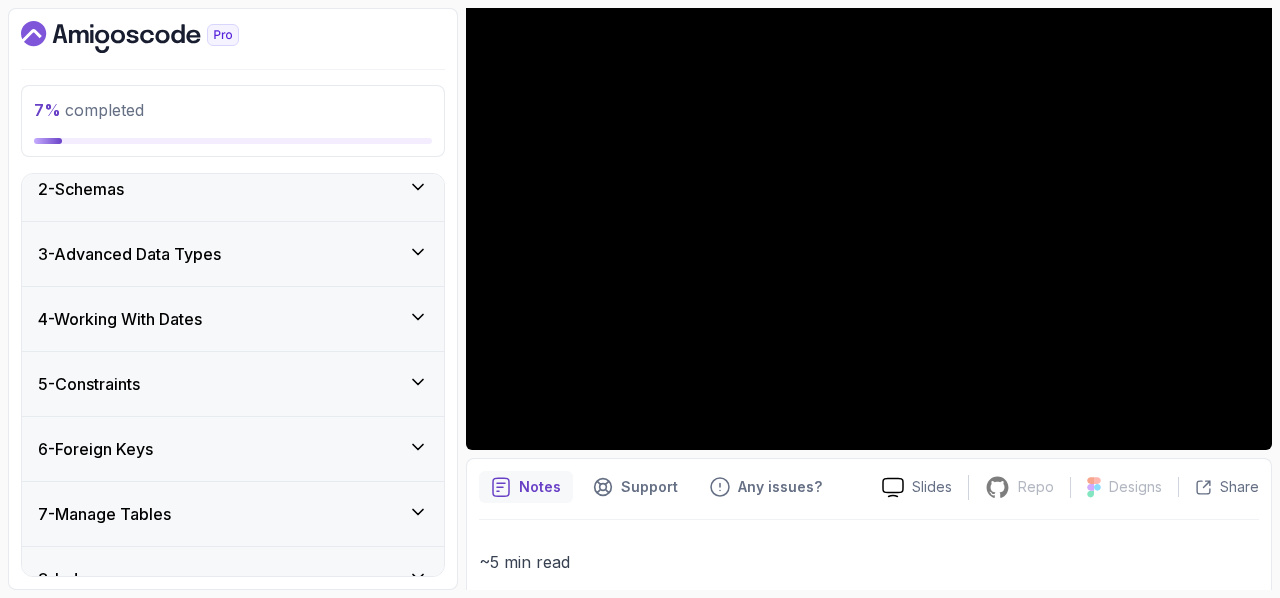 scroll, scrollTop: 0, scrollLeft: 0, axis: both 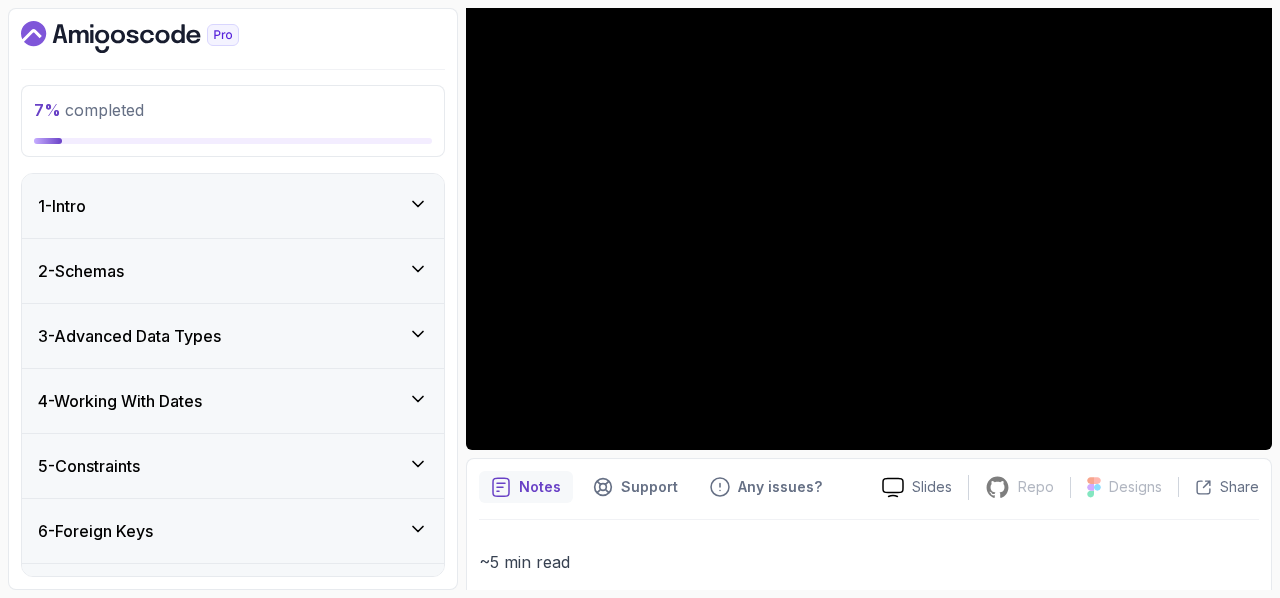 click on "2  -  Schemas" at bounding box center [233, 271] 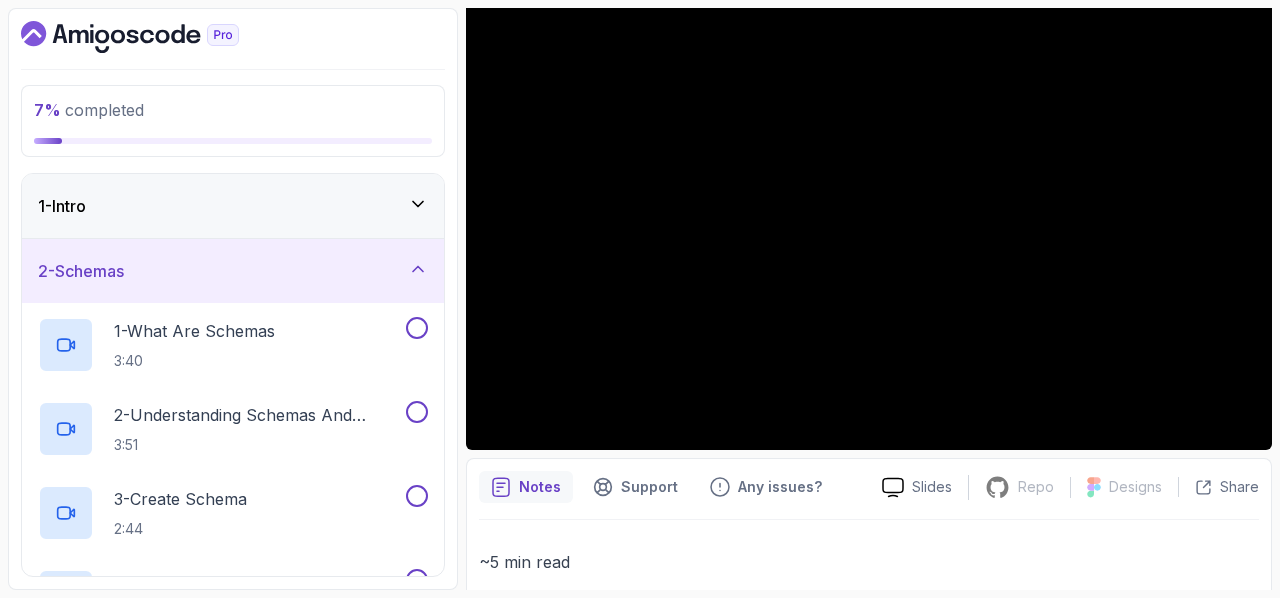 click on "2  -  Schemas" at bounding box center (233, 271) 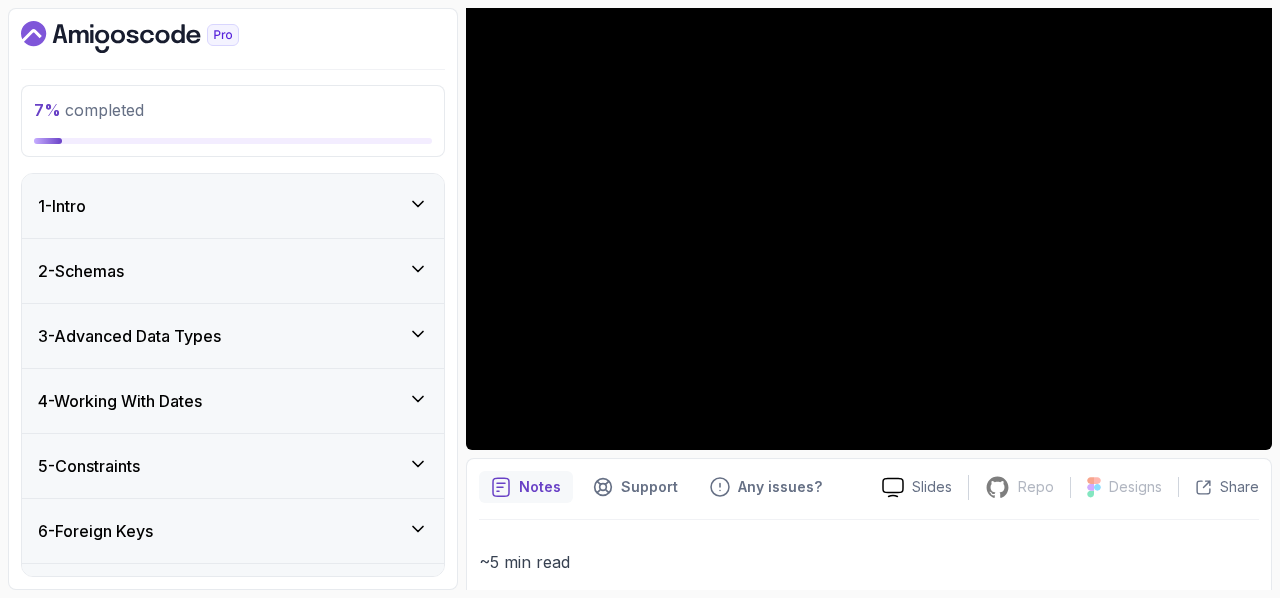 click 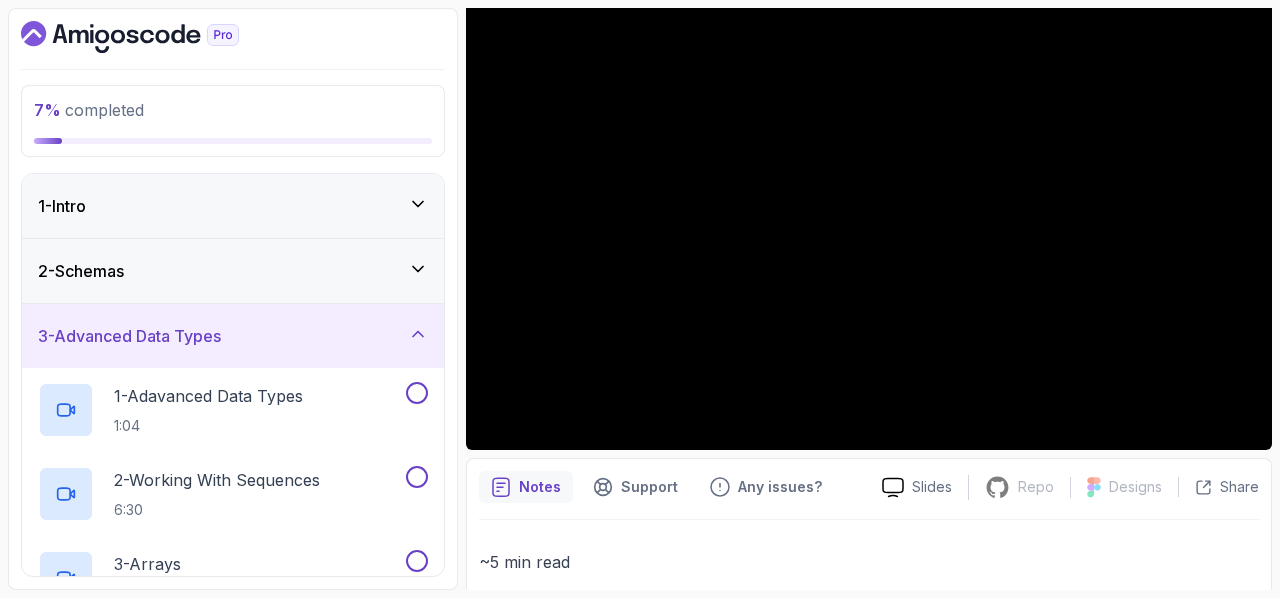 click 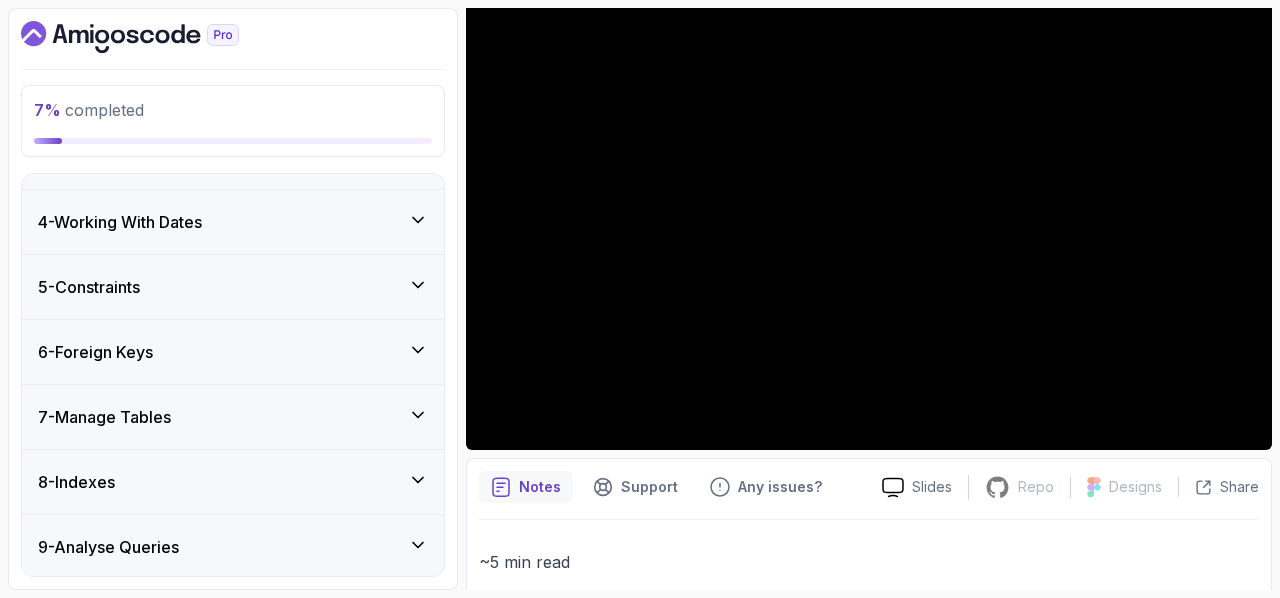 scroll, scrollTop: 183, scrollLeft: 0, axis: vertical 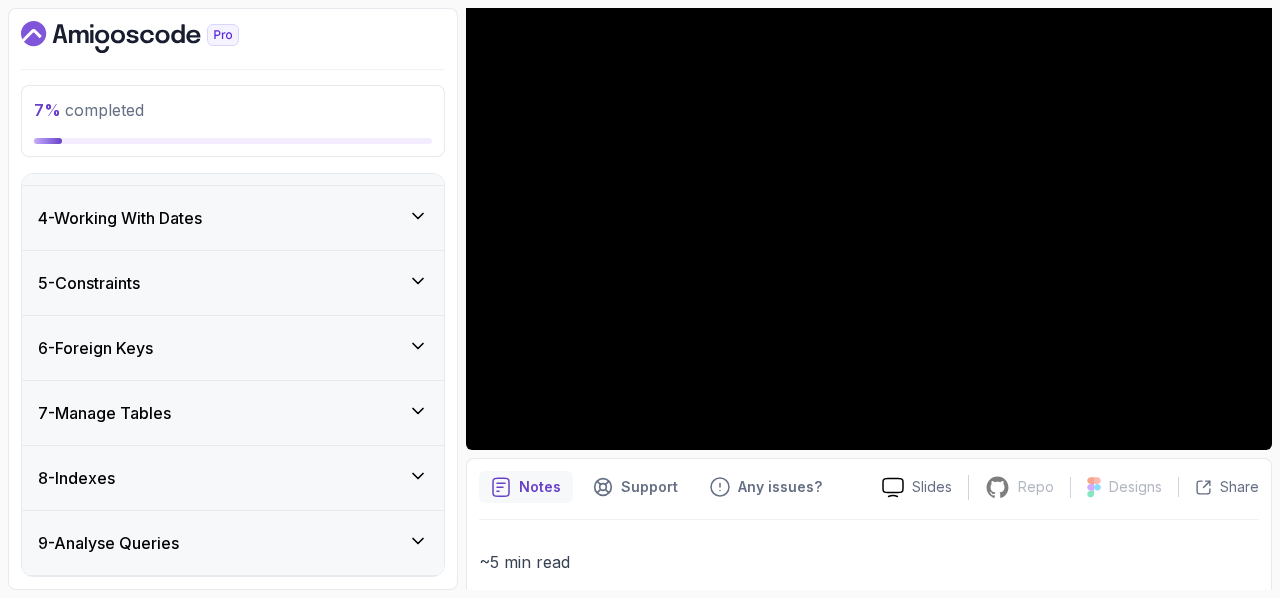click on "8  -  Indexes" at bounding box center (233, 478) 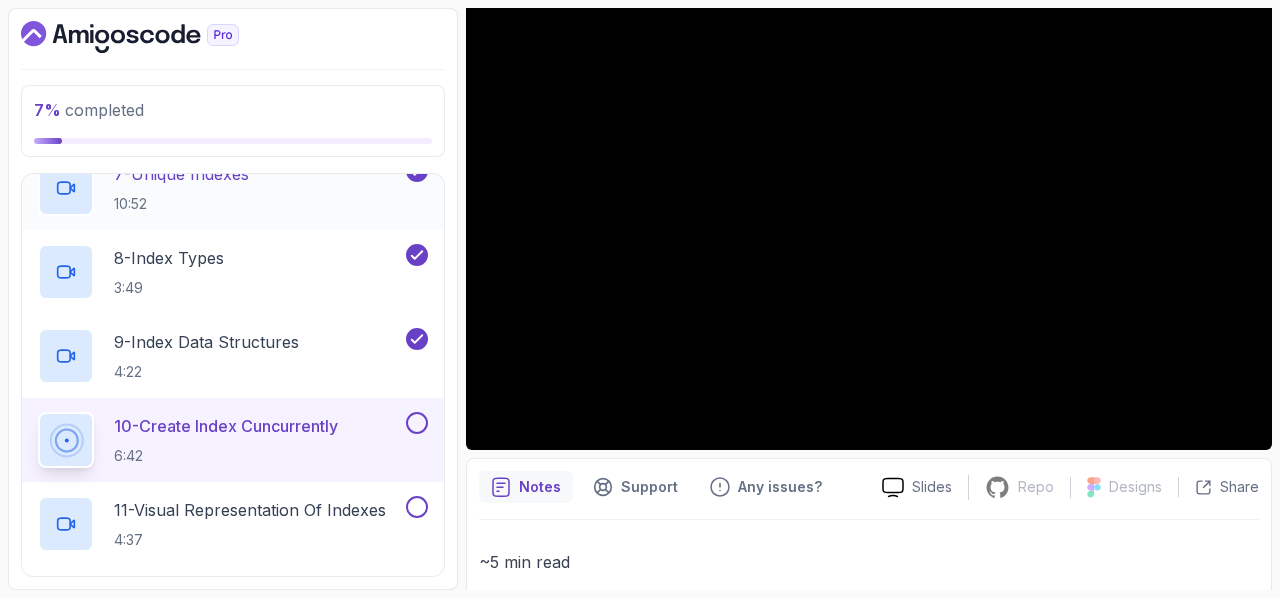 scroll, scrollTop: 1068, scrollLeft: 0, axis: vertical 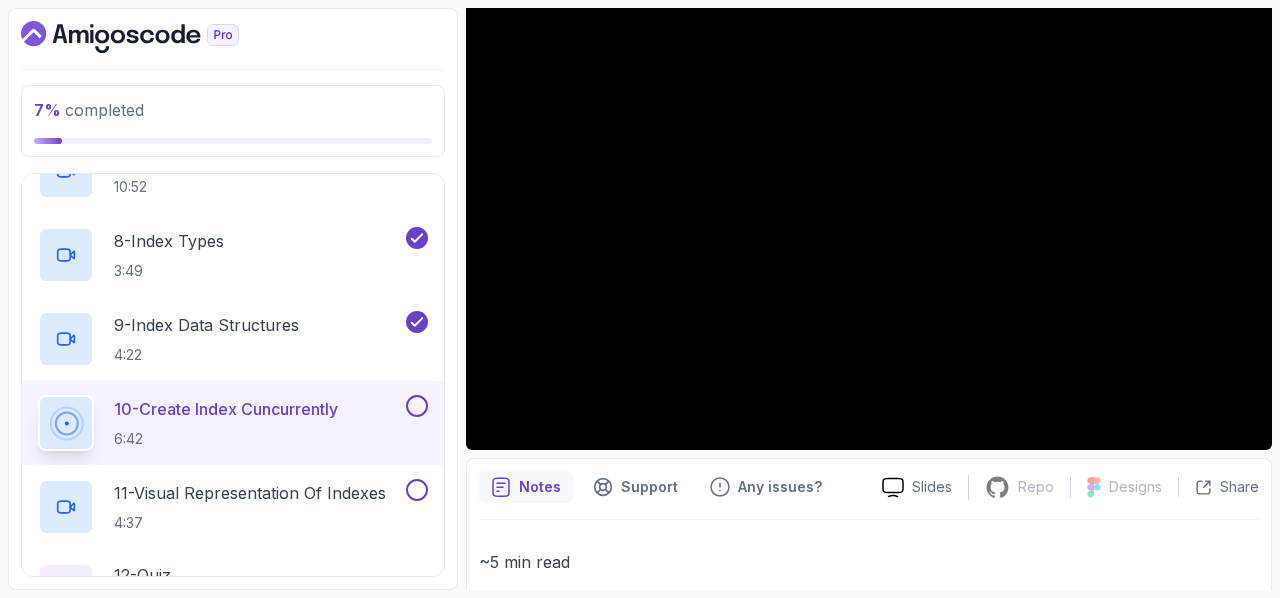 click on "[NUMBER]  -  Create Index Cuncurrently [TIME]" at bounding box center [226, 409] 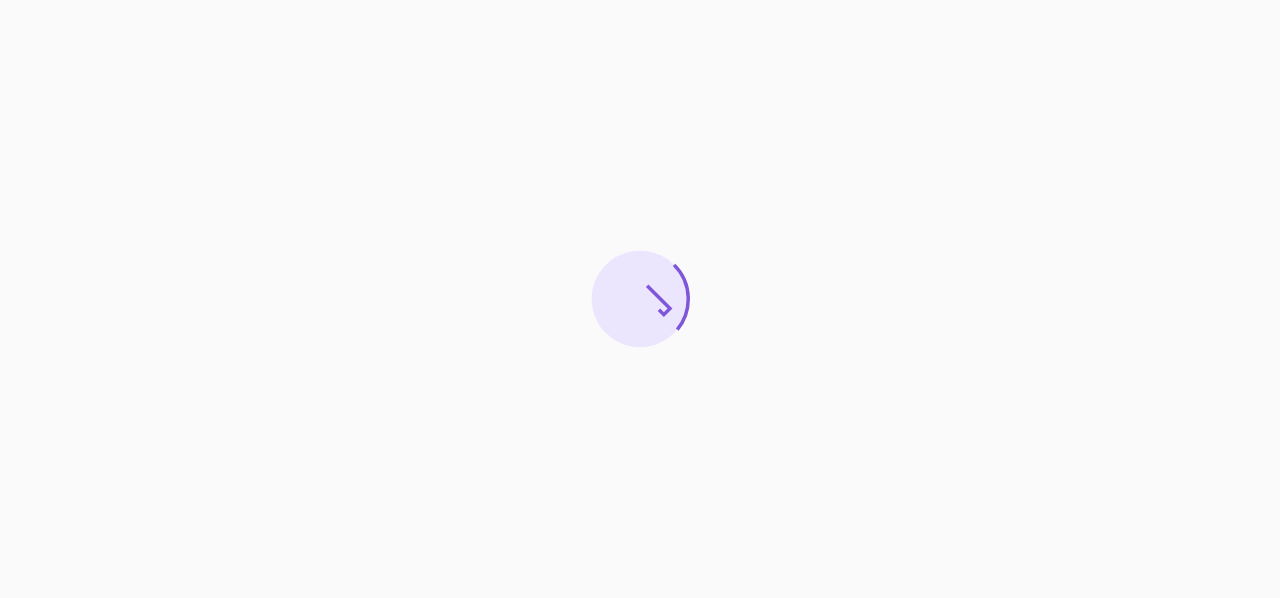 scroll, scrollTop: 0, scrollLeft: 0, axis: both 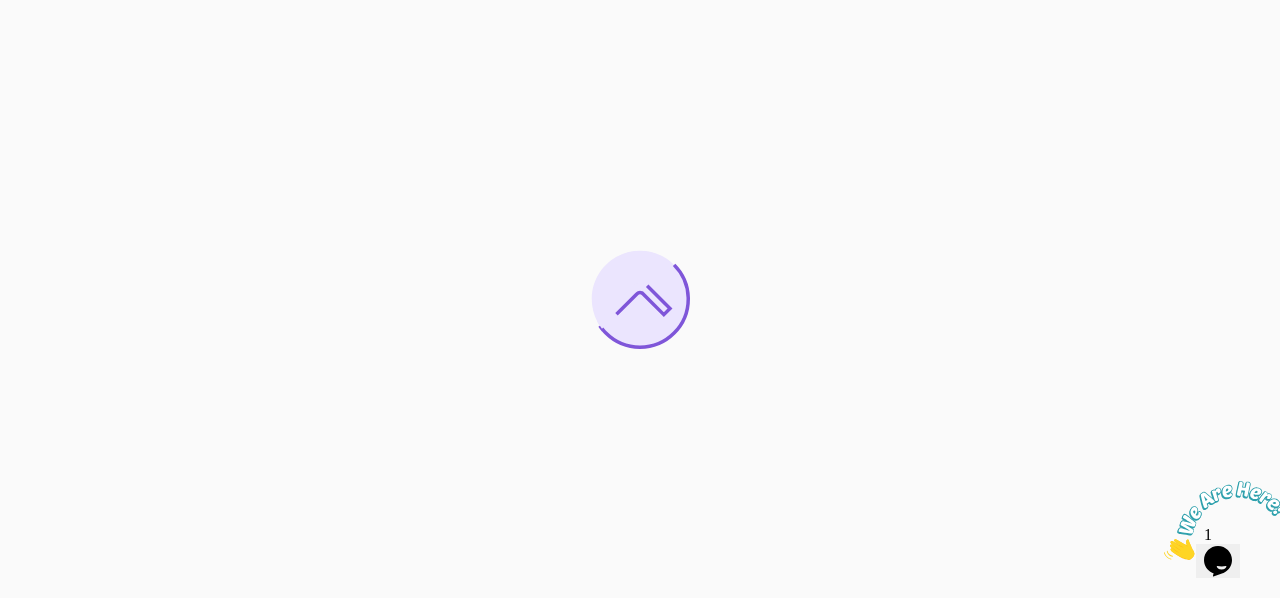 click at bounding box center [1164, 554] 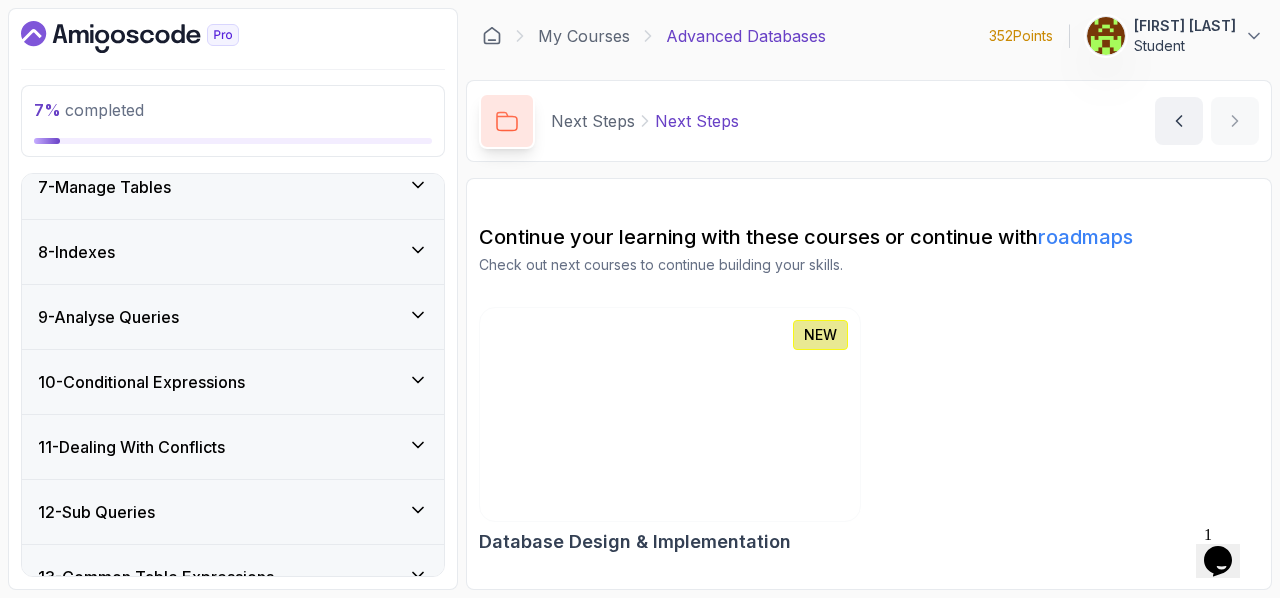 scroll, scrollTop: 443, scrollLeft: 0, axis: vertical 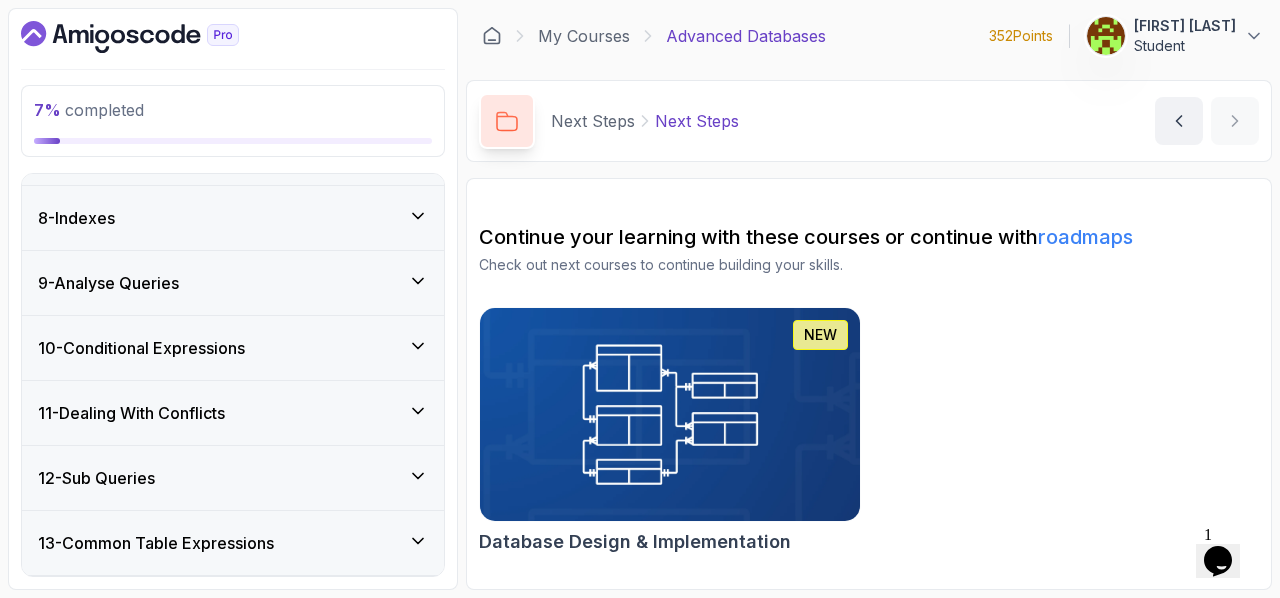 click 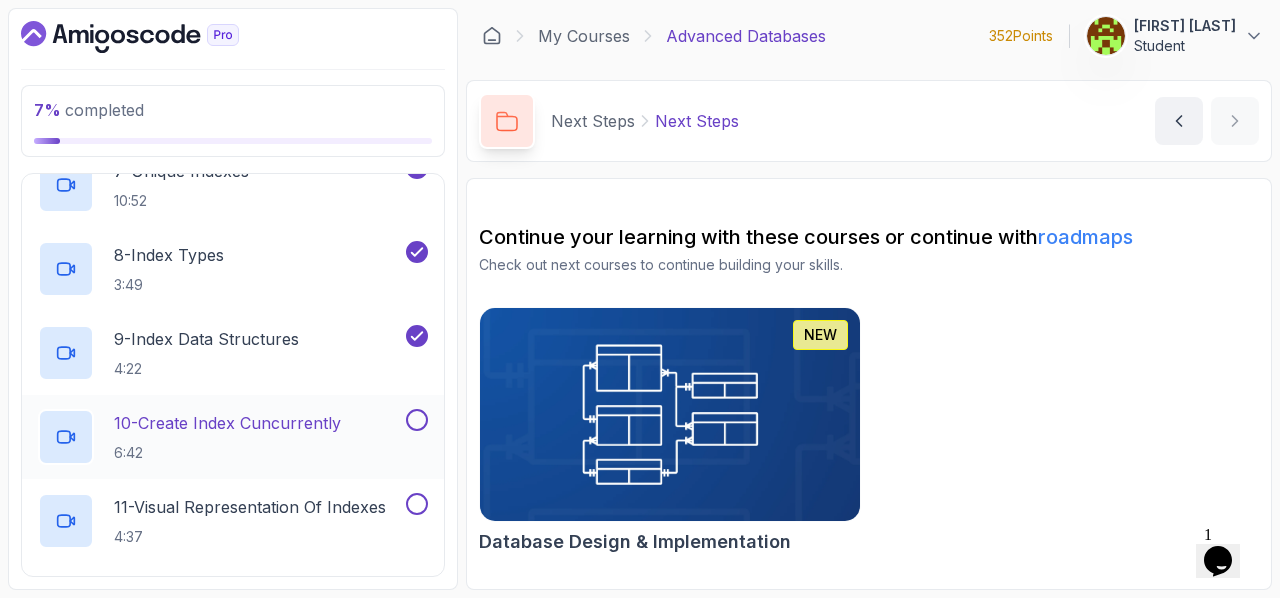scroll, scrollTop: 1058, scrollLeft: 0, axis: vertical 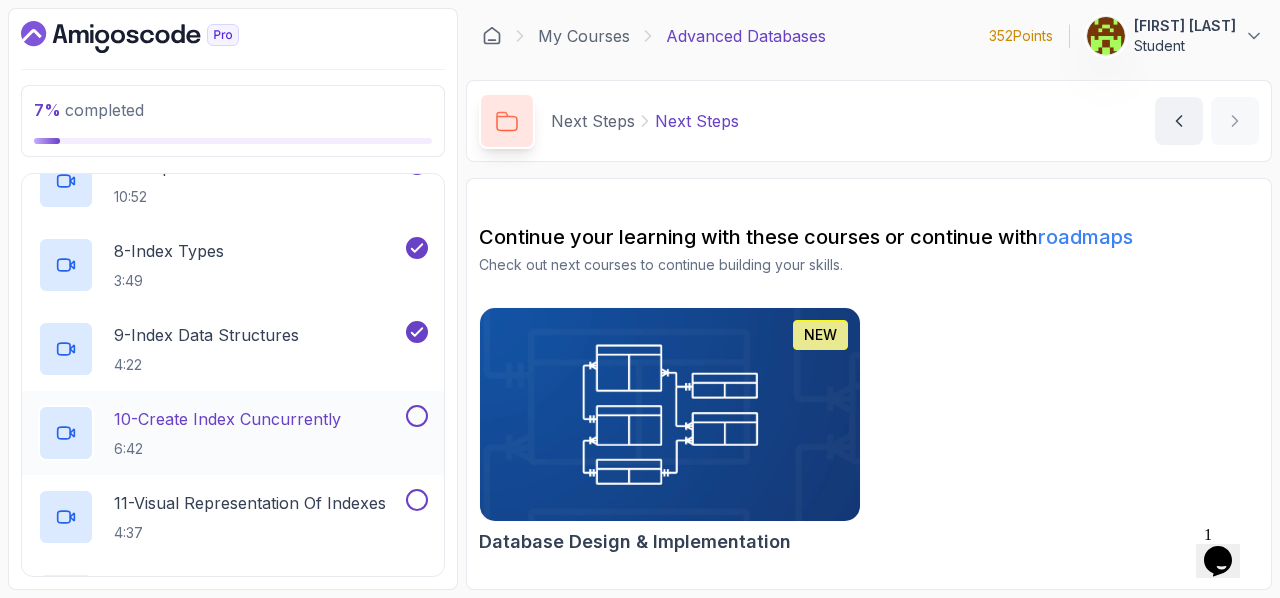 click on "[NUMBER]  -  Create Index Cuncurrently [TIME]" at bounding box center (227, 419) 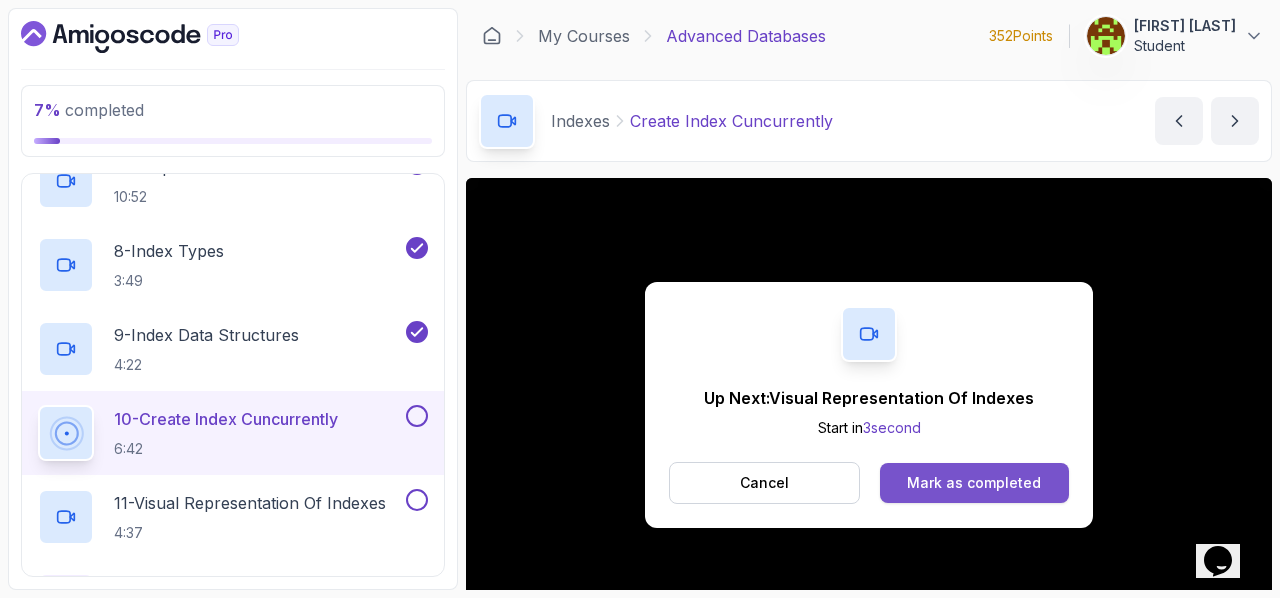 click on "Mark as completed" at bounding box center (974, 483) 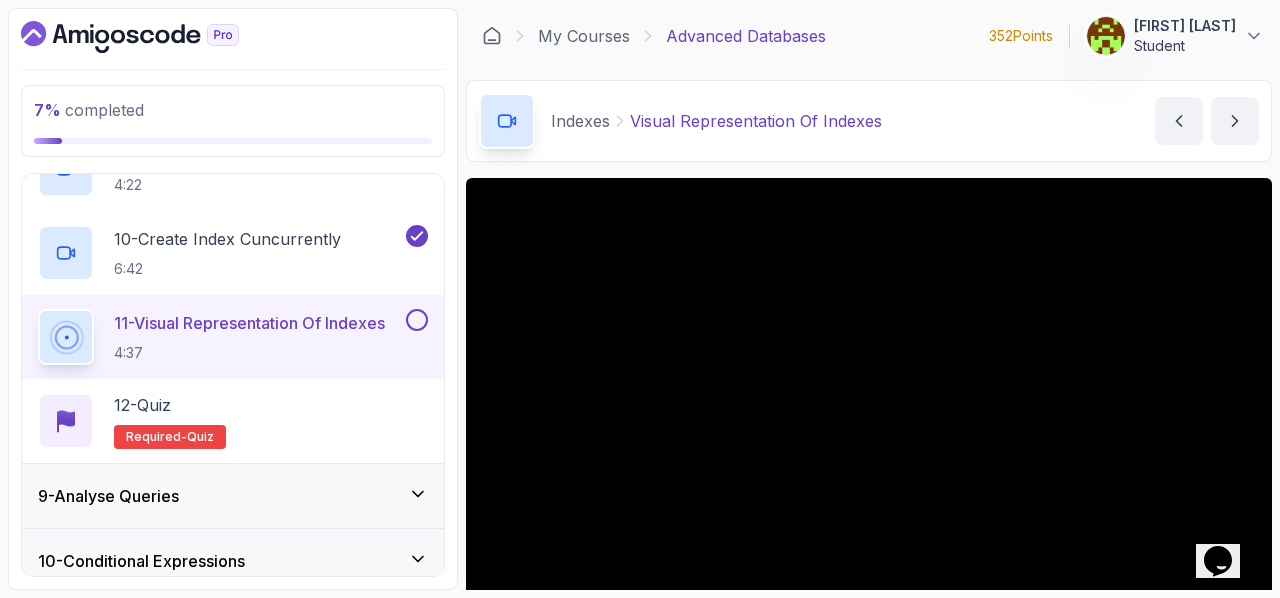 scroll, scrollTop: 1335, scrollLeft: 0, axis: vertical 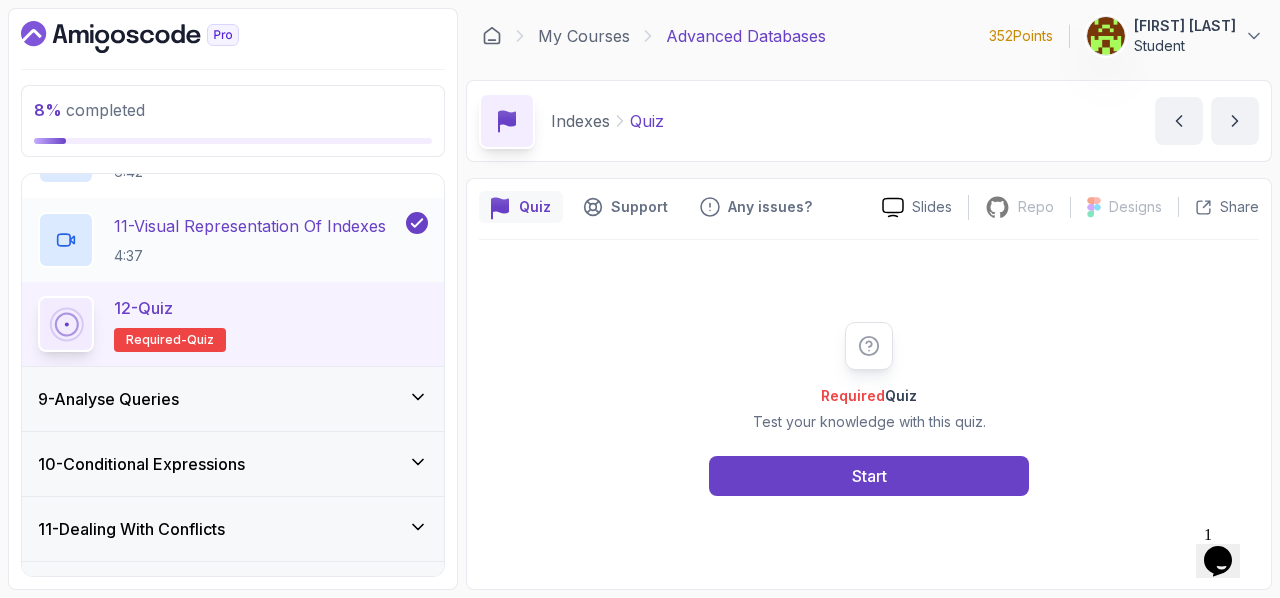 click on "[NUMBER]  -  Visual Representation Of Indexes" at bounding box center (250, 226) 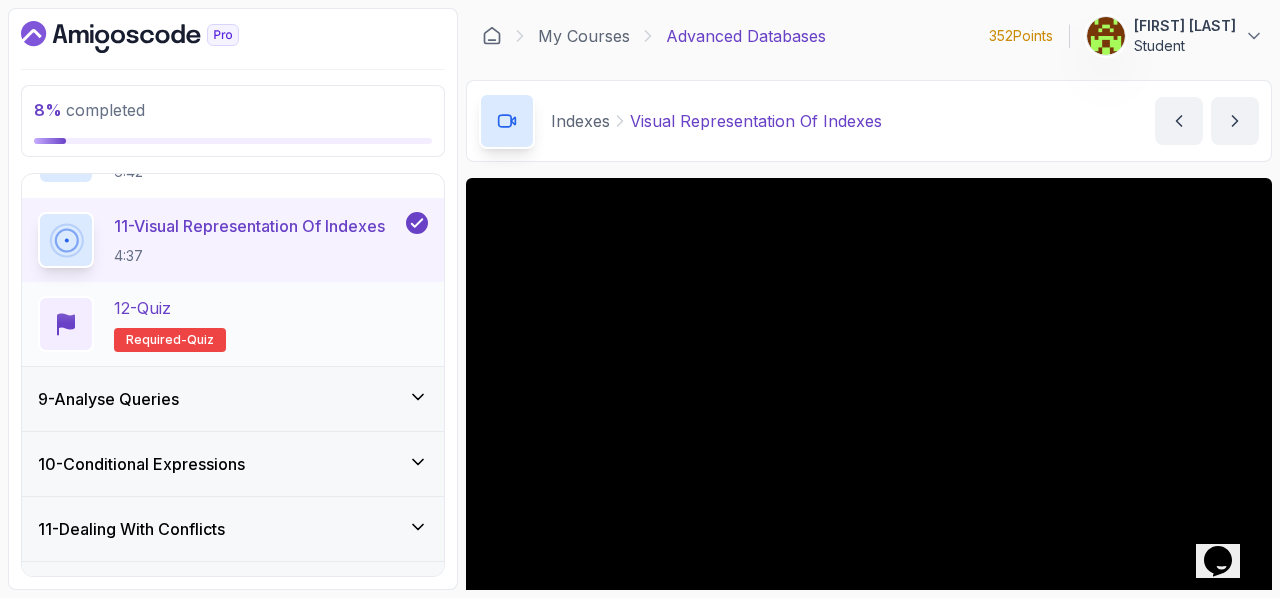 click on "12  -  Quiz Required- quiz" at bounding box center [233, 324] 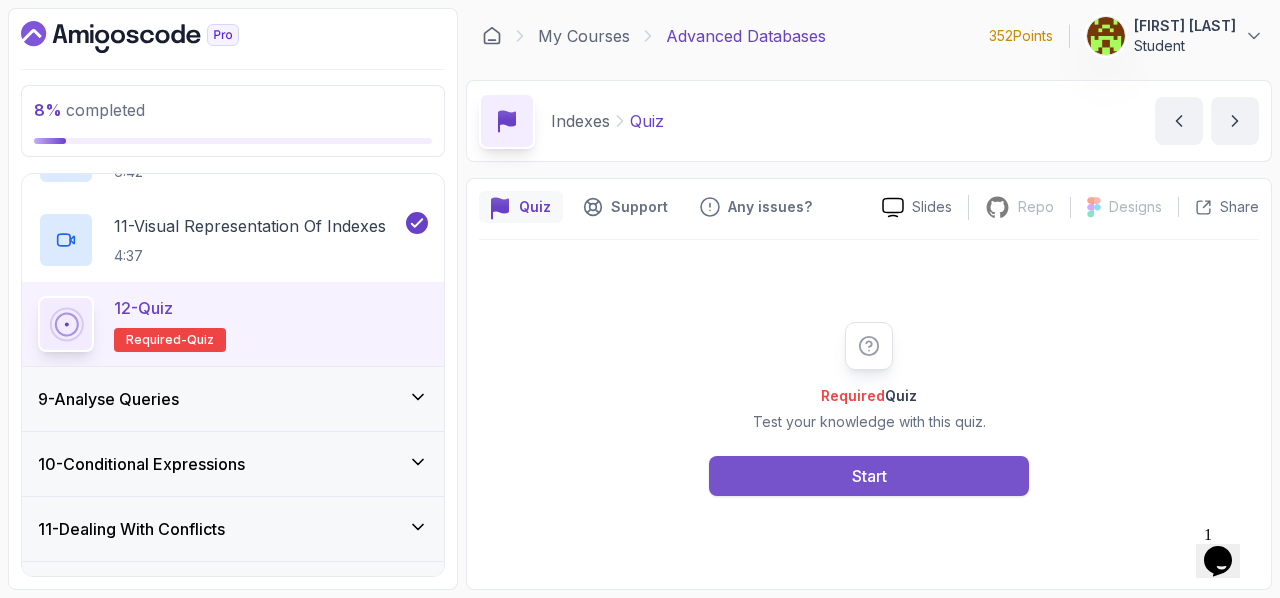 click on "Start" at bounding box center (869, 476) 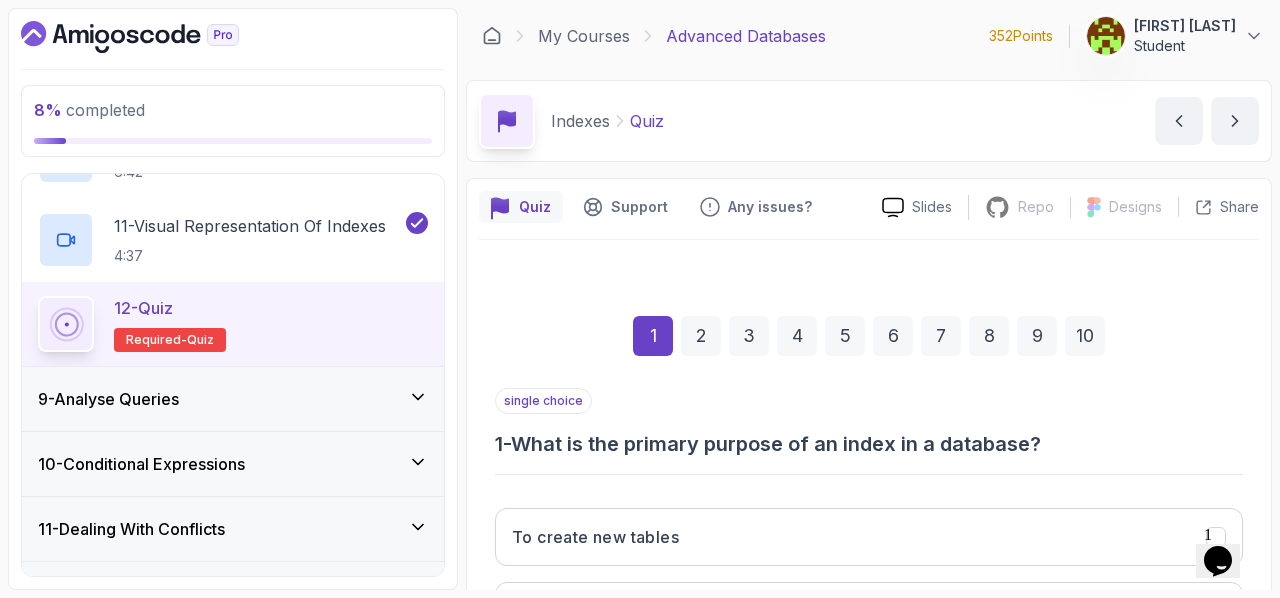 scroll, scrollTop: 327, scrollLeft: 0, axis: vertical 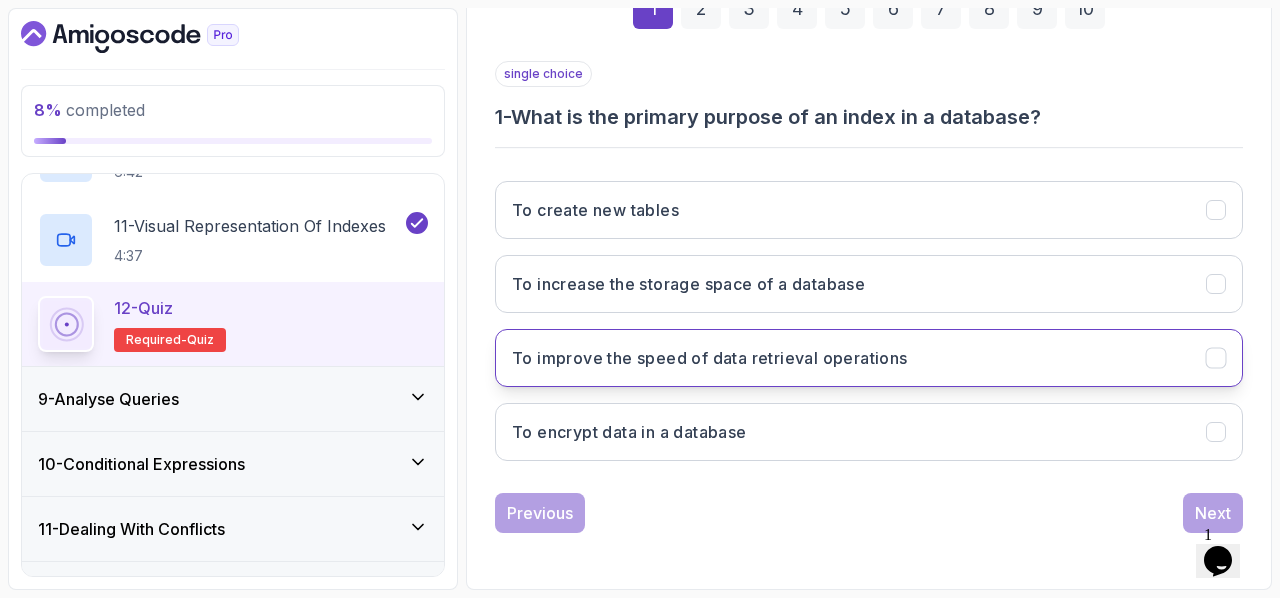 click on "To improve the speed of data retrieval operations" at bounding box center [869, 358] 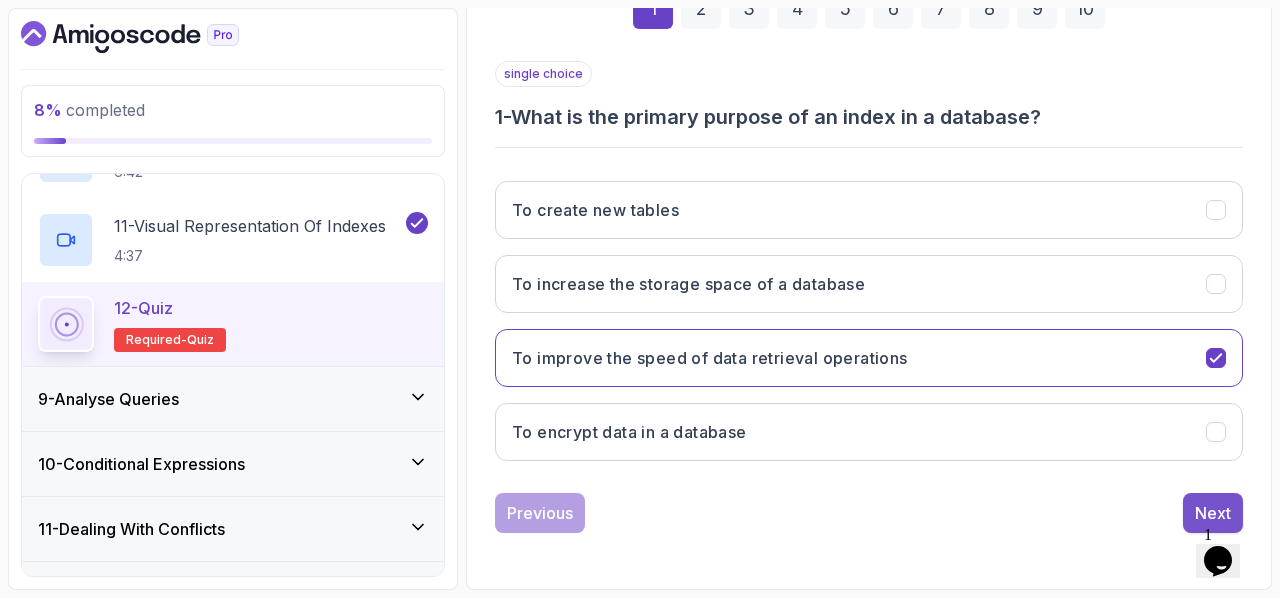 click on "Next" at bounding box center [1213, 513] 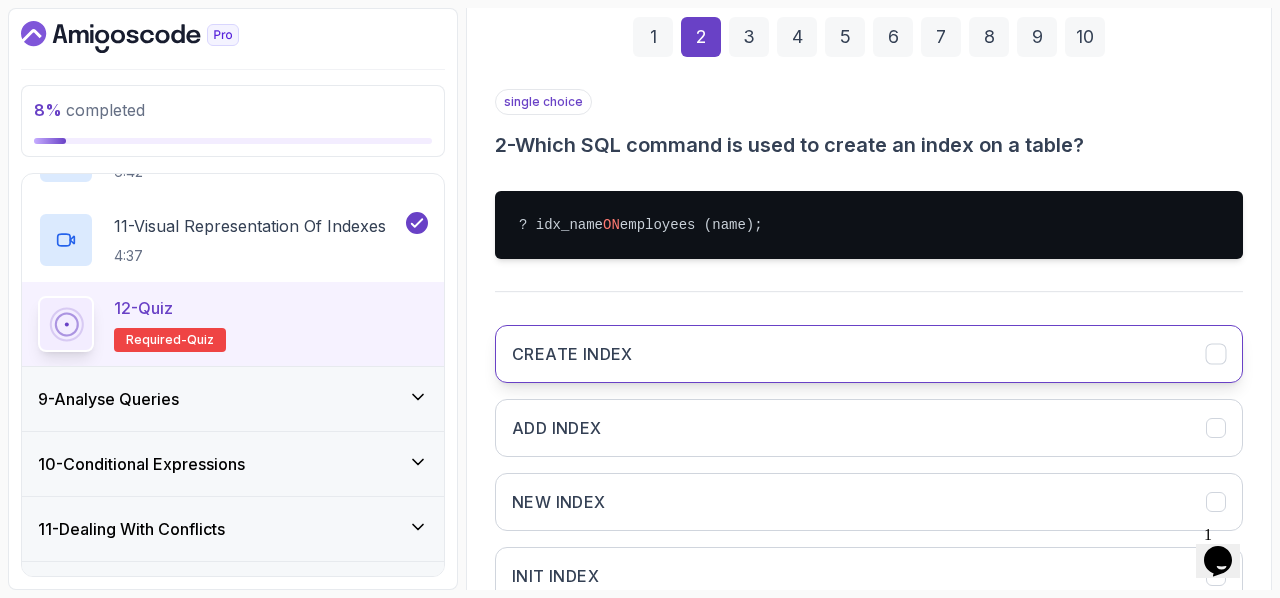 scroll, scrollTop: 298, scrollLeft: 0, axis: vertical 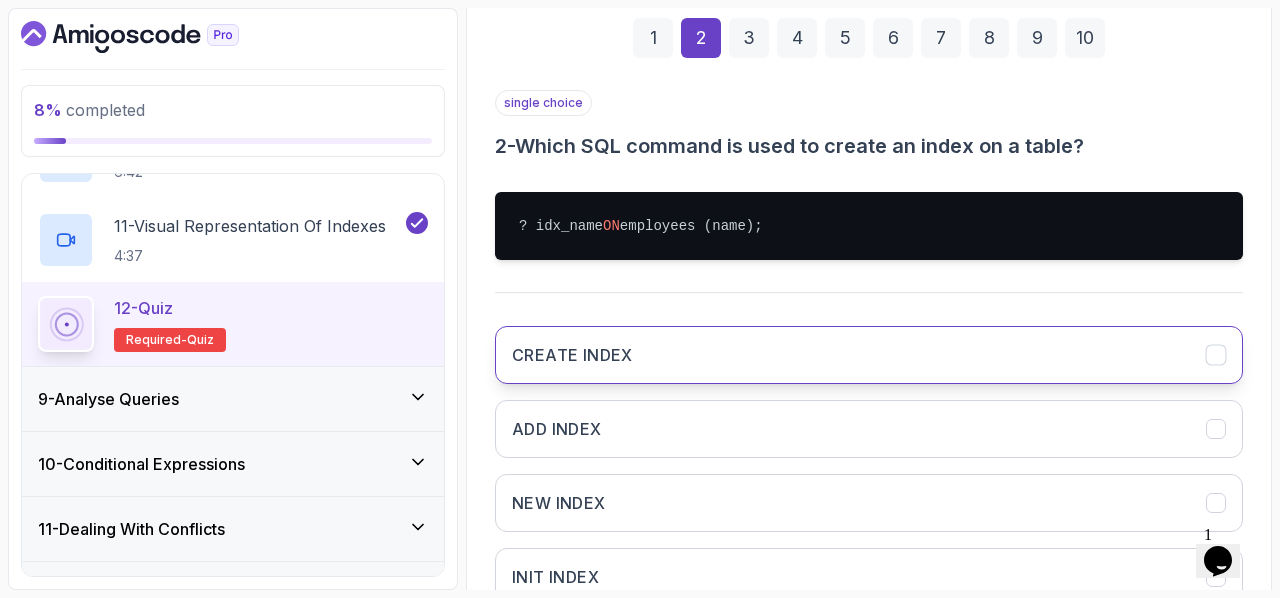 click on "CREATE INDEX" at bounding box center (869, 355) 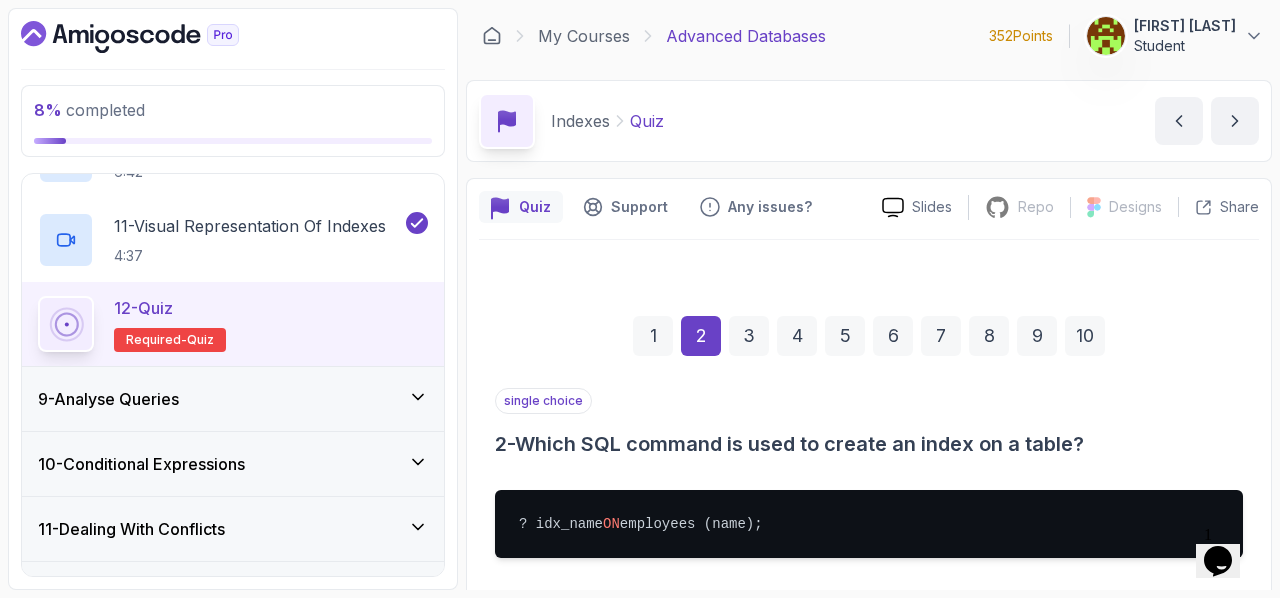 scroll, scrollTop: 443, scrollLeft: 0, axis: vertical 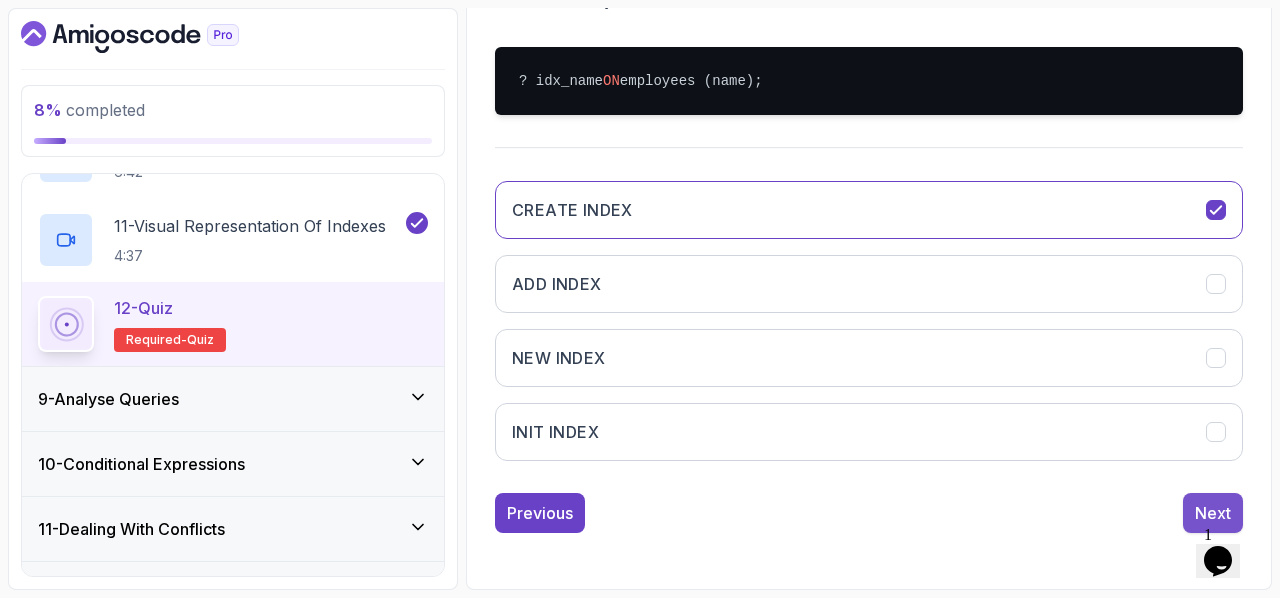 click on "Next" at bounding box center (1213, 513) 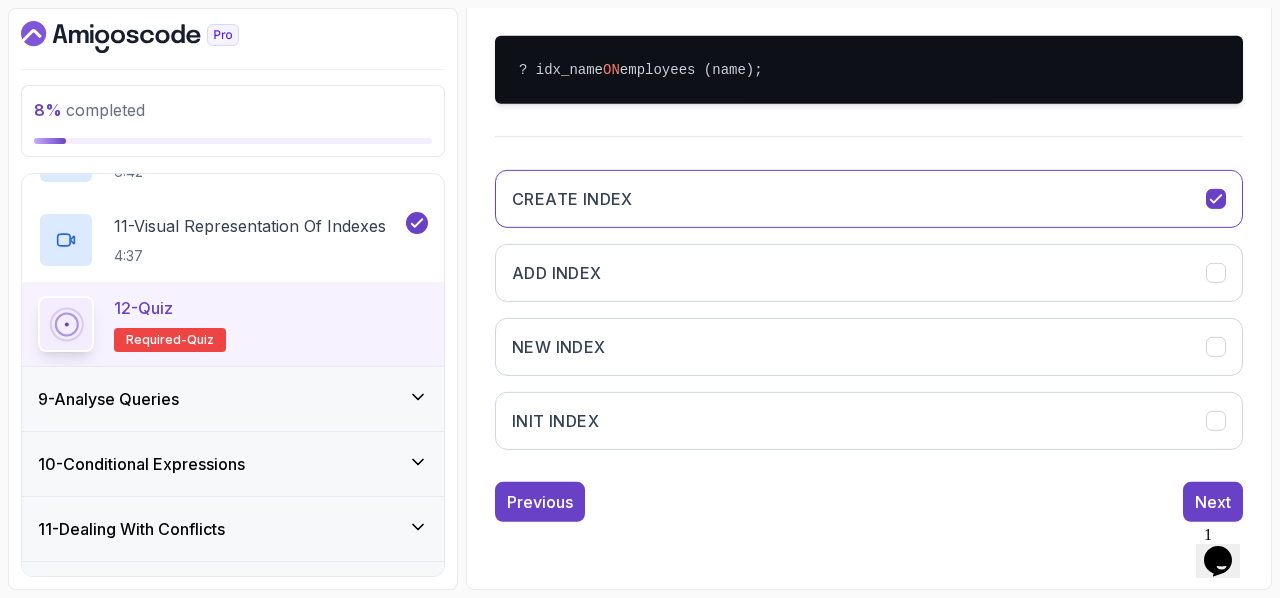 scroll, scrollTop: 327, scrollLeft: 0, axis: vertical 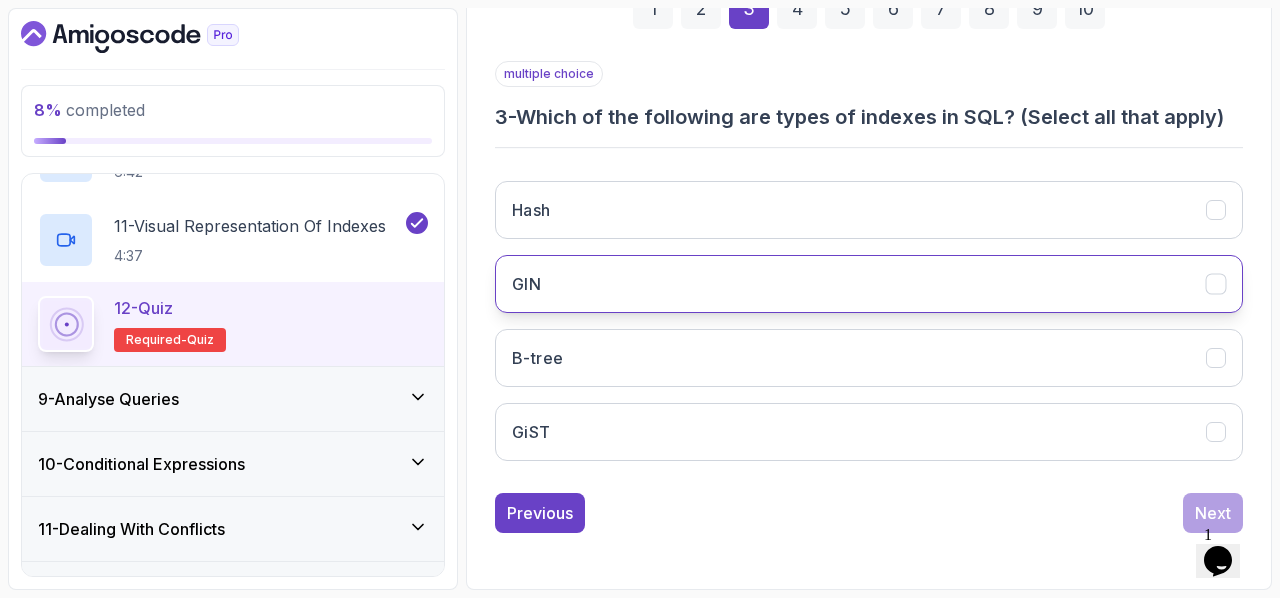 click 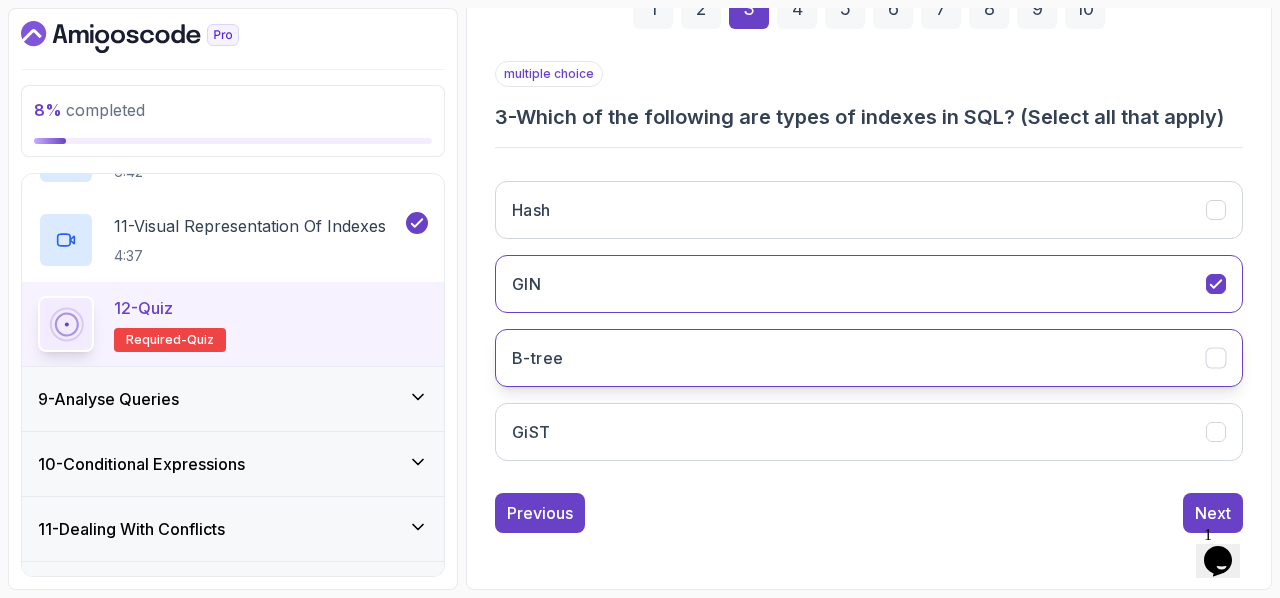 click 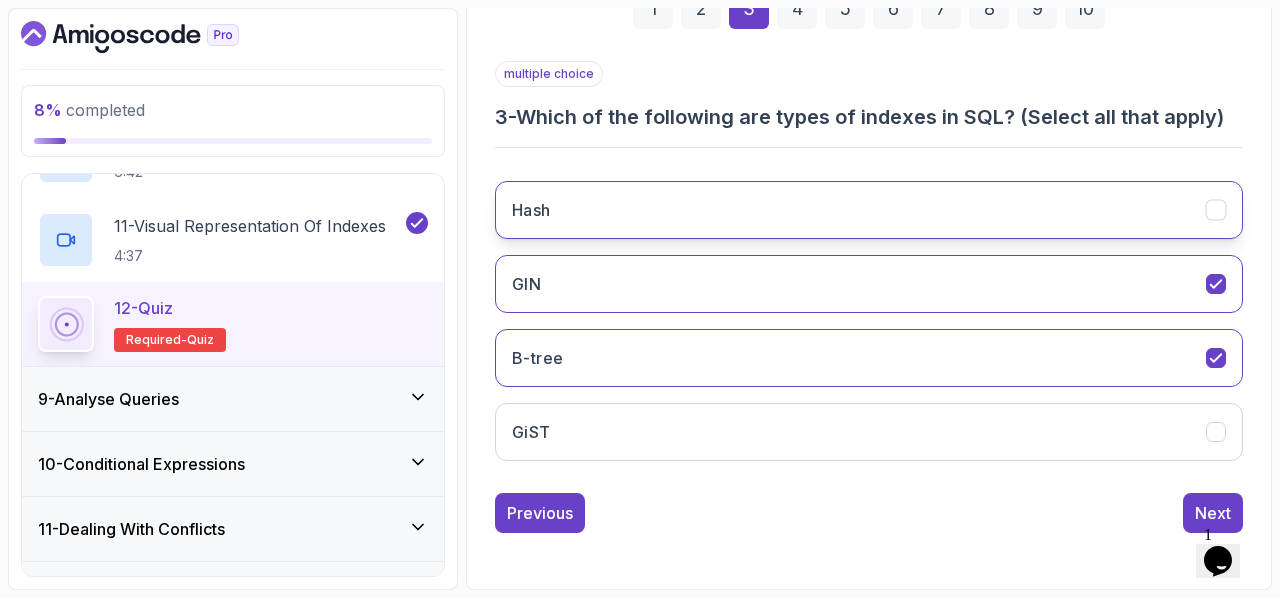 click 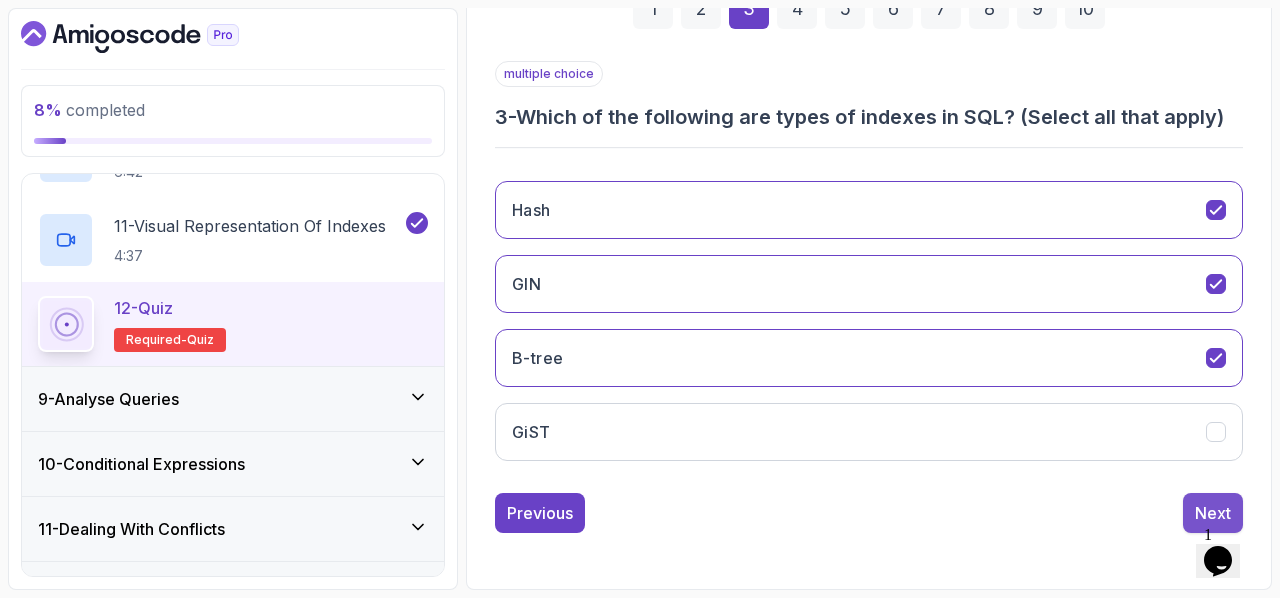 click on "Next" at bounding box center (1213, 513) 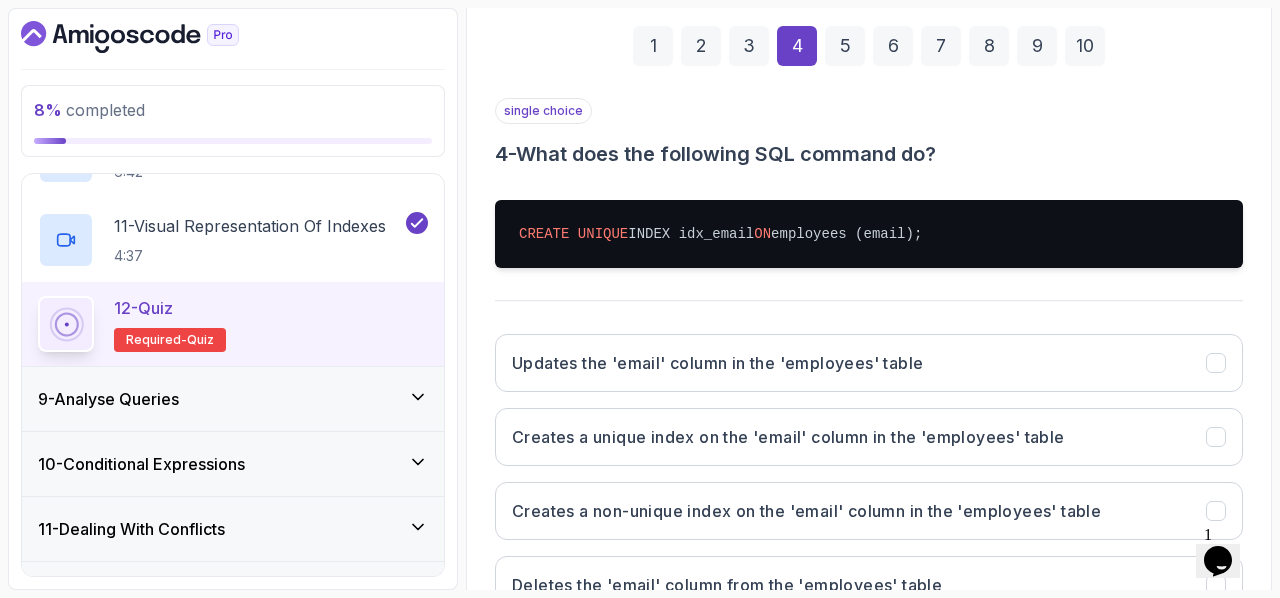 scroll, scrollTop: 443, scrollLeft: 0, axis: vertical 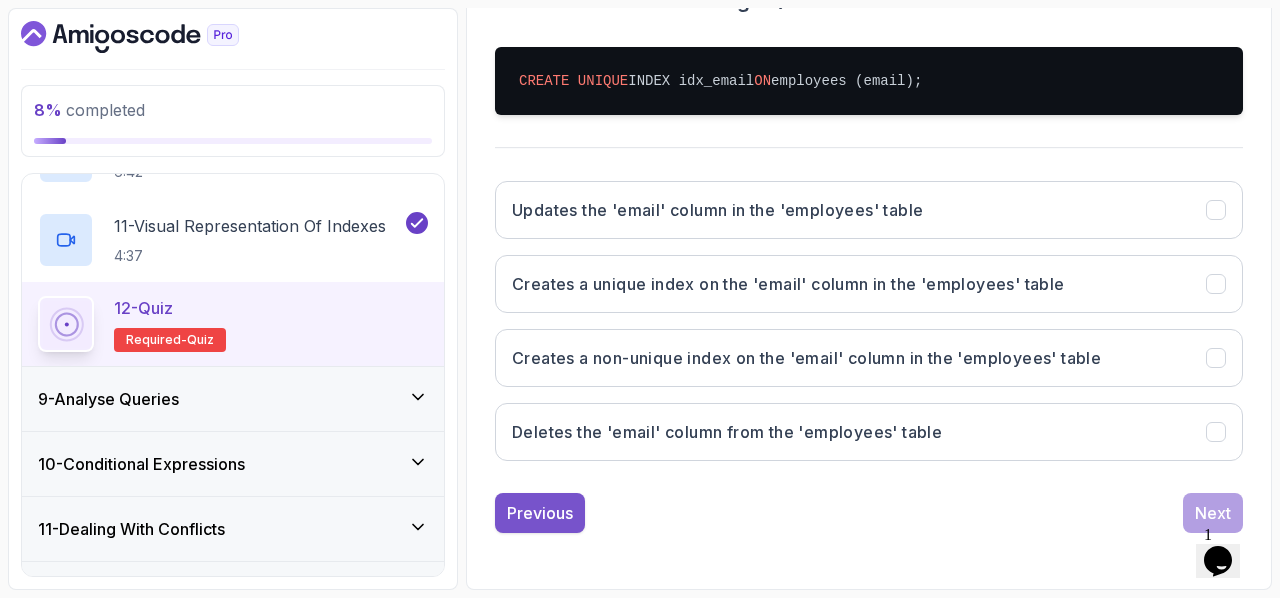 click on "Previous" at bounding box center [540, 513] 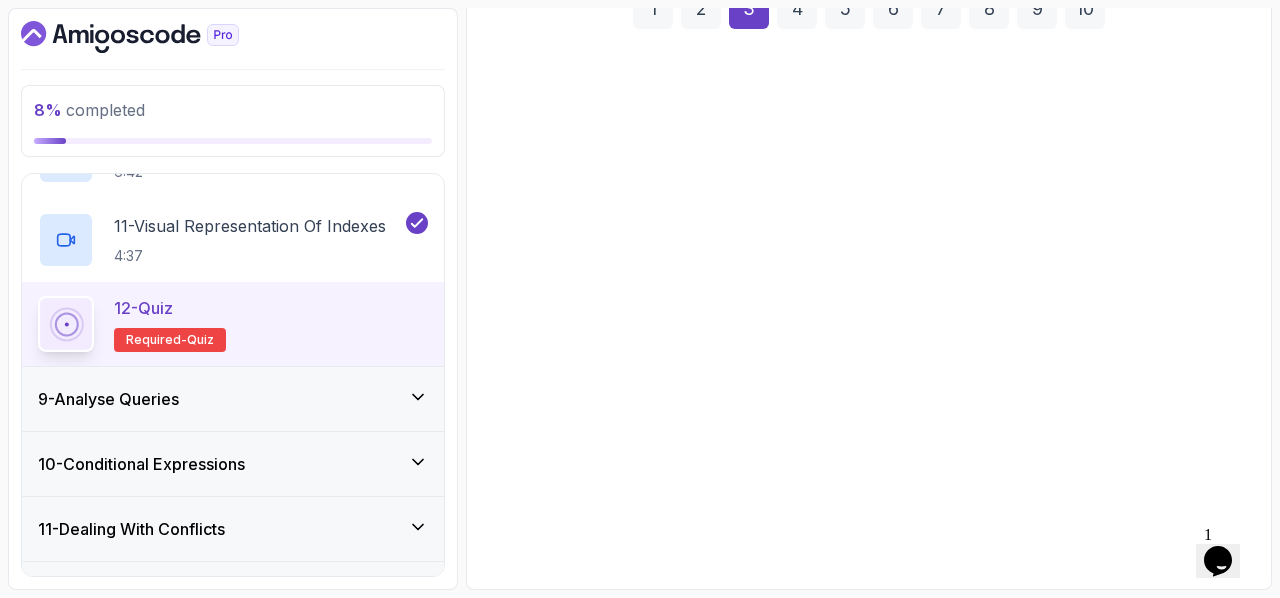 scroll, scrollTop: 327, scrollLeft: 0, axis: vertical 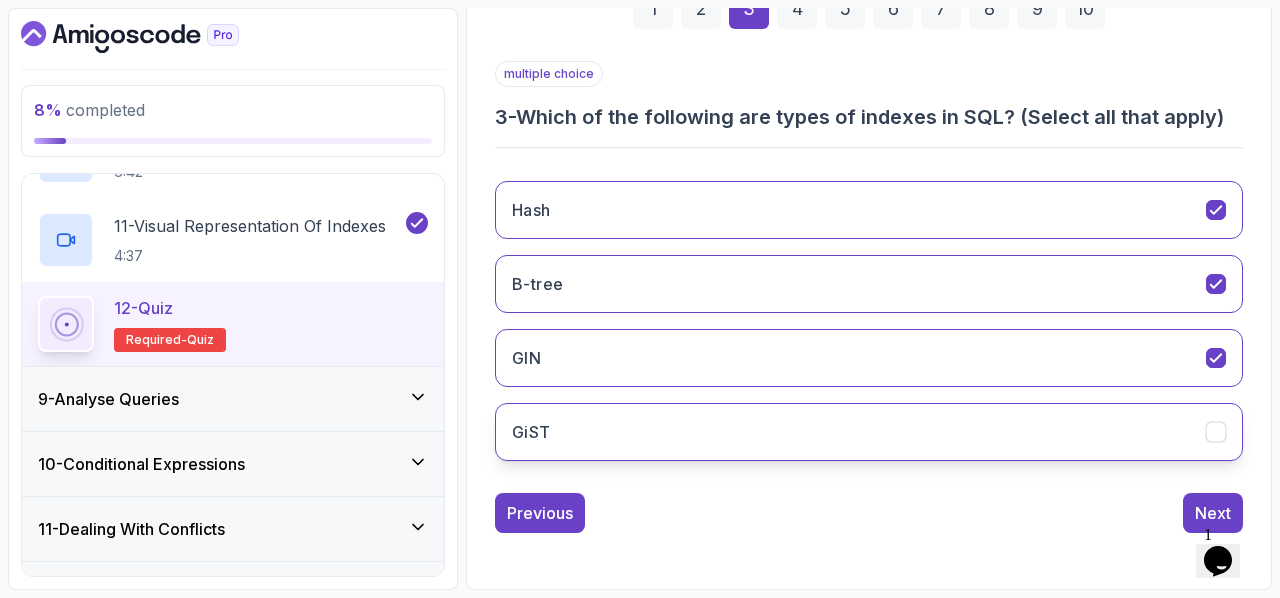 click on "GiST" at bounding box center (869, 432) 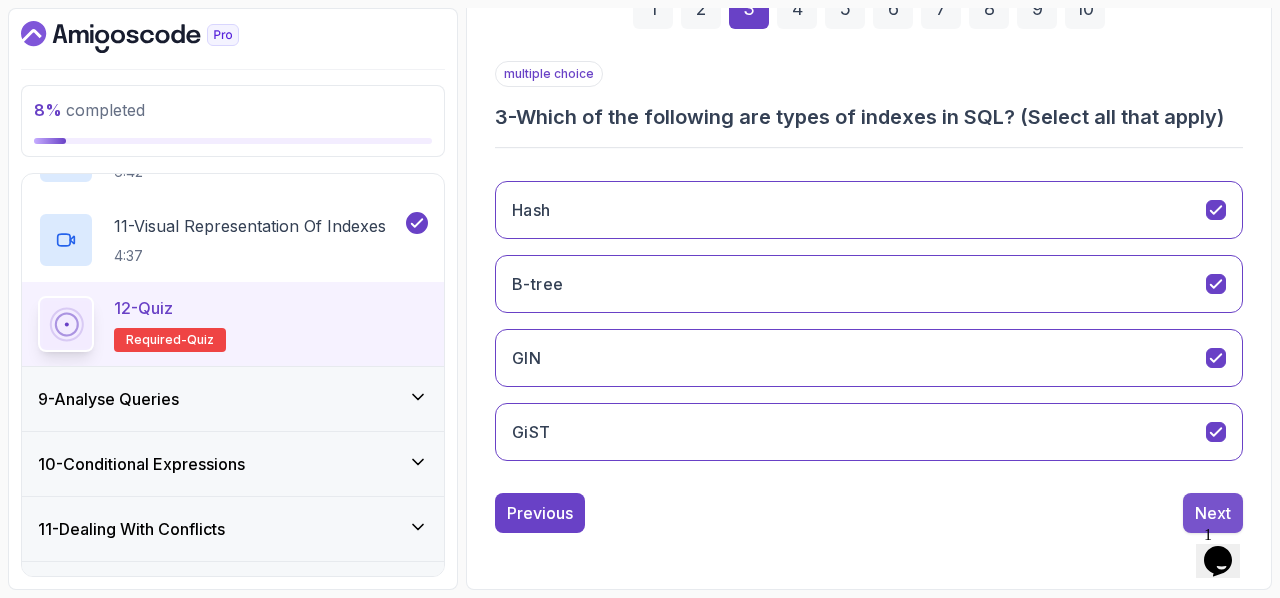 click on "Next" at bounding box center (1213, 513) 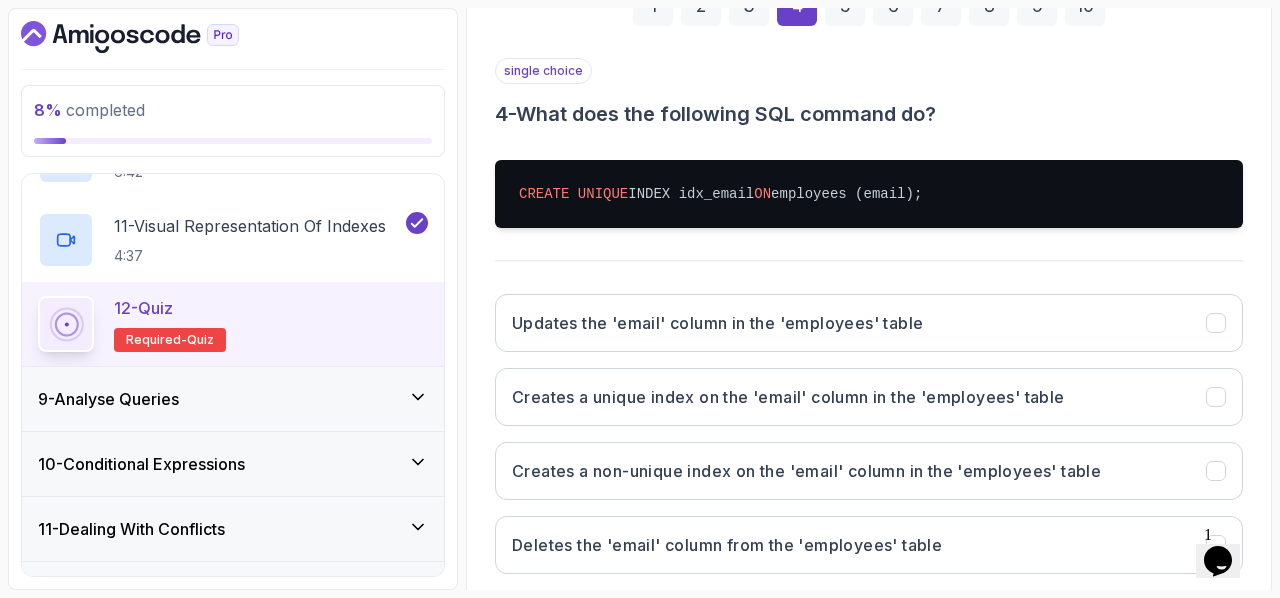 scroll, scrollTop: 331, scrollLeft: 0, axis: vertical 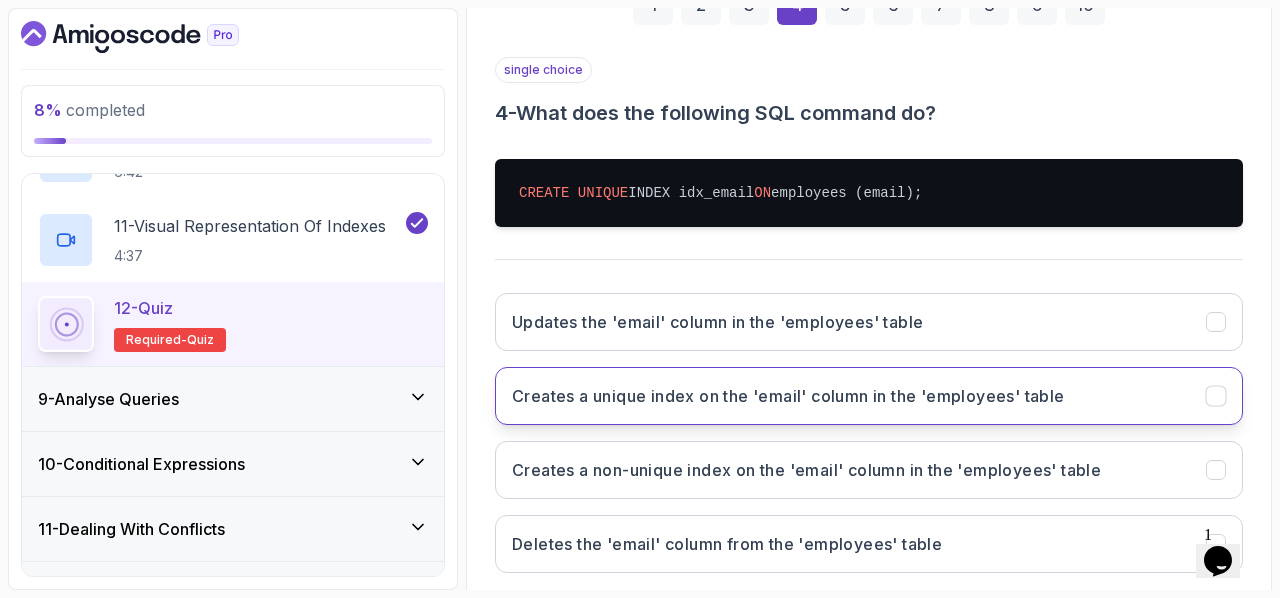 click 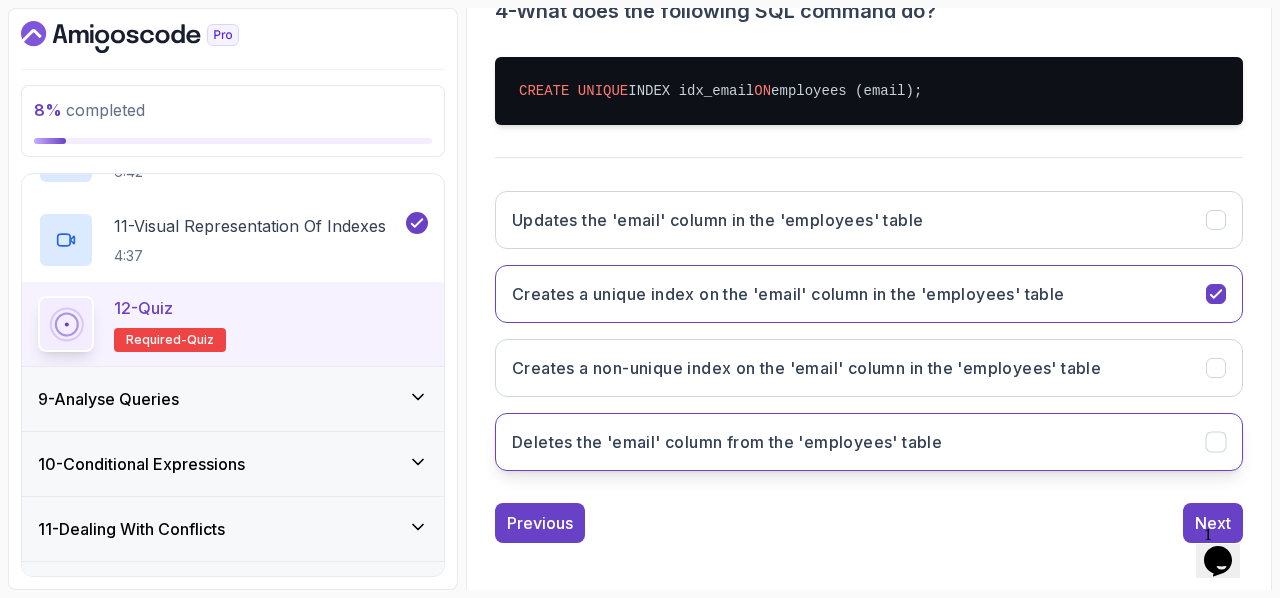 scroll, scrollTop: 443, scrollLeft: 0, axis: vertical 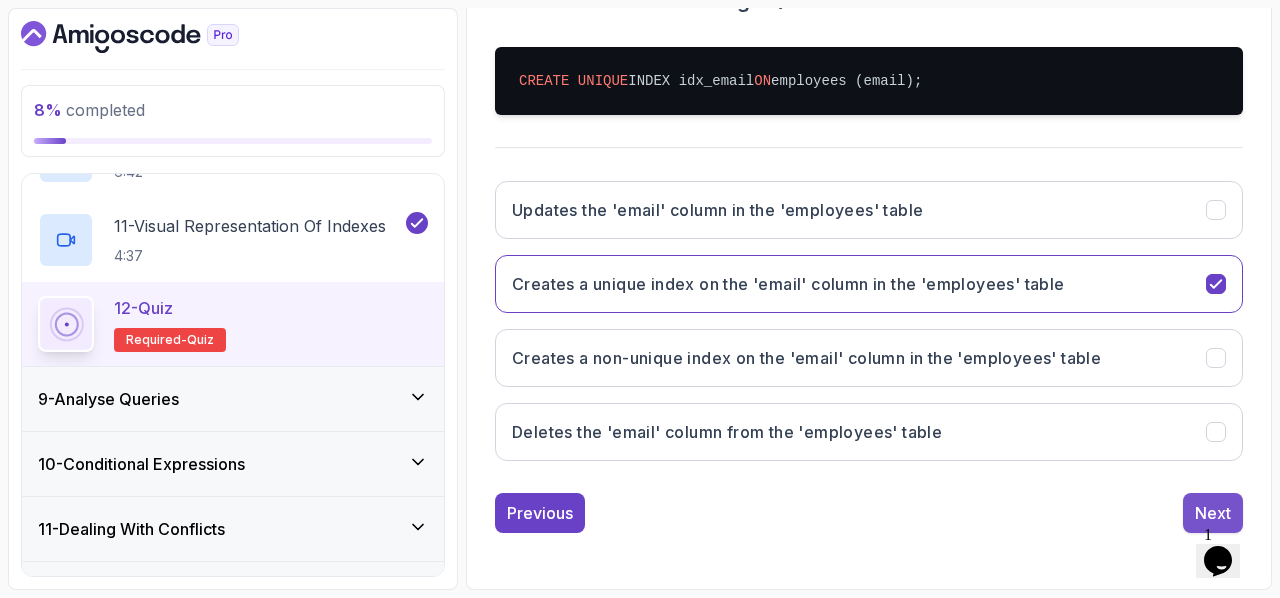 click on "Next" at bounding box center (1213, 513) 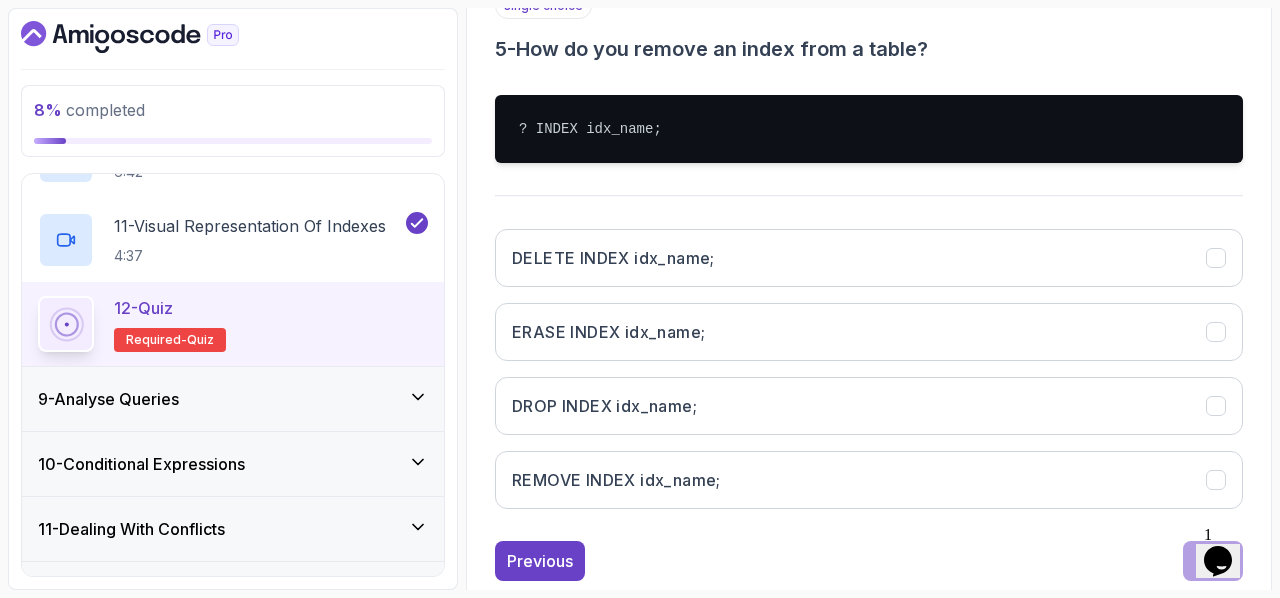 scroll, scrollTop: 399, scrollLeft: 0, axis: vertical 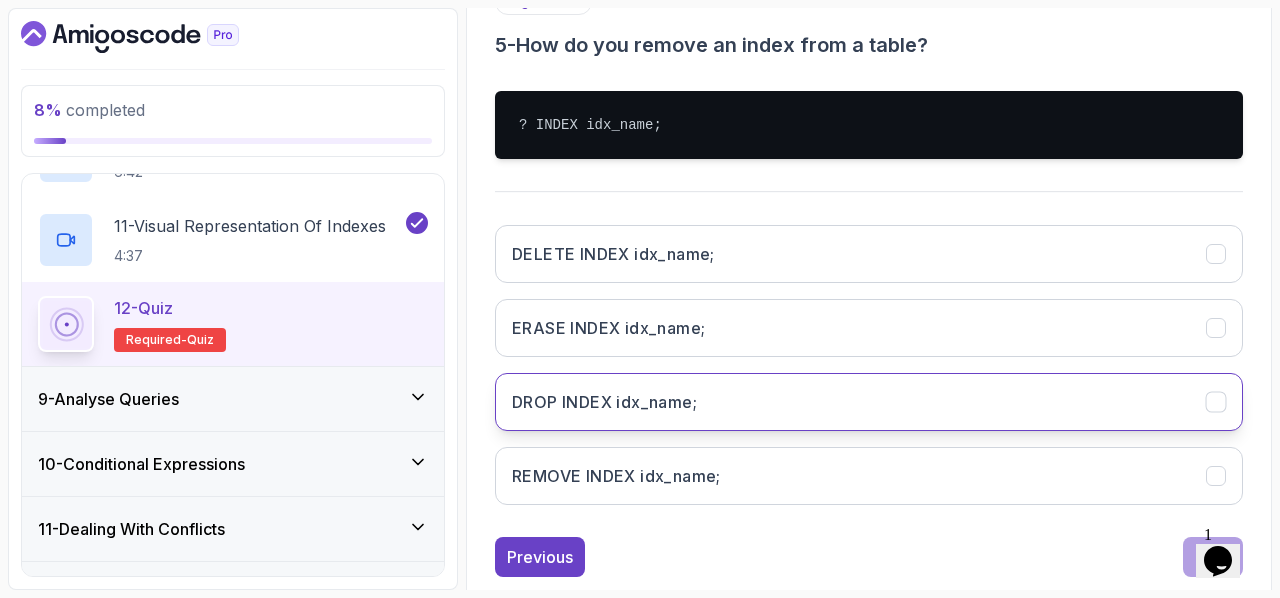 click on "DROP INDEX idx_name;" at bounding box center [869, 402] 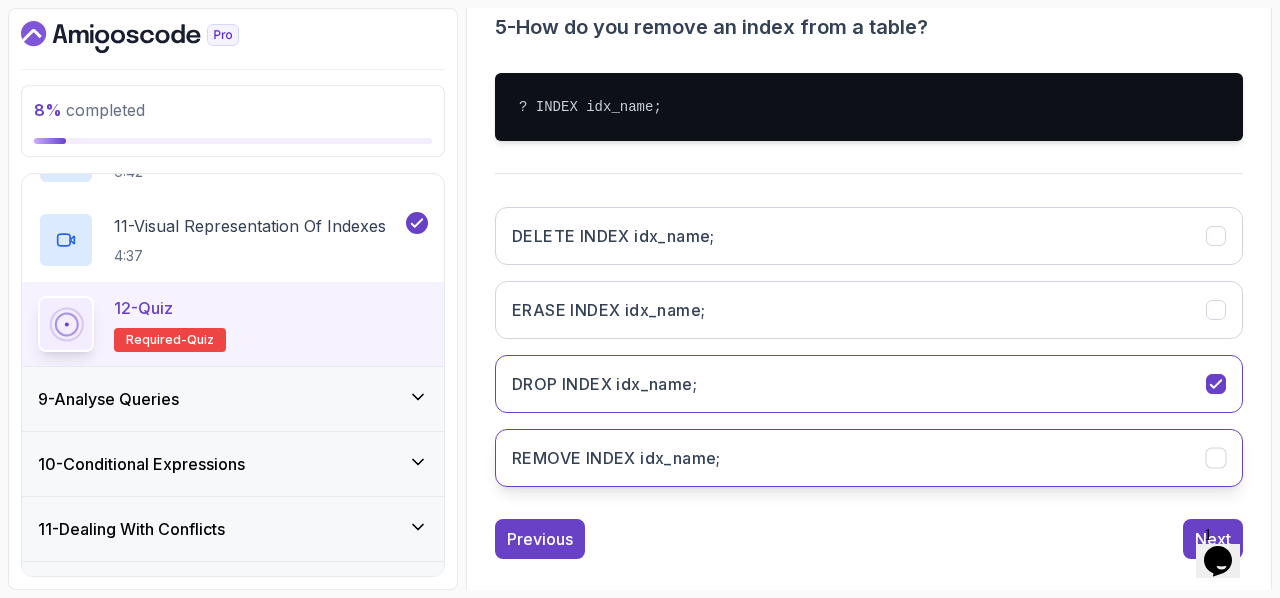 scroll, scrollTop: 443, scrollLeft: 0, axis: vertical 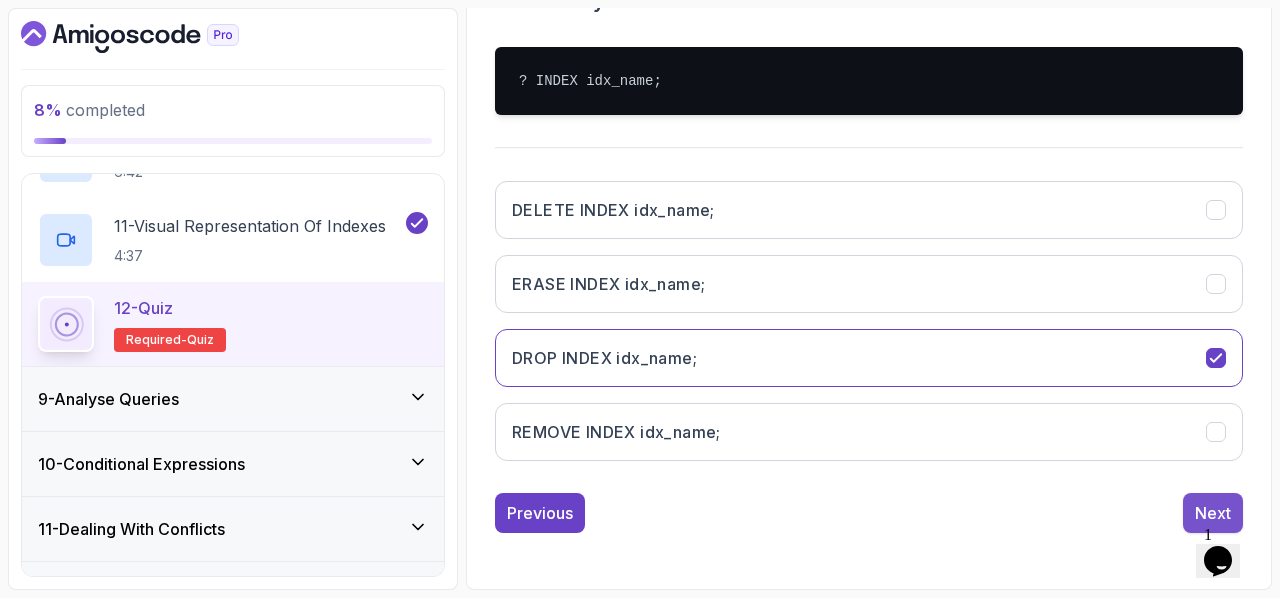 click on "Next" at bounding box center [1213, 513] 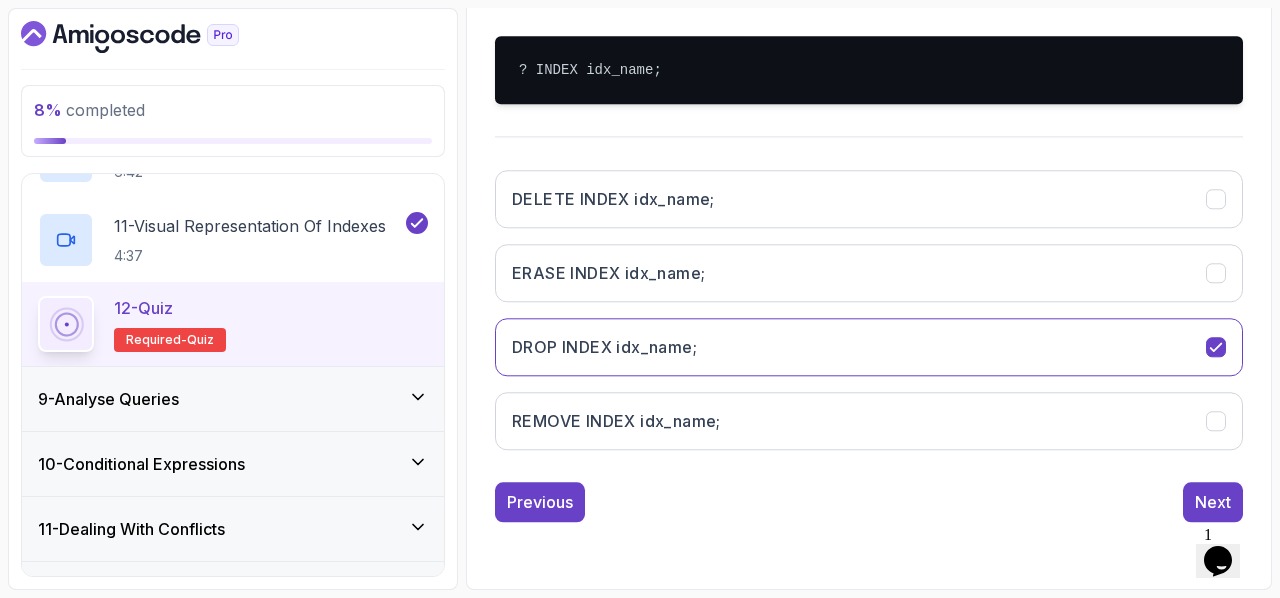scroll, scrollTop: 355, scrollLeft: 0, axis: vertical 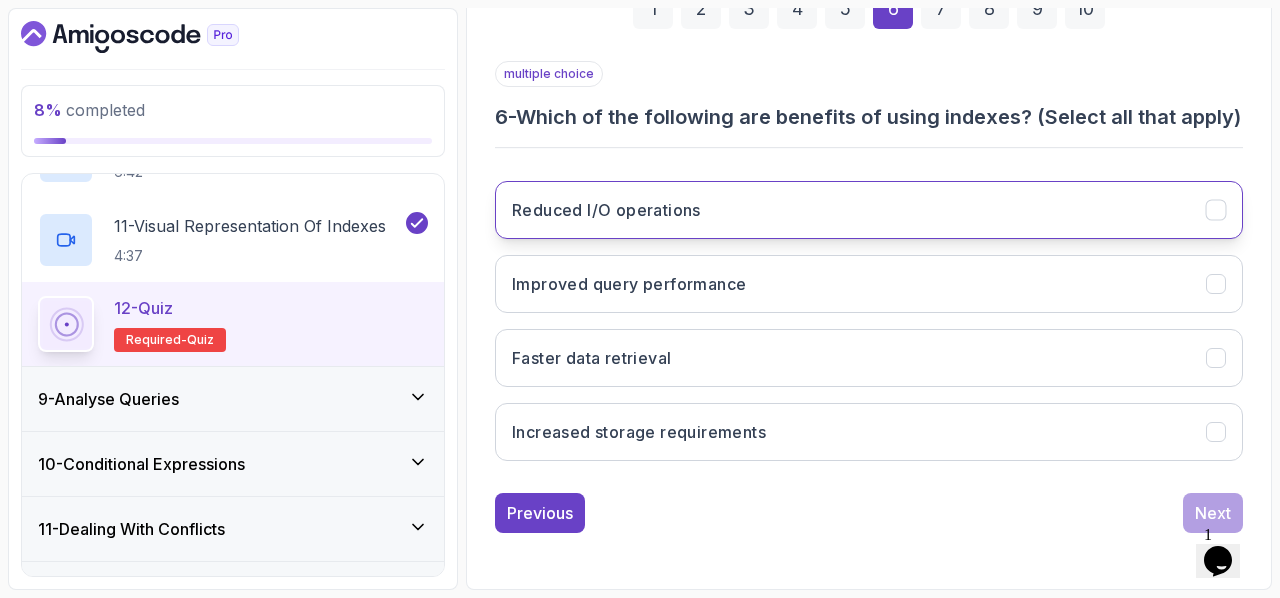 click on "Reduced I/O operations" at bounding box center [869, 210] 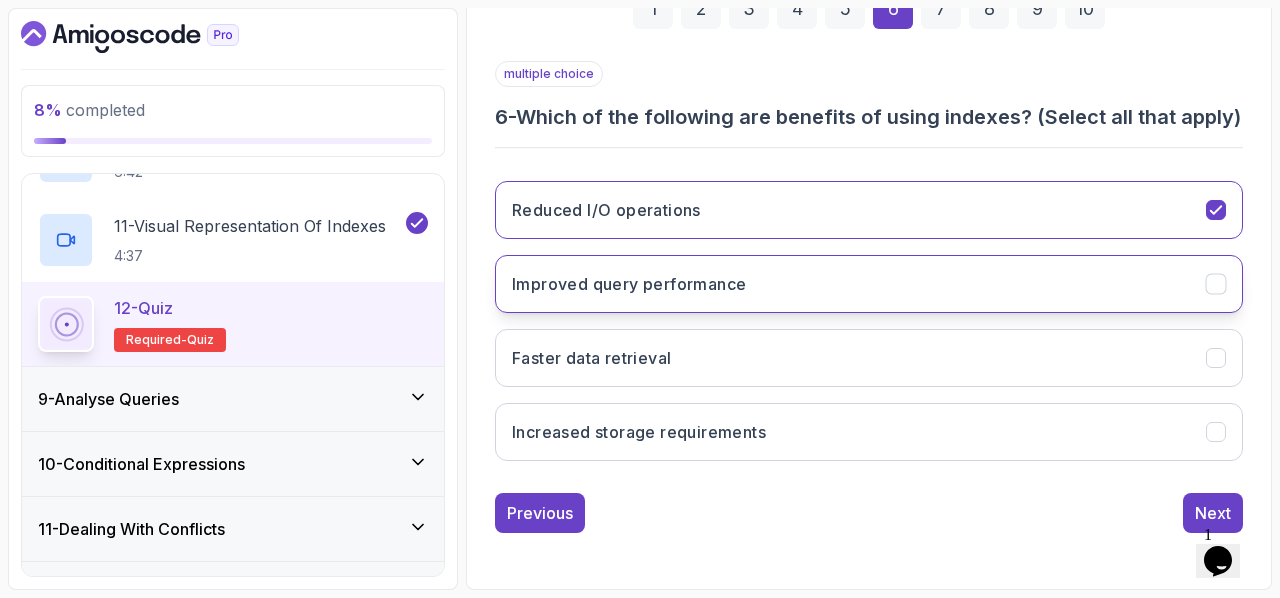 click on "Improved query performance" at bounding box center [869, 284] 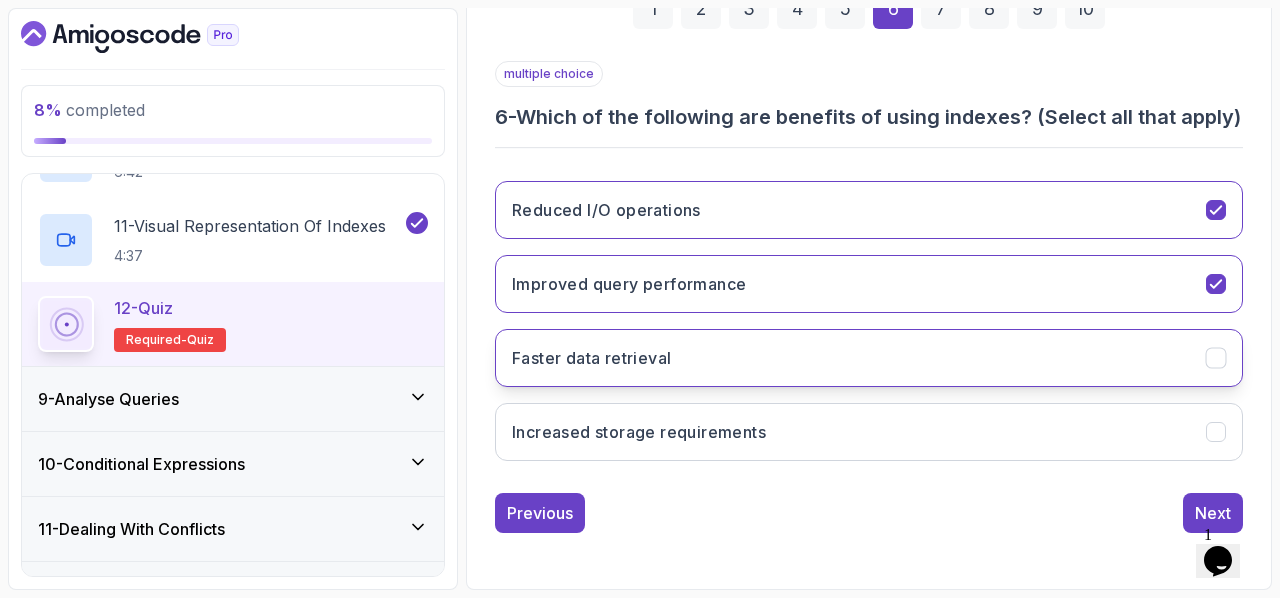 click on "Faster data retrieval" at bounding box center (869, 358) 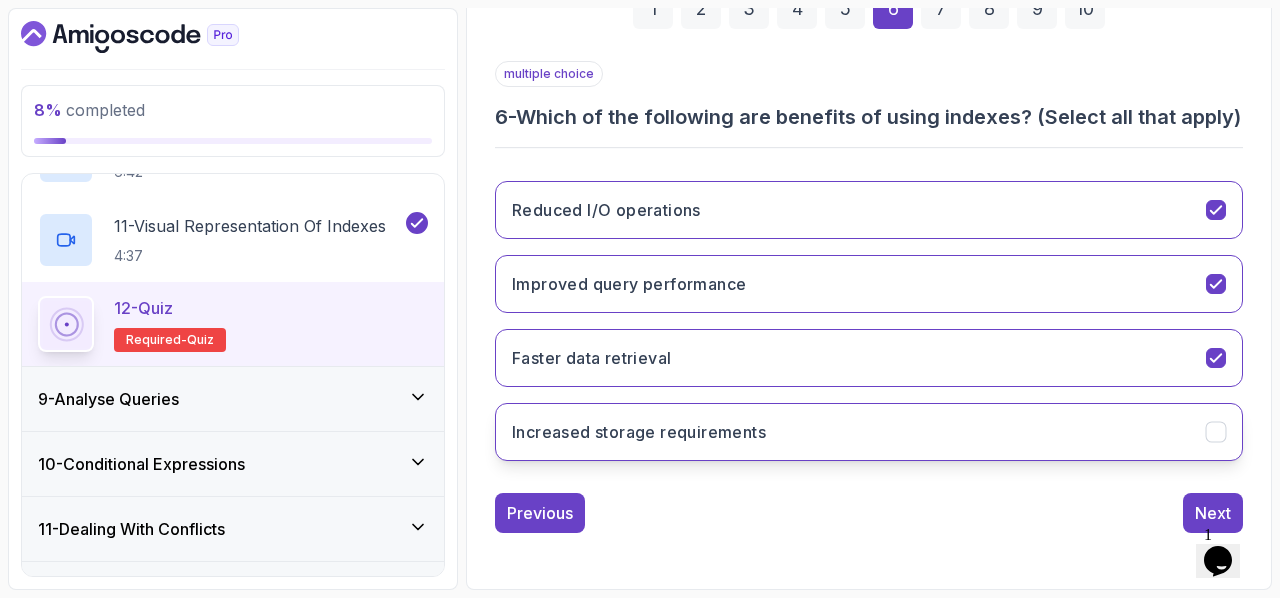 click on "Increased storage requirements" at bounding box center [869, 432] 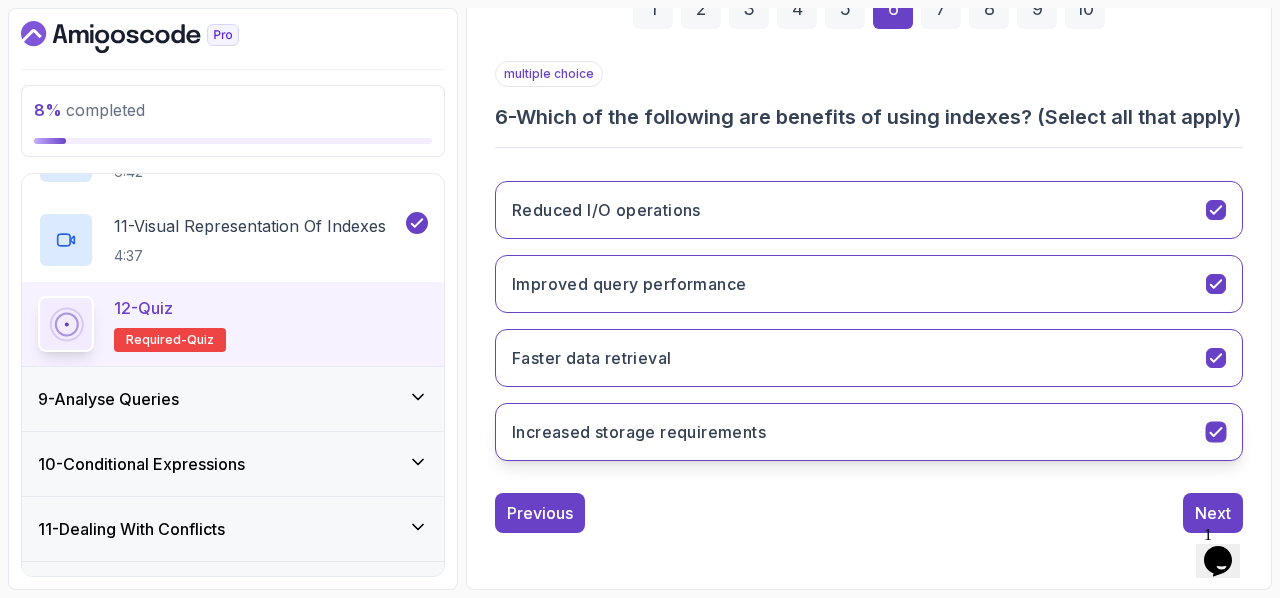 click on "Increased storage requirements" at bounding box center [869, 432] 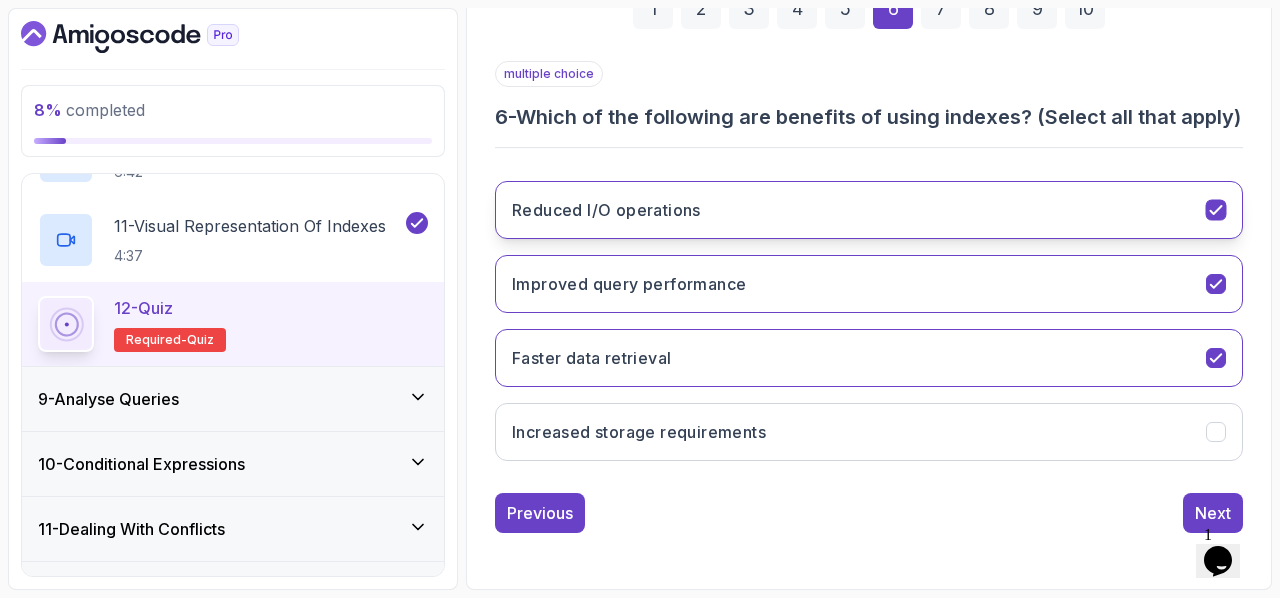 click on "Reduced I/O operations" at bounding box center [869, 210] 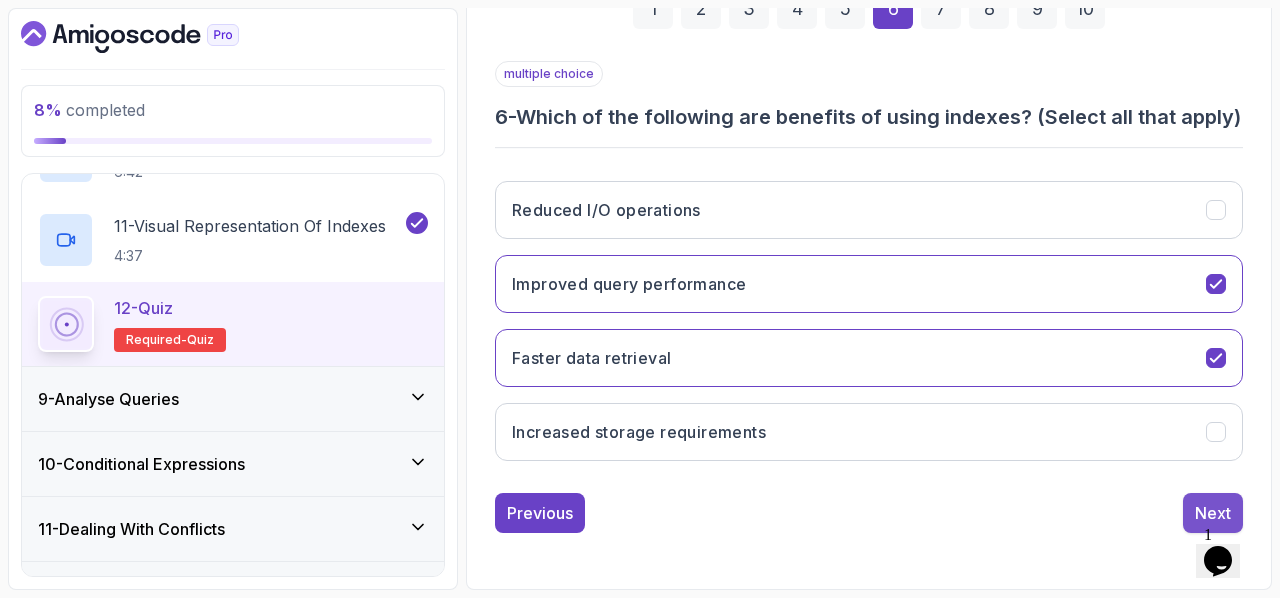 click on "Next" at bounding box center [1213, 513] 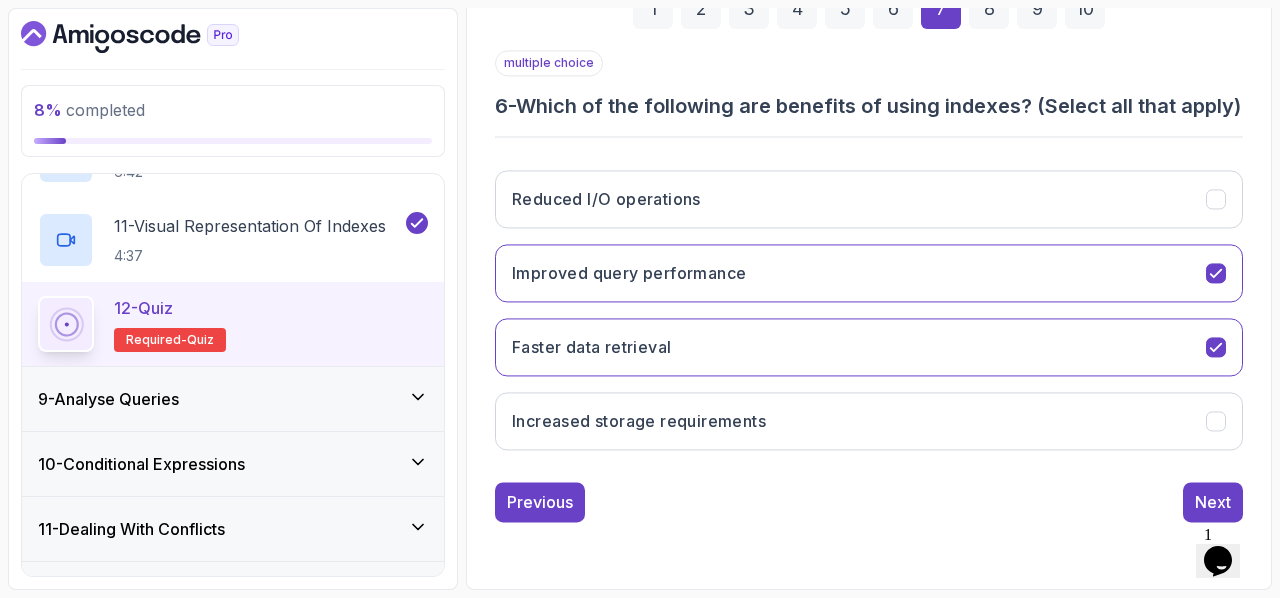 scroll, scrollTop: 327, scrollLeft: 0, axis: vertical 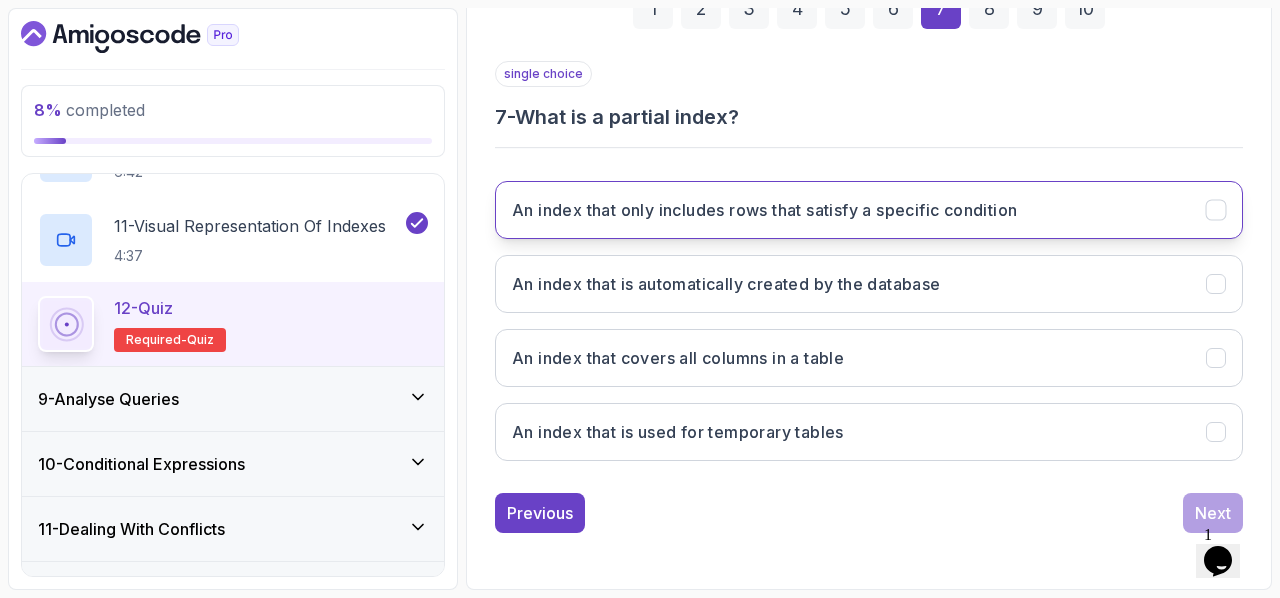 click on "An index that only includes rows that satisfy a specific condition" at bounding box center [764, 210] 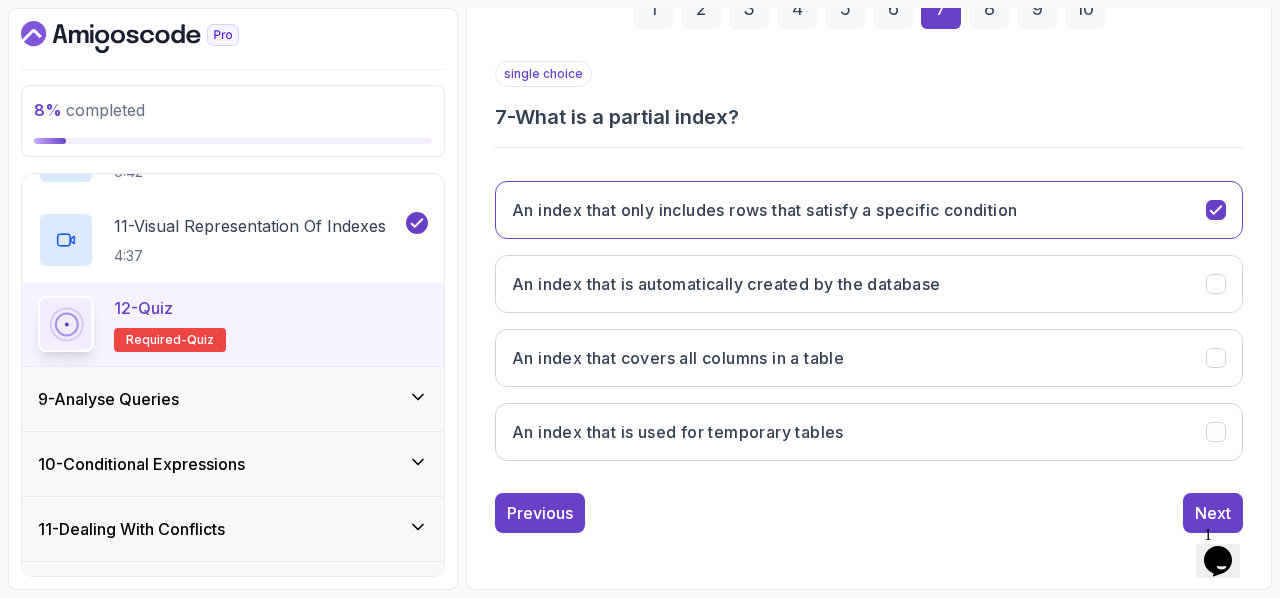 drag, startPoint x: 1192, startPoint y: 496, endPoint x: 1200, endPoint y: 486, distance: 12.806249 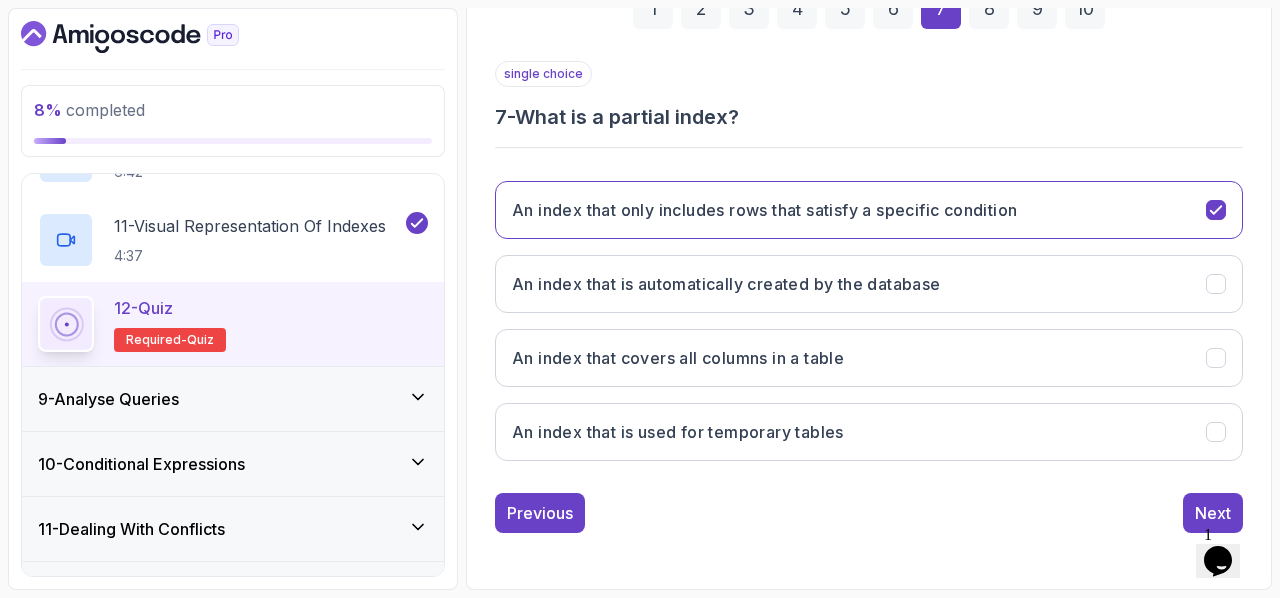 click on "single choice [NUMBER]  -  What is a partial index? An index that only includes rows that satisfy a specific condition An index that is automatically created by the database An index that covers all columns in a table An index that is used for temporary tables Previous Next" at bounding box center [869, 297] 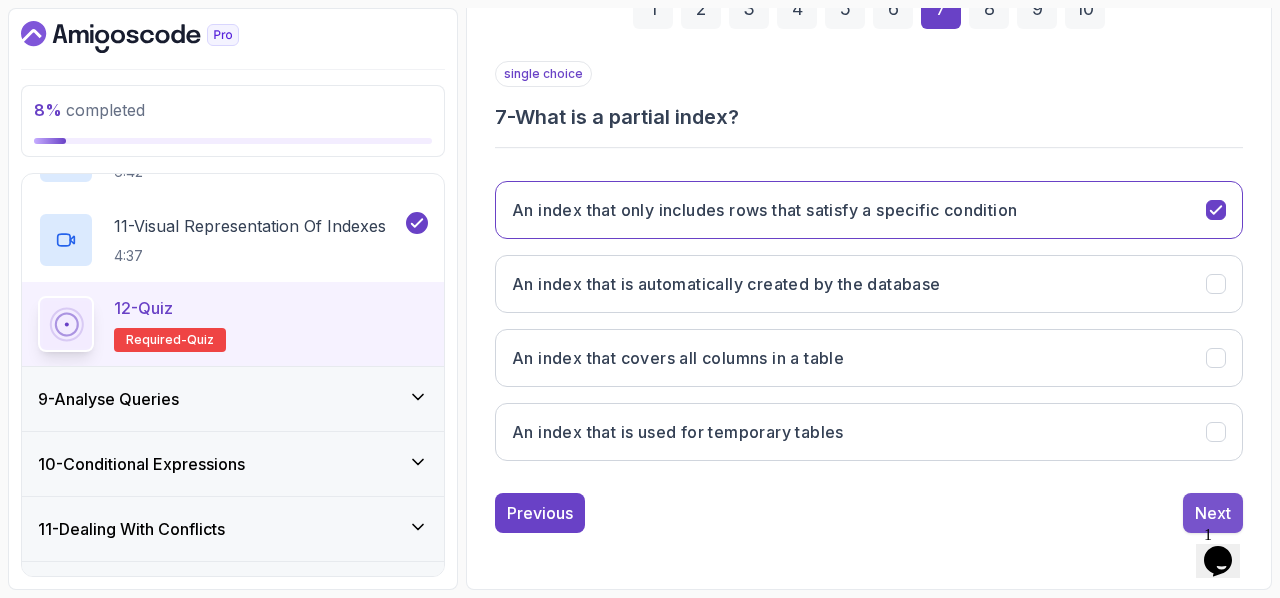 click on "Next" at bounding box center [1213, 513] 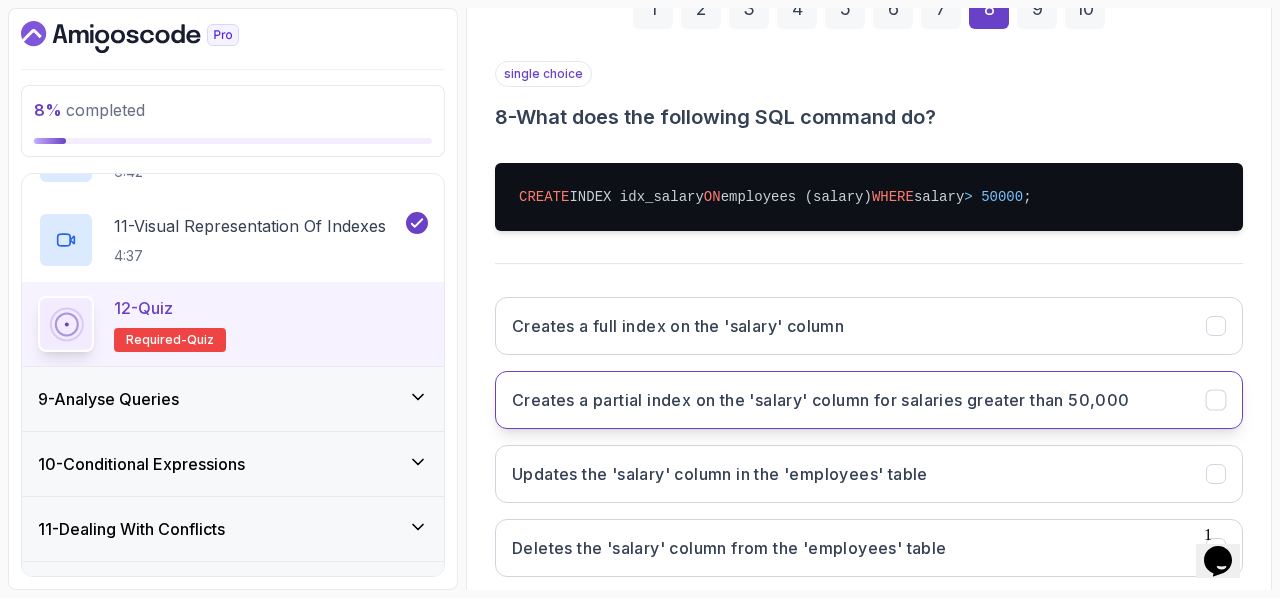 drag, startPoint x: 904, startPoint y: 410, endPoint x: 905, endPoint y: 421, distance: 11.045361 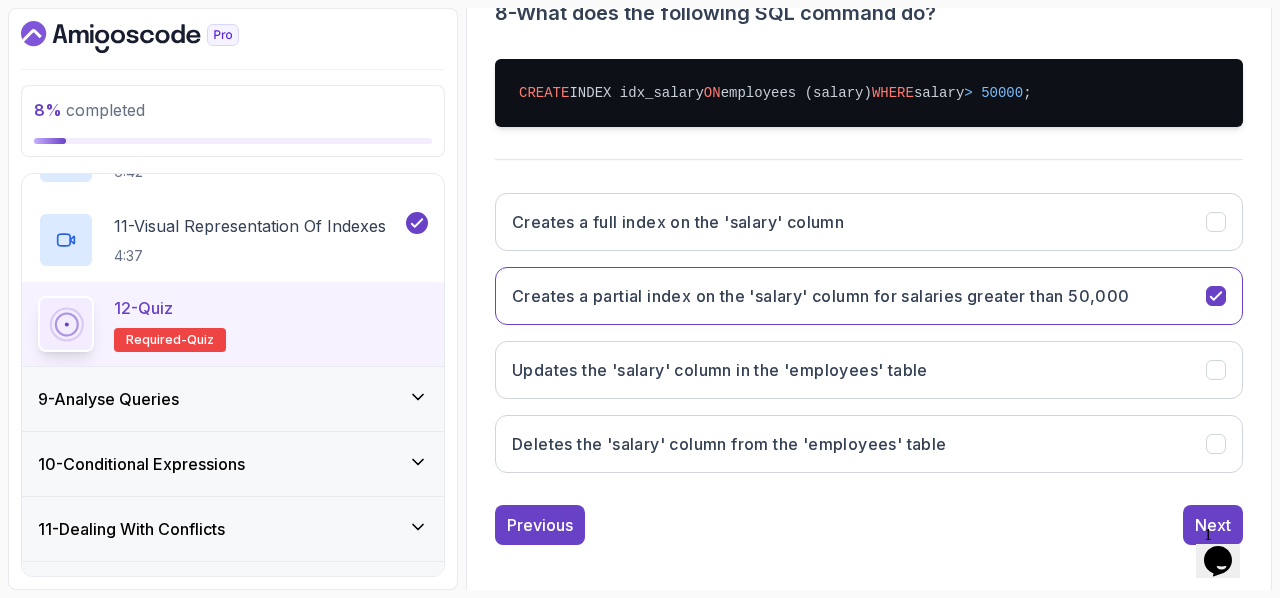 scroll, scrollTop: 443, scrollLeft: 0, axis: vertical 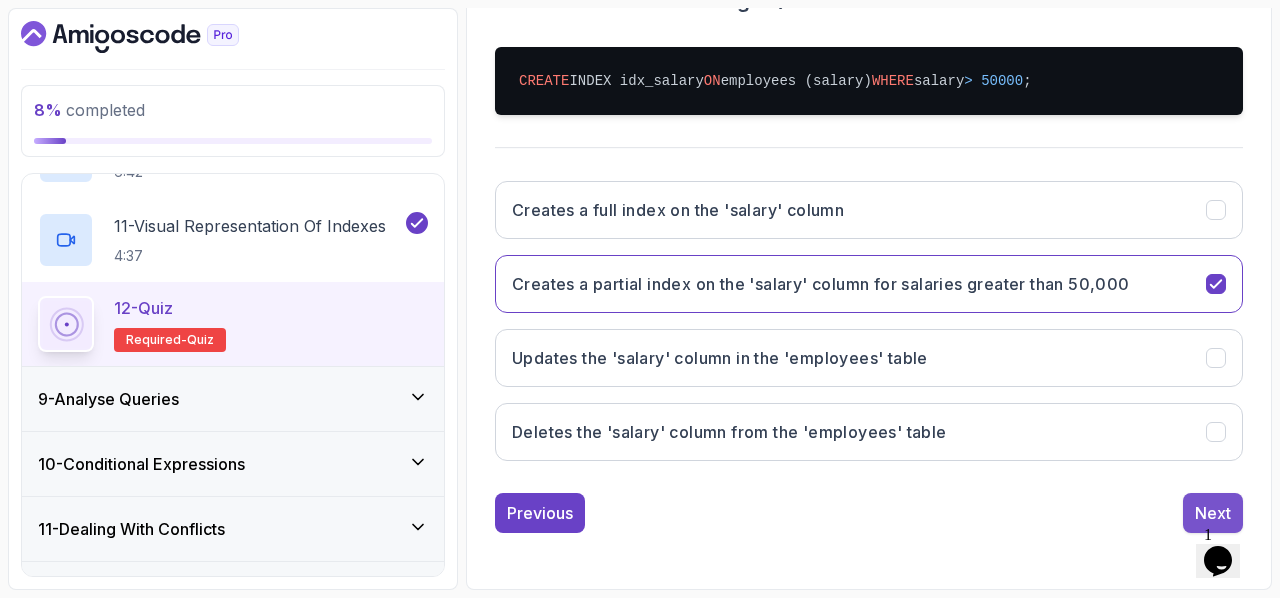 click on "Next" at bounding box center [1213, 513] 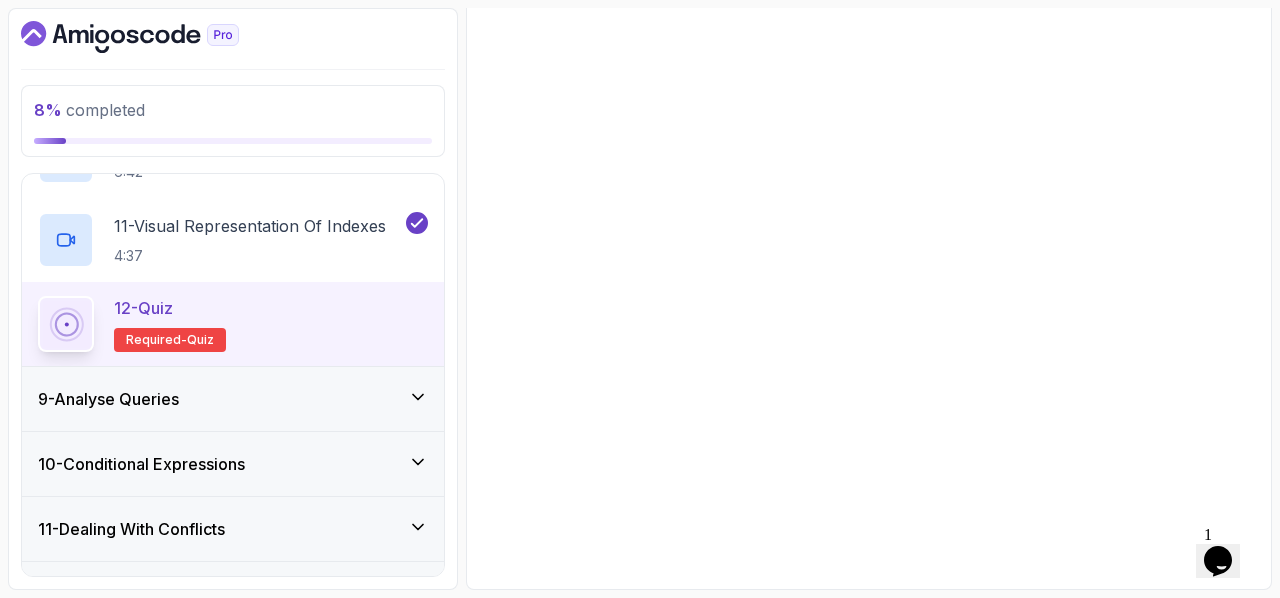 scroll, scrollTop: 355, scrollLeft: 0, axis: vertical 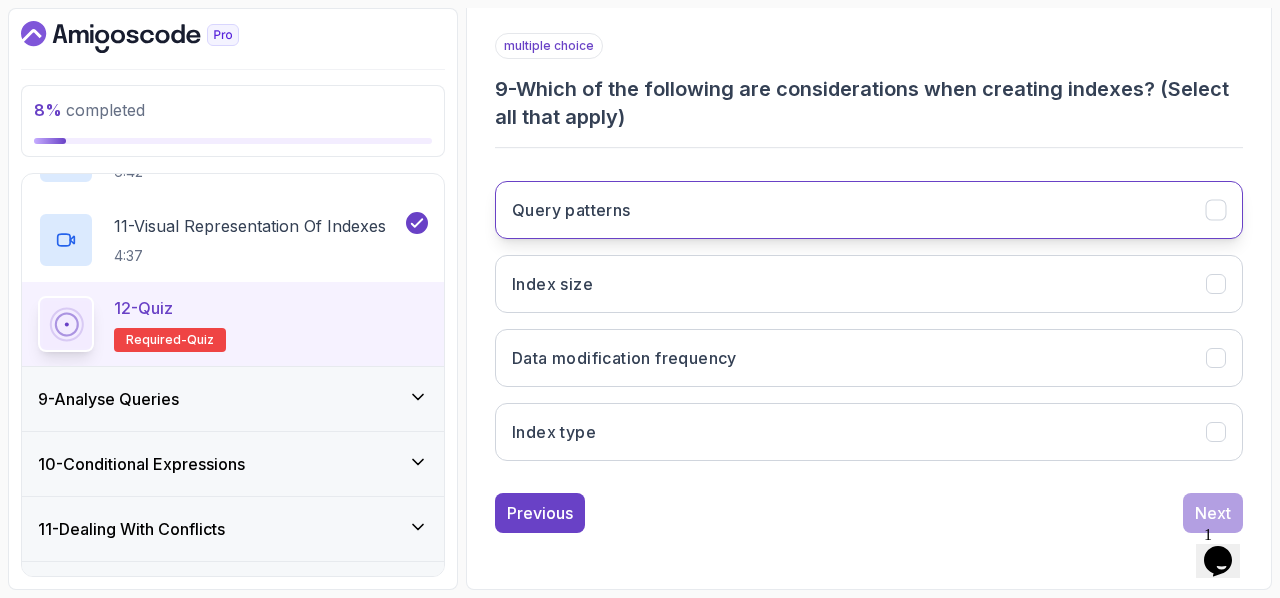 click on "Query patterns" at bounding box center [869, 210] 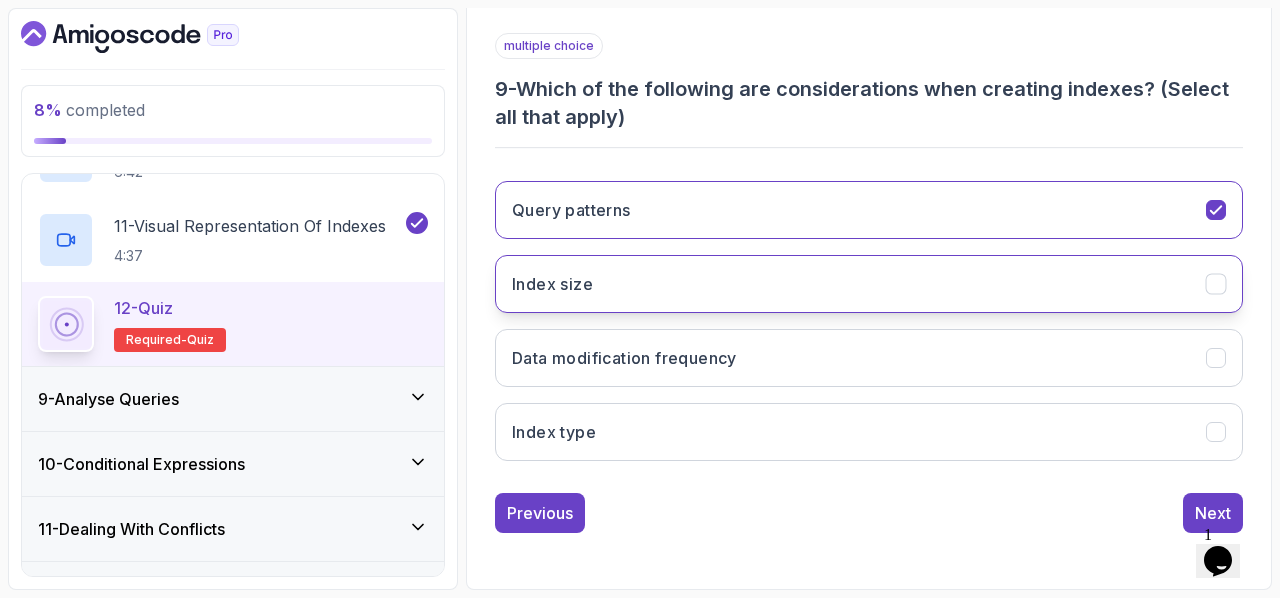 click on "Index size" at bounding box center (869, 284) 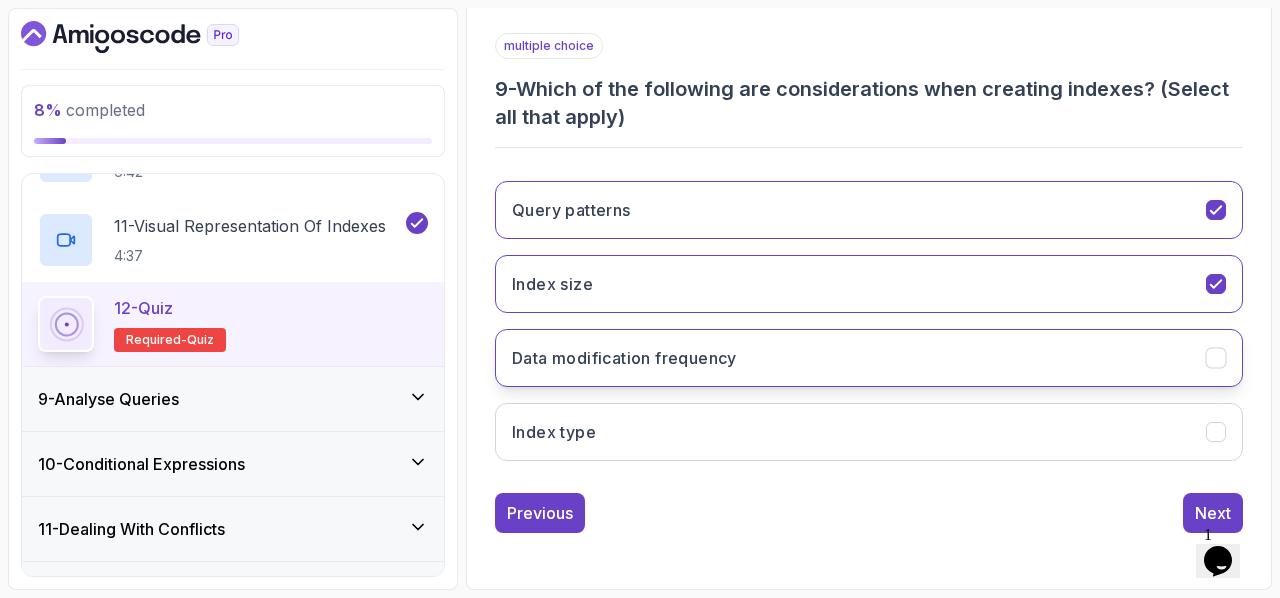 click on "Data modification frequency" at bounding box center (869, 358) 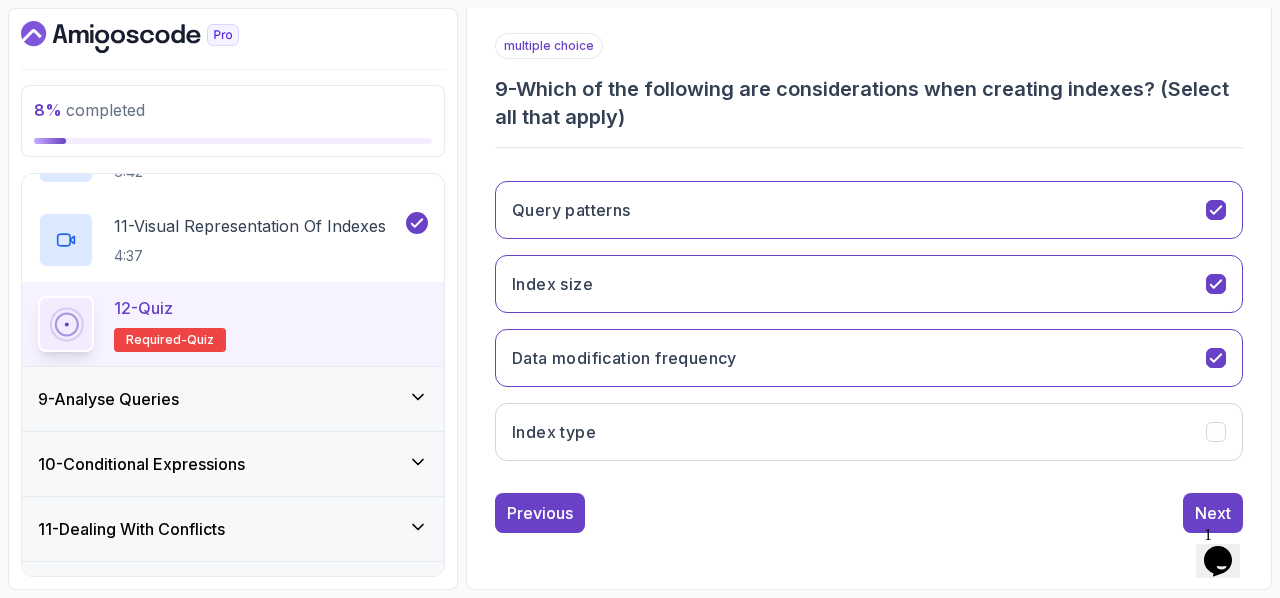 click on "Query patterns Index size Data modification frequency Index type" at bounding box center (869, 321) 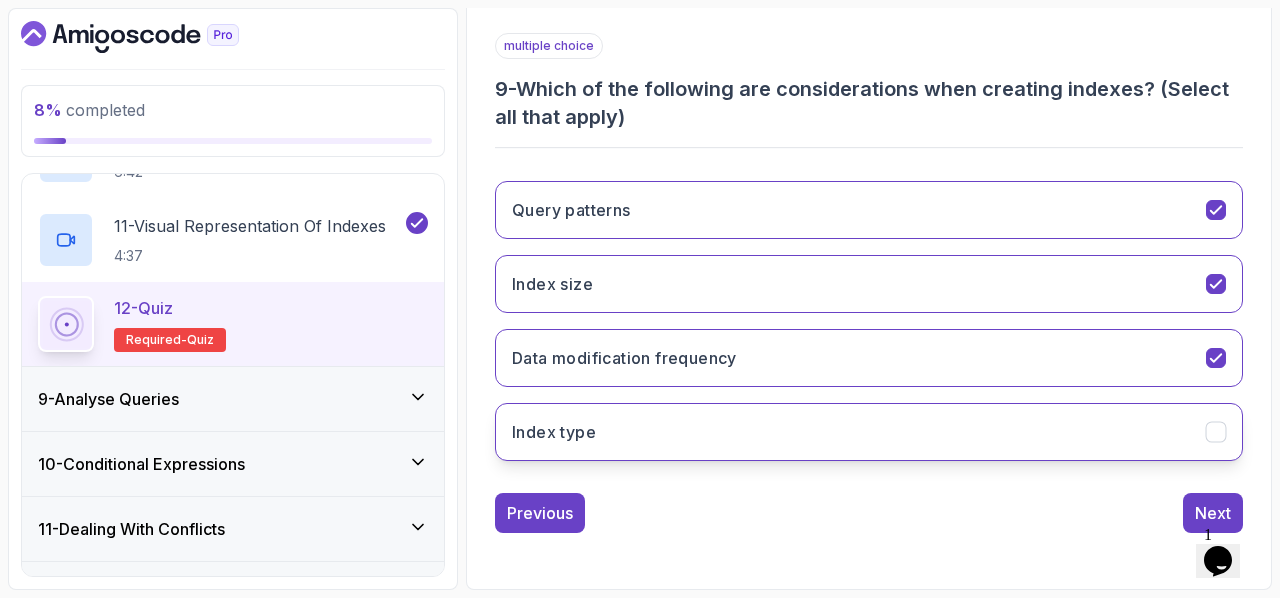 click on "Index type" at bounding box center (869, 432) 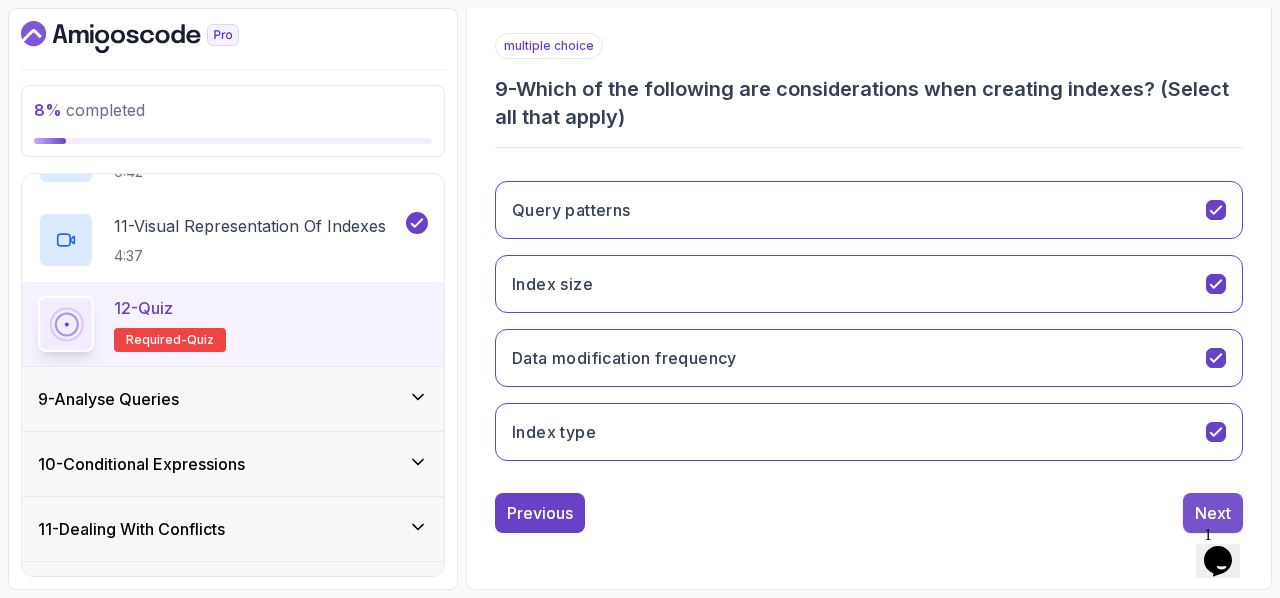 click on "Next" at bounding box center (1213, 513) 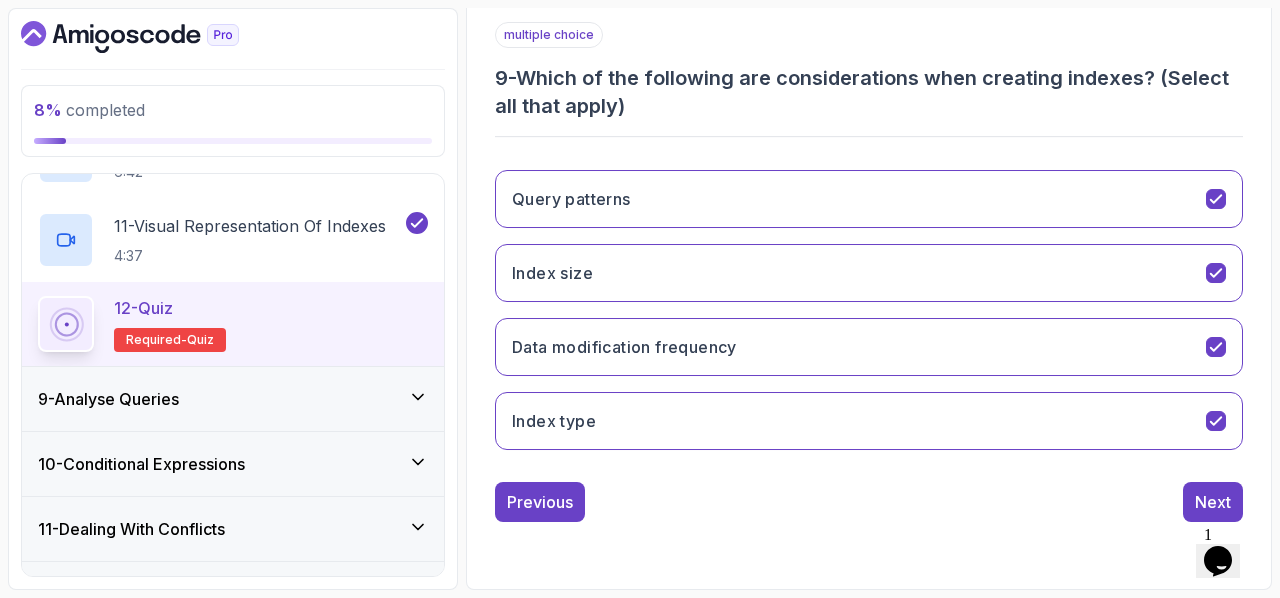 scroll, scrollTop: 327, scrollLeft: 0, axis: vertical 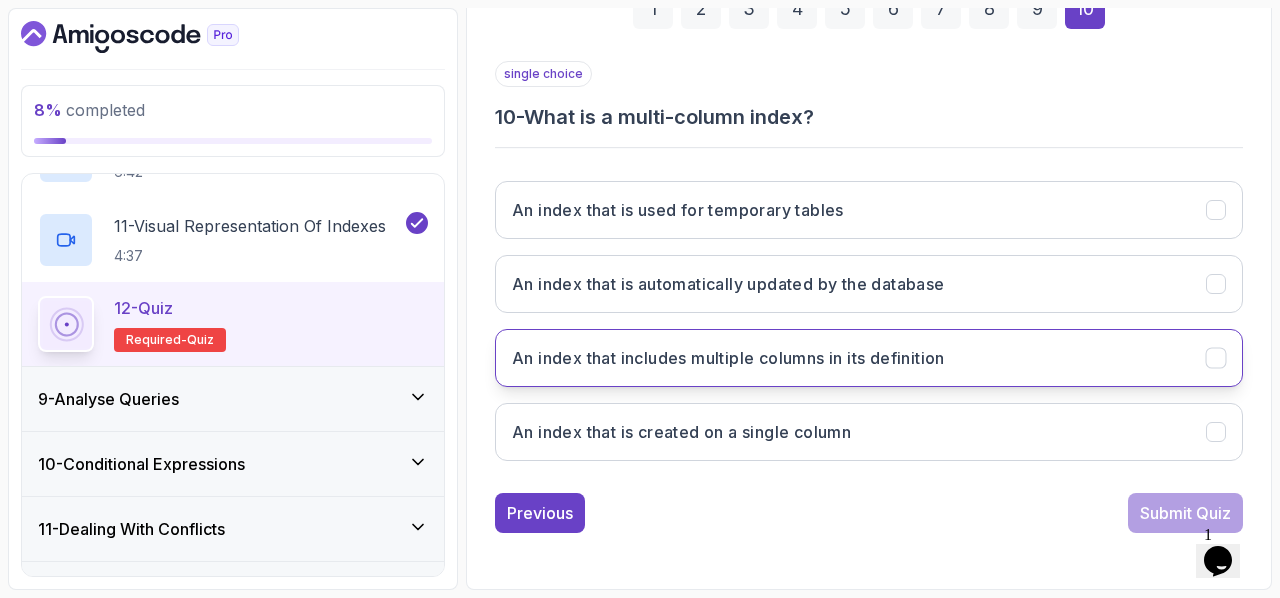 click on "An index that includes multiple columns in its definition" at bounding box center (728, 358) 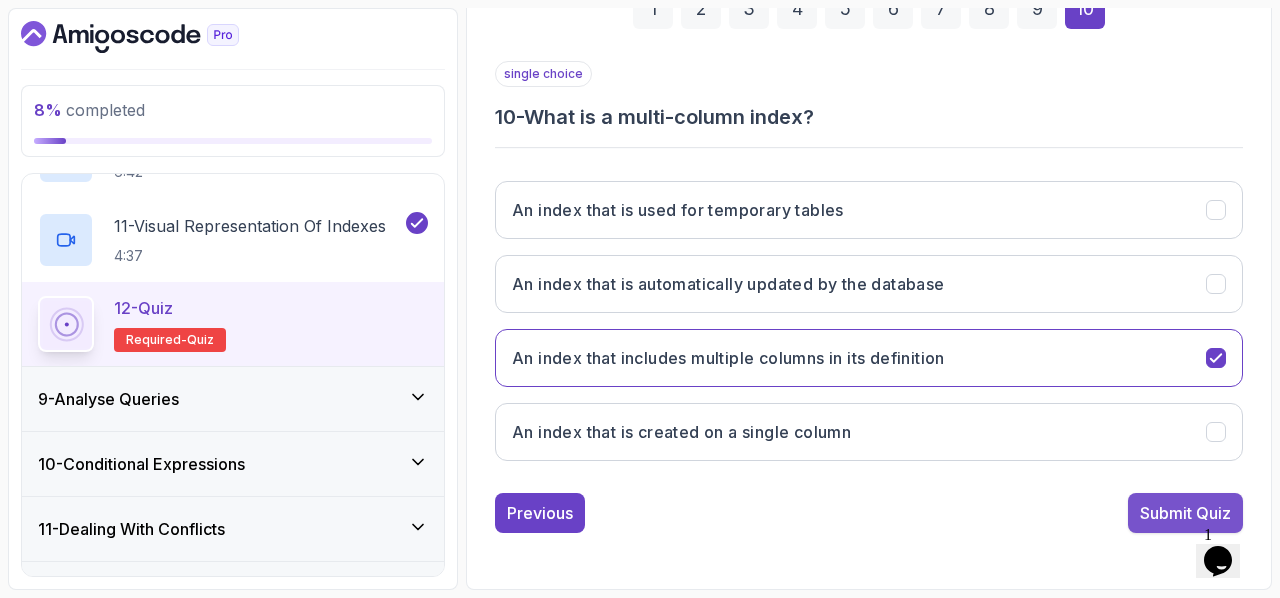 click on "Submit Quiz" at bounding box center (1185, 513) 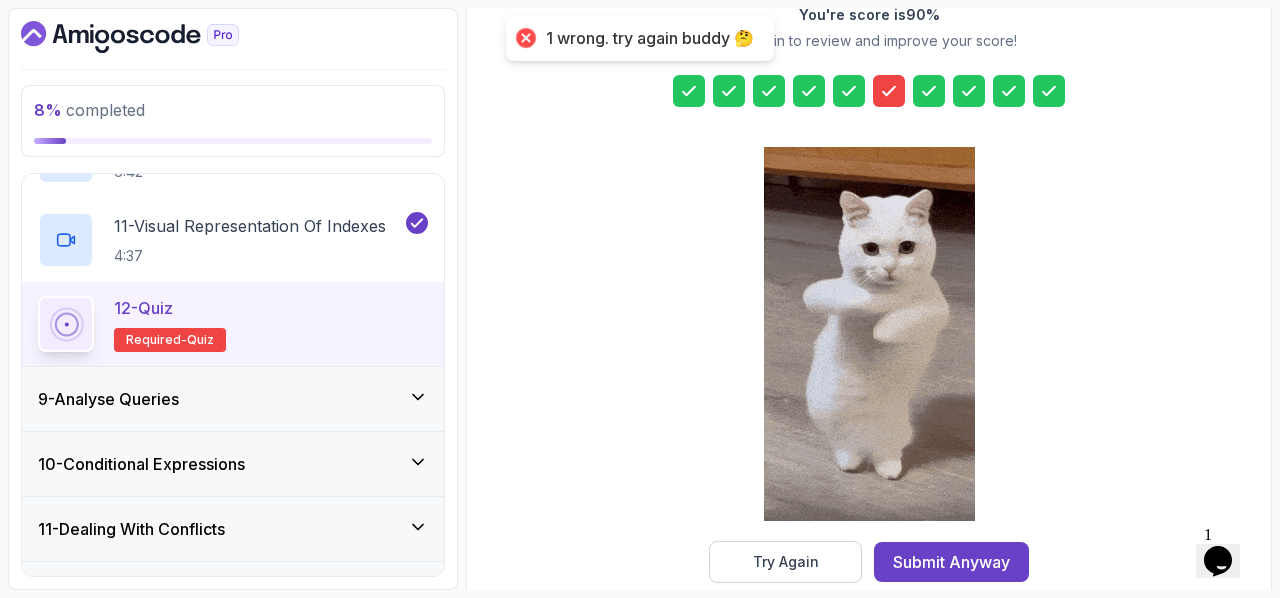 click 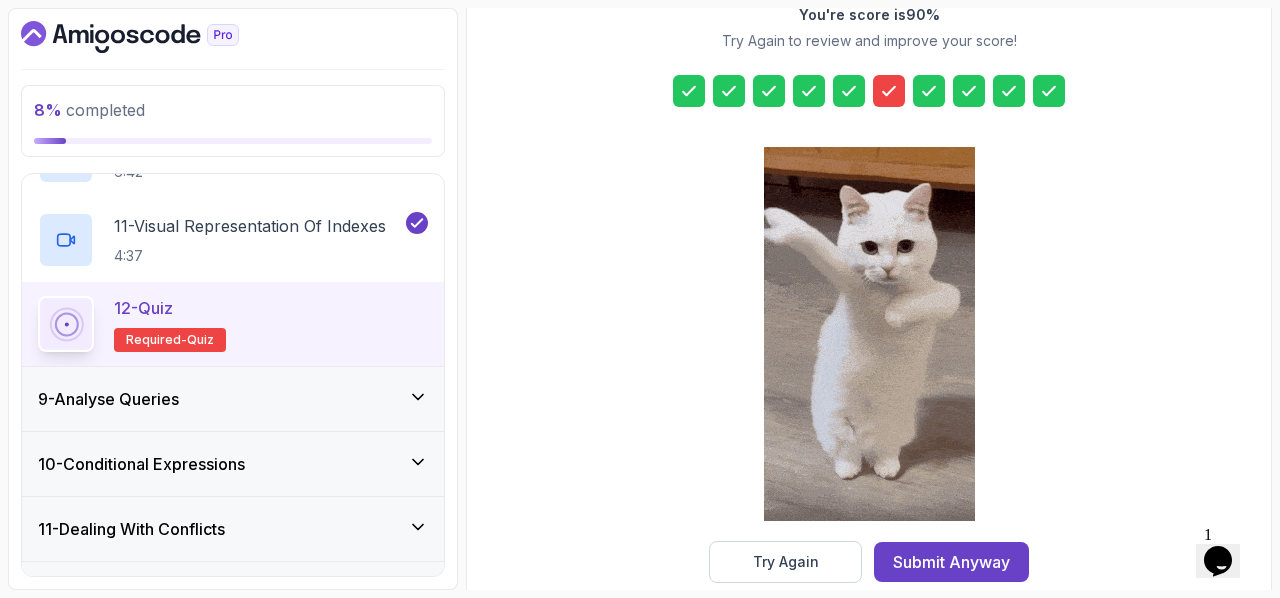 click 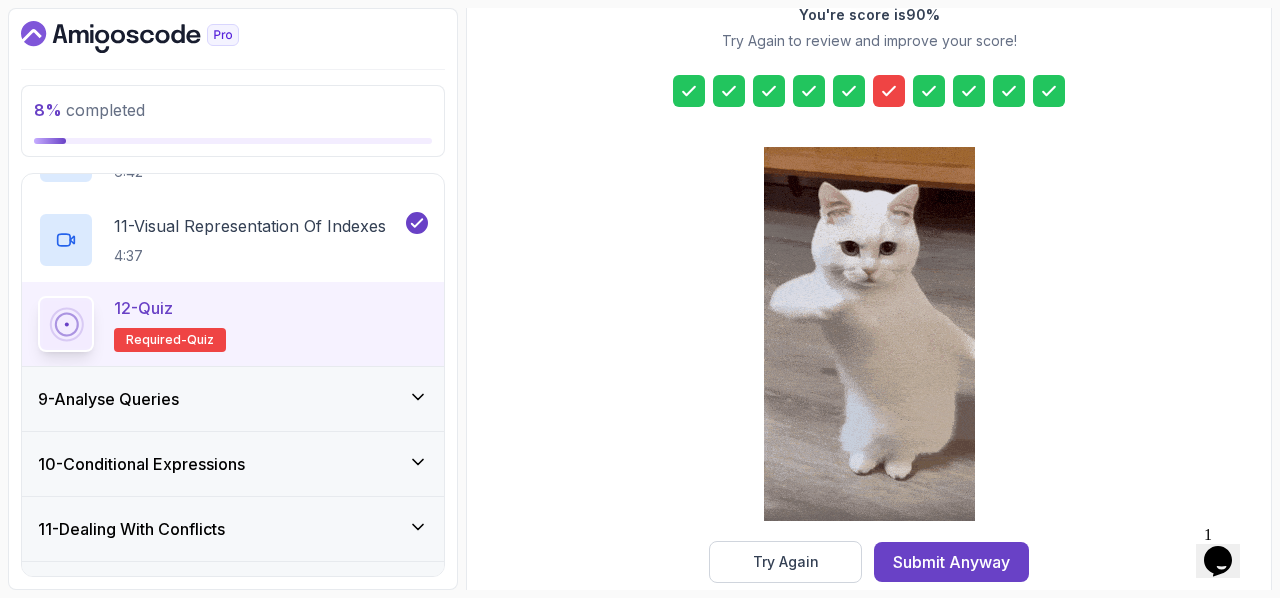 click 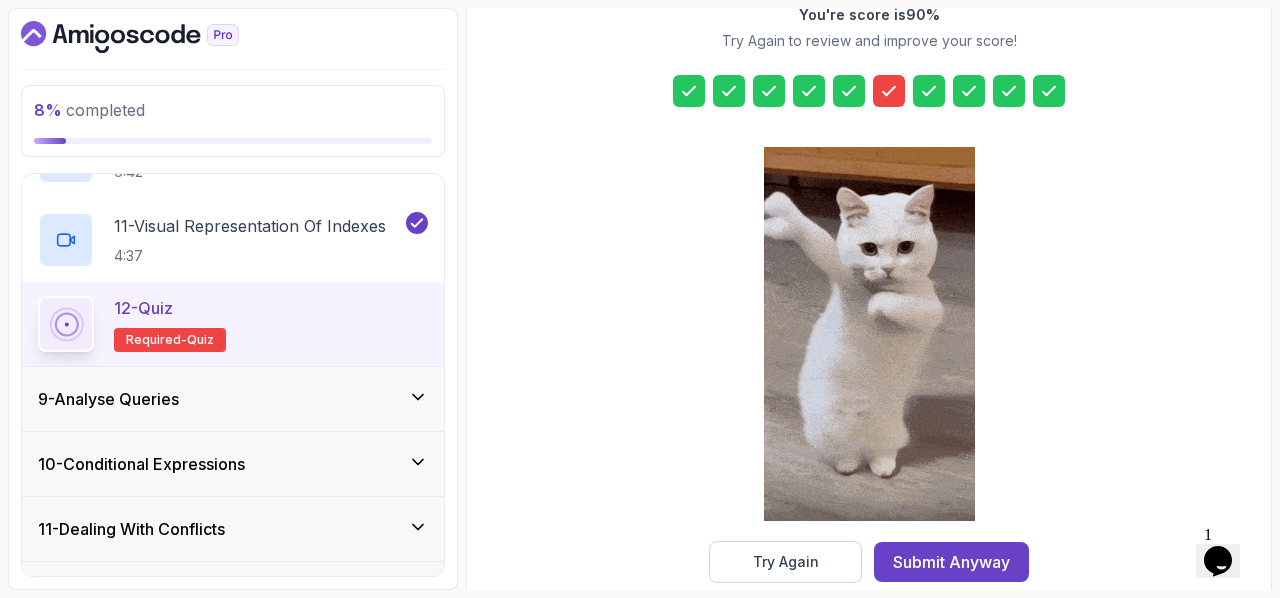 click 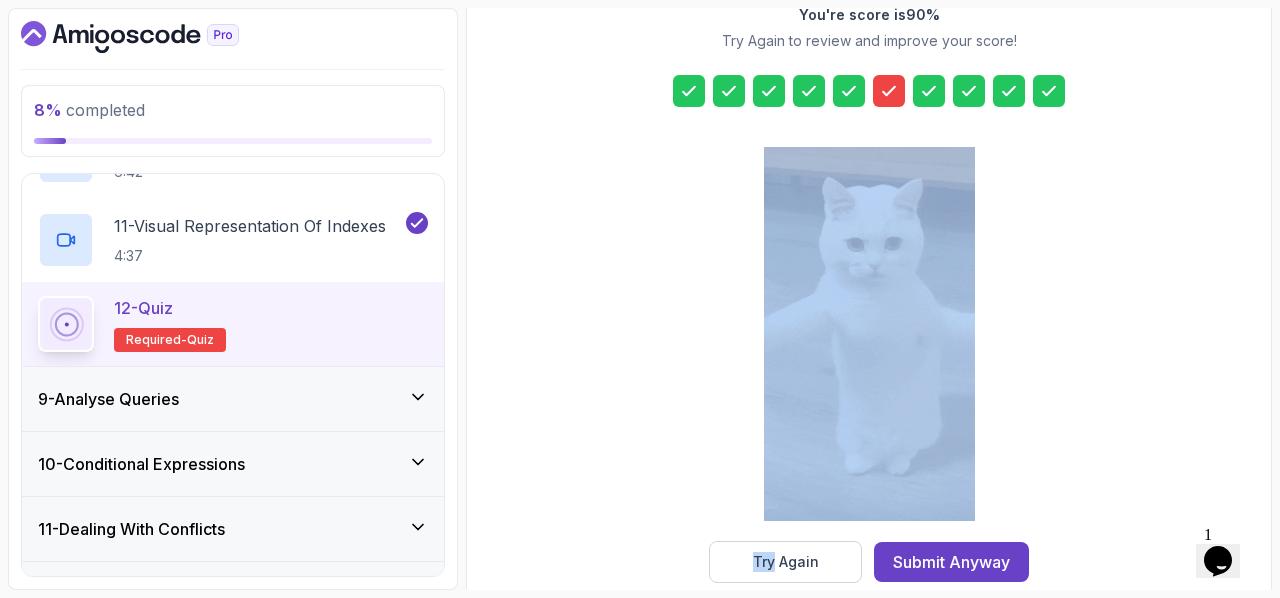 click 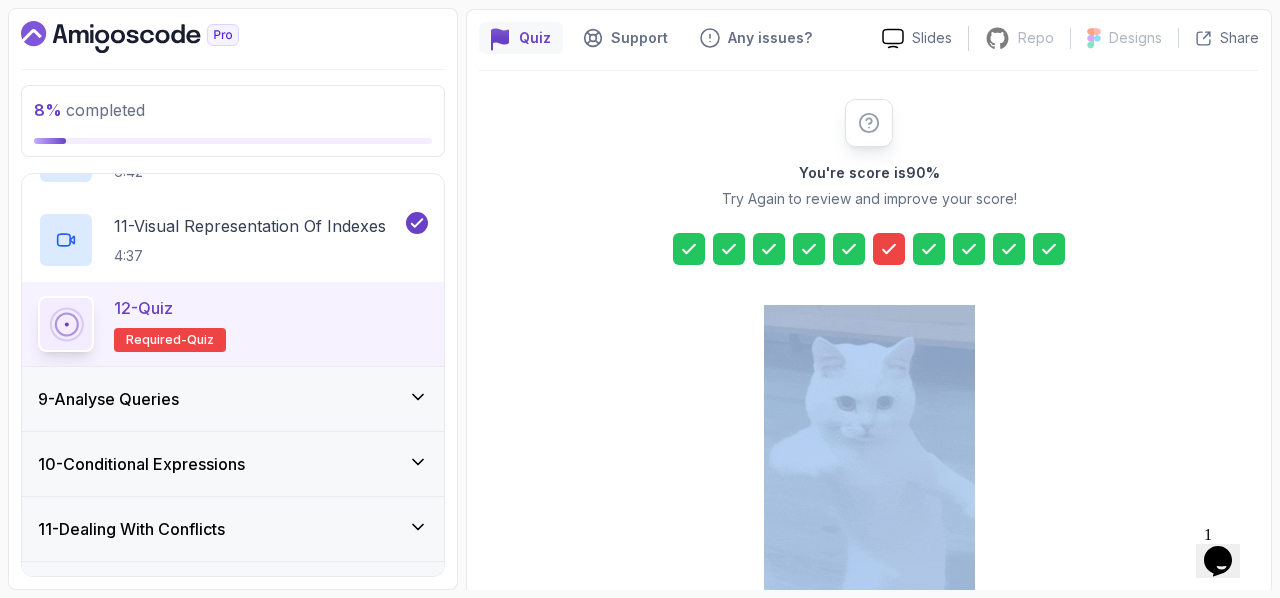 scroll, scrollTop: 361, scrollLeft: 0, axis: vertical 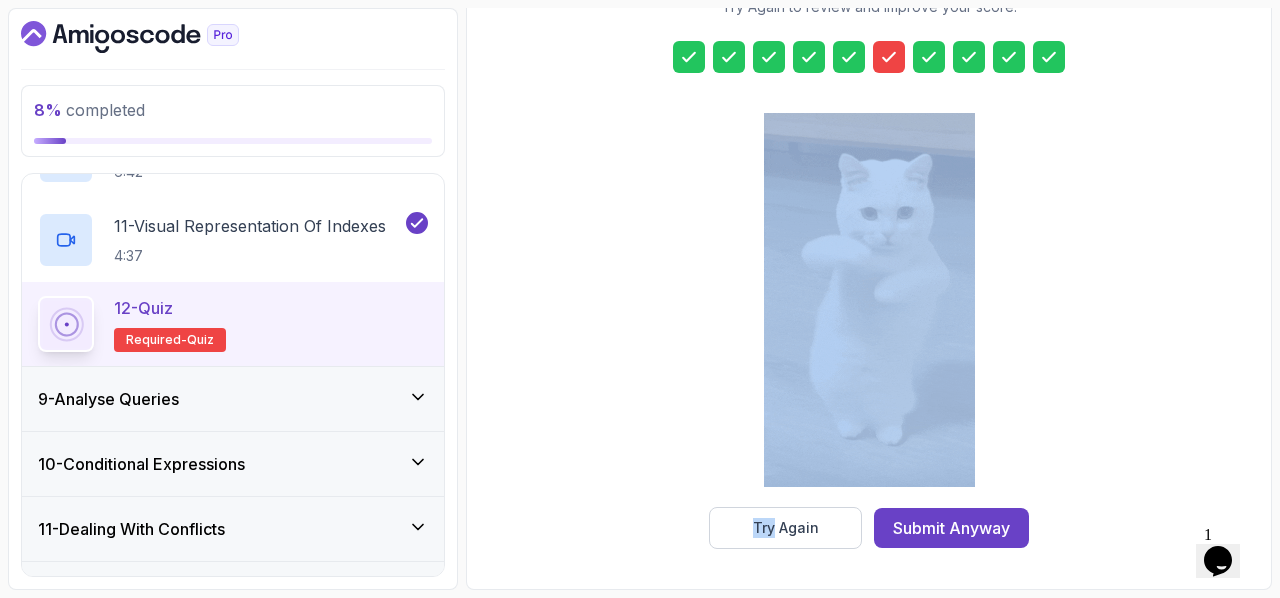 click 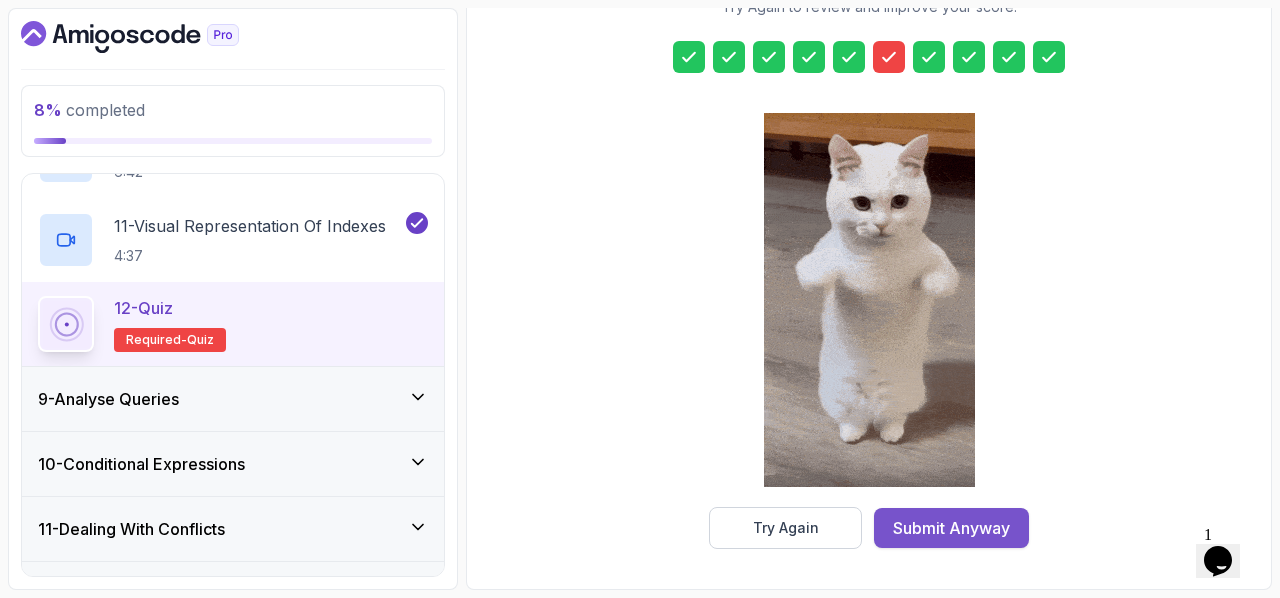 click on "Submit Anyway" at bounding box center [951, 528] 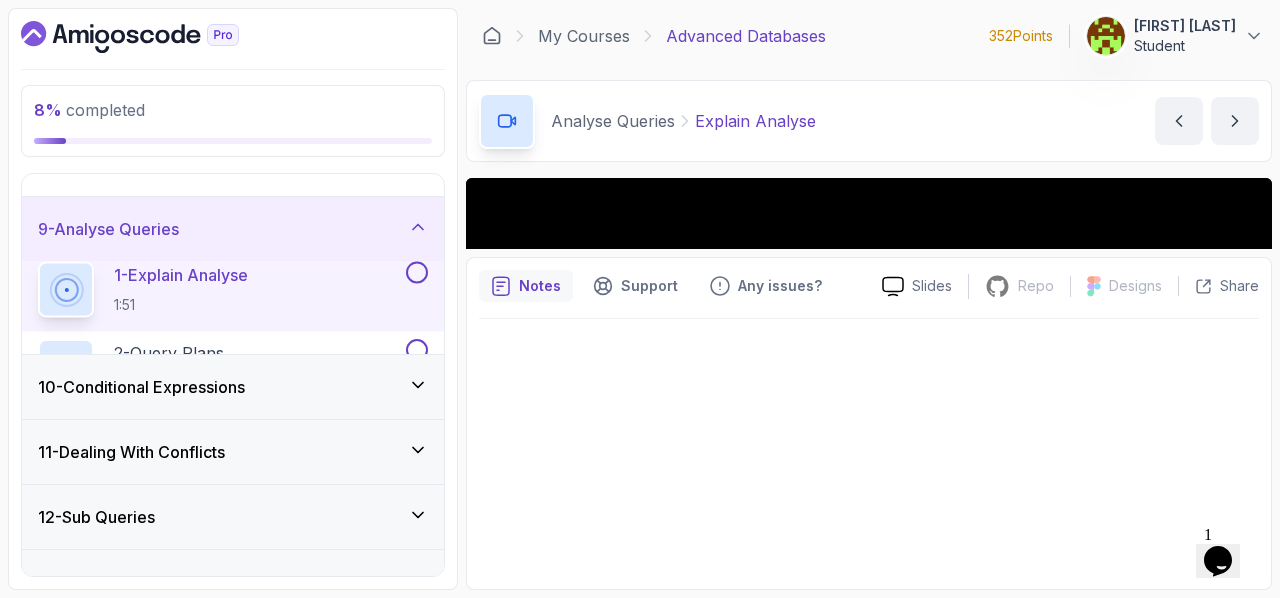 scroll, scrollTop: 0, scrollLeft: 0, axis: both 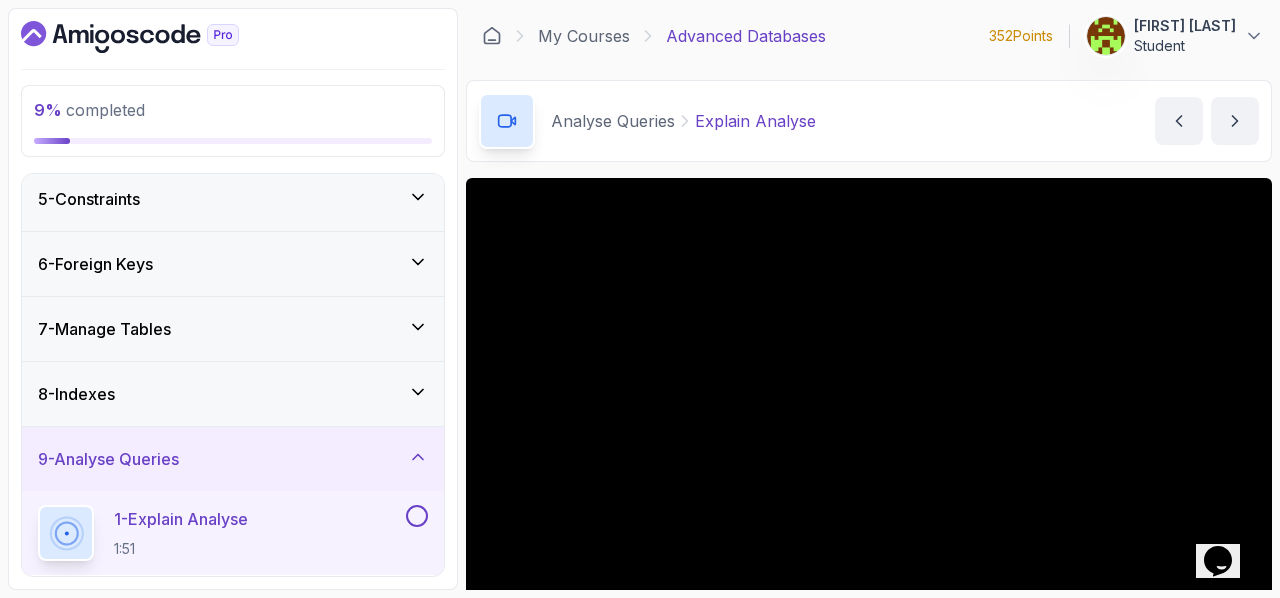 click on "8  -  Indexes" at bounding box center [233, 394] 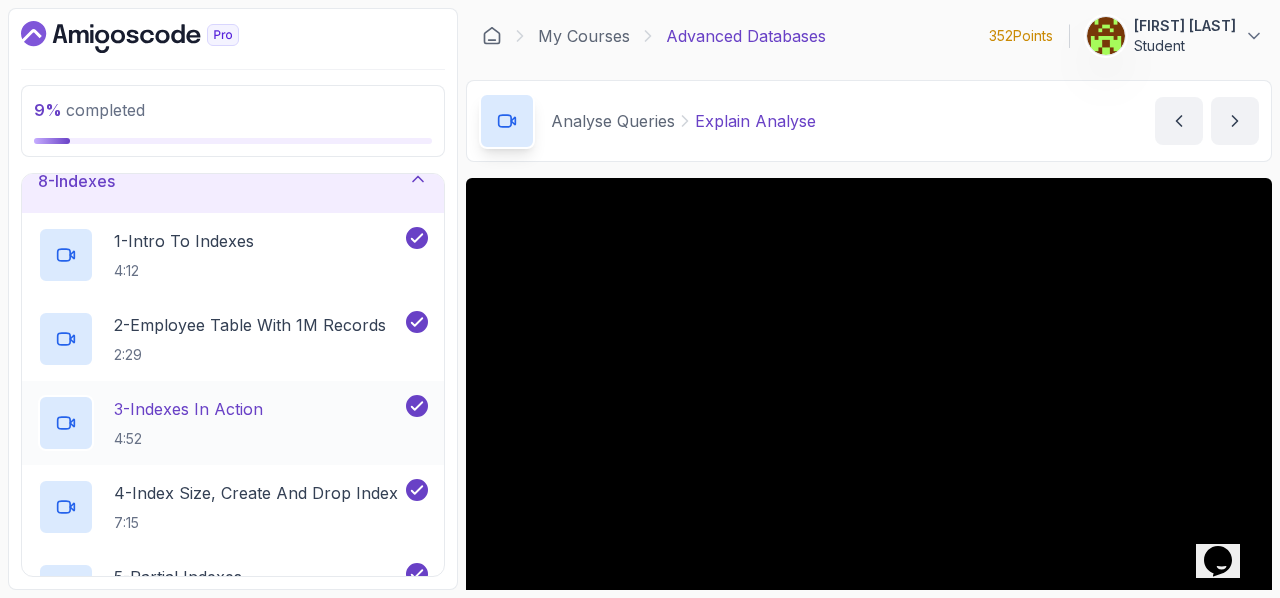scroll, scrollTop: 476, scrollLeft: 0, axis: vertical 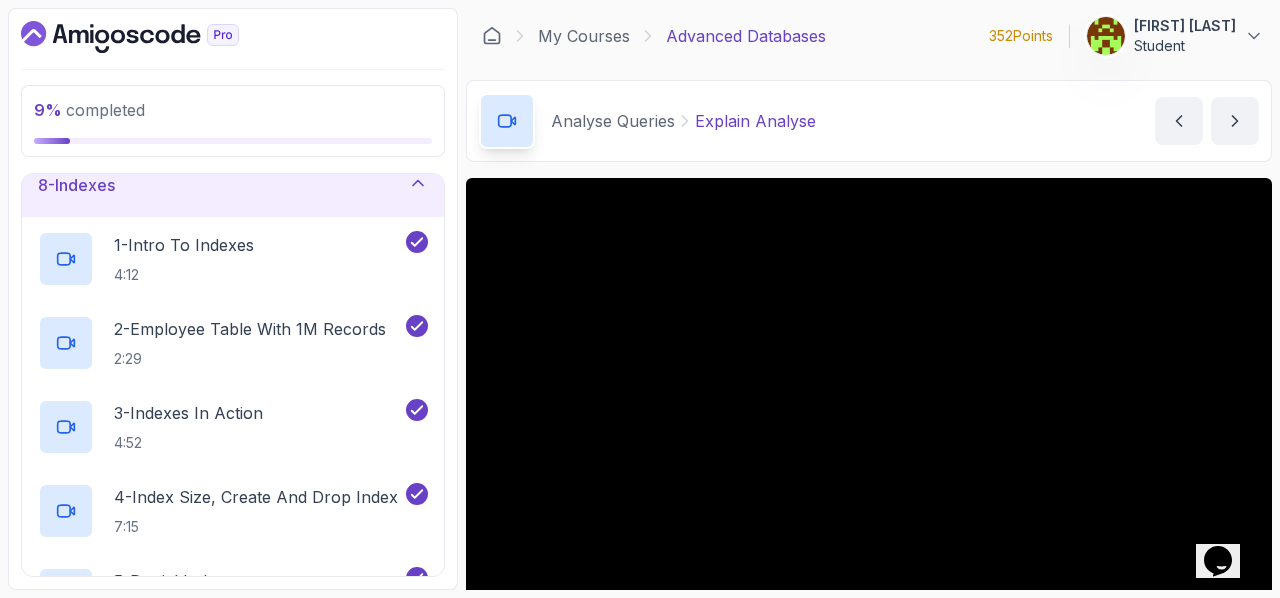 click on "8  -  Indexes" at bounding box center (233, 185) 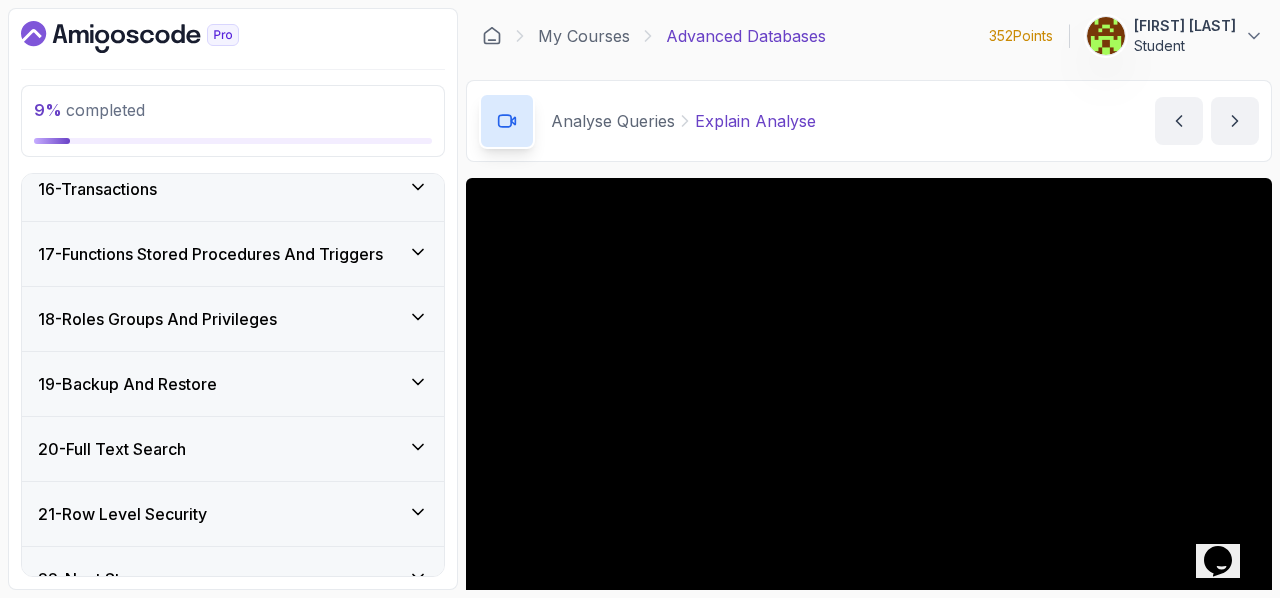 scroll, scrollTop: 966, scrollLeft: 0, axis: vertical 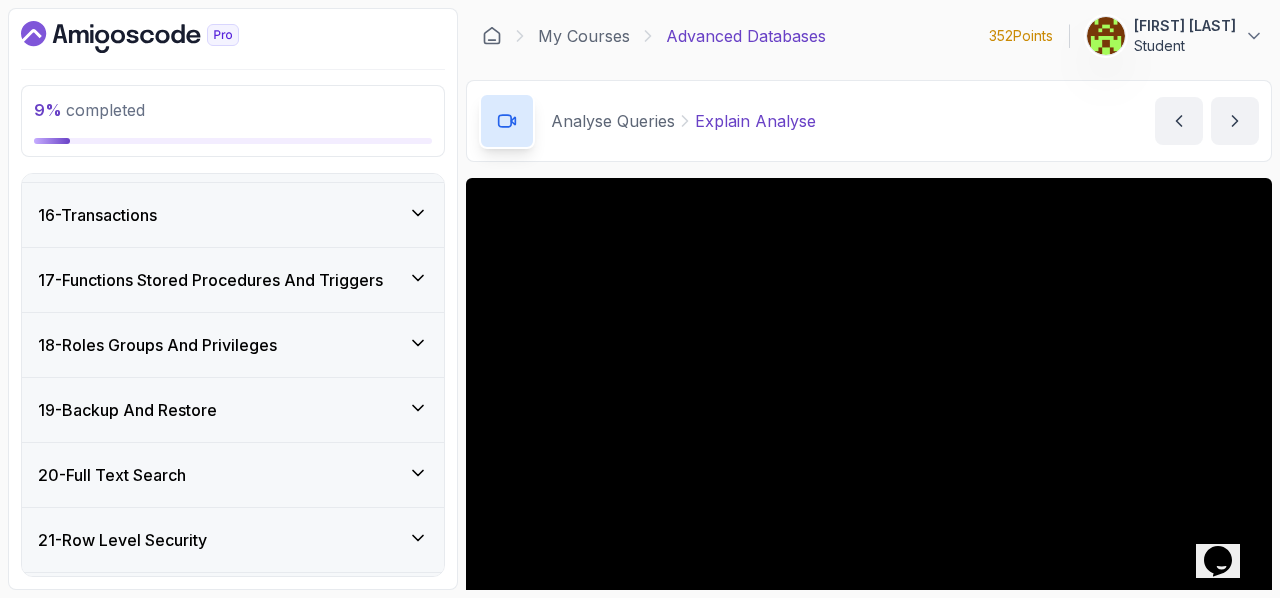 click 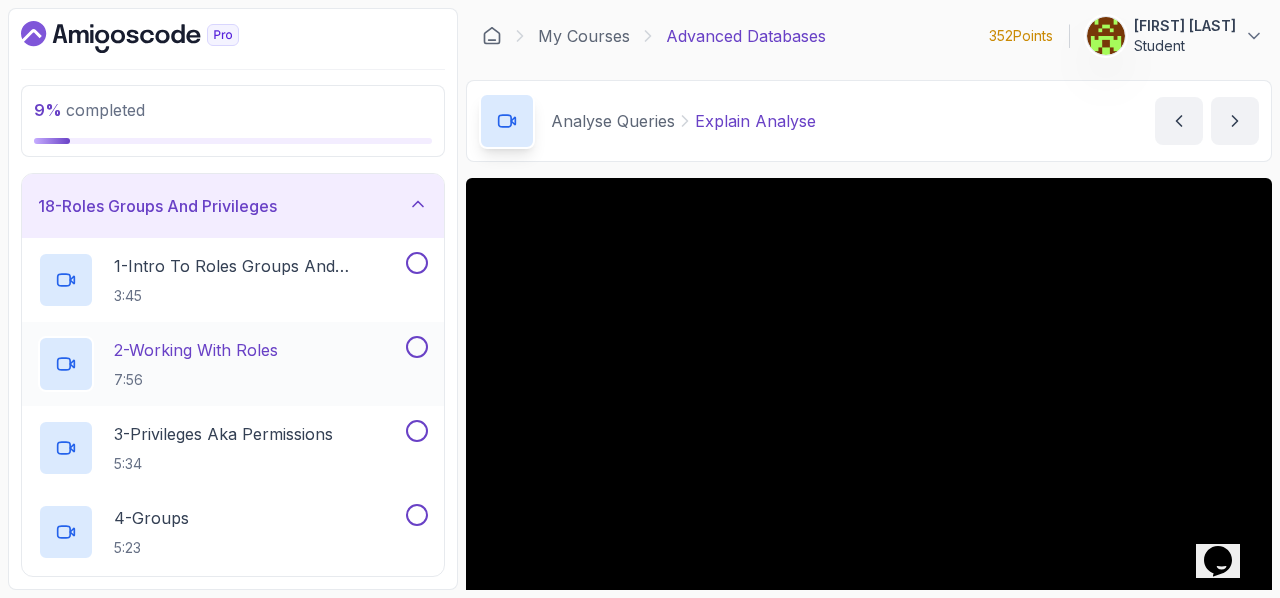 scroll, scrollTop: 1095, scrollLeft: 0, axis: vertical 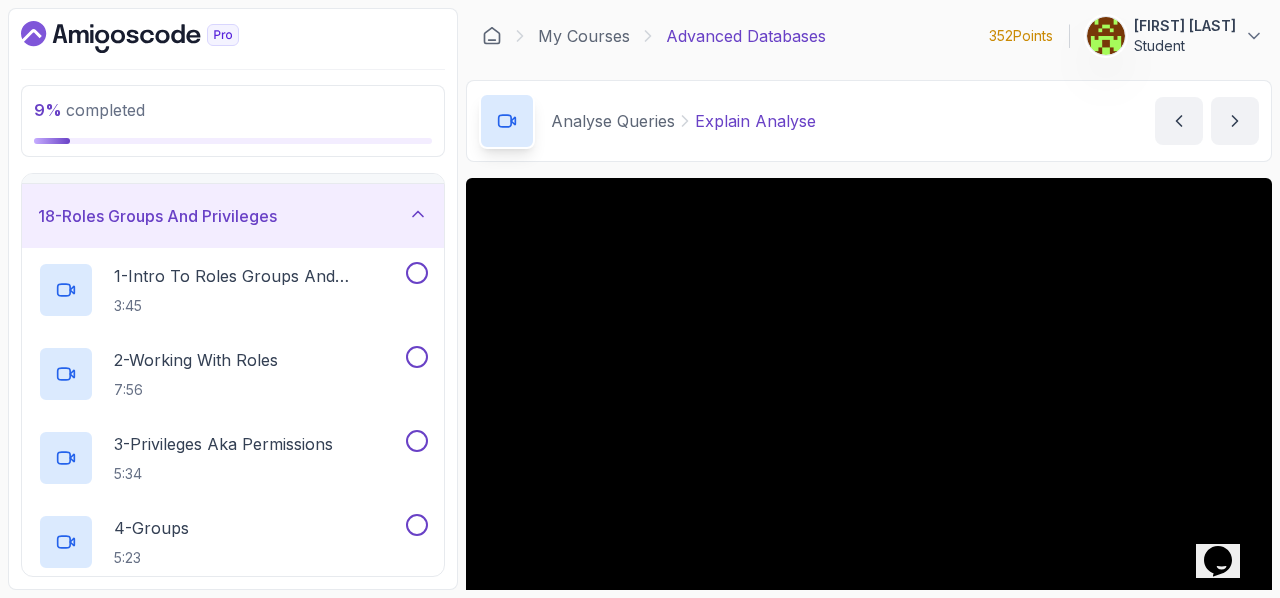 click on "18  -  Roles Groups And Privileges" at bounding box center (233, 216) 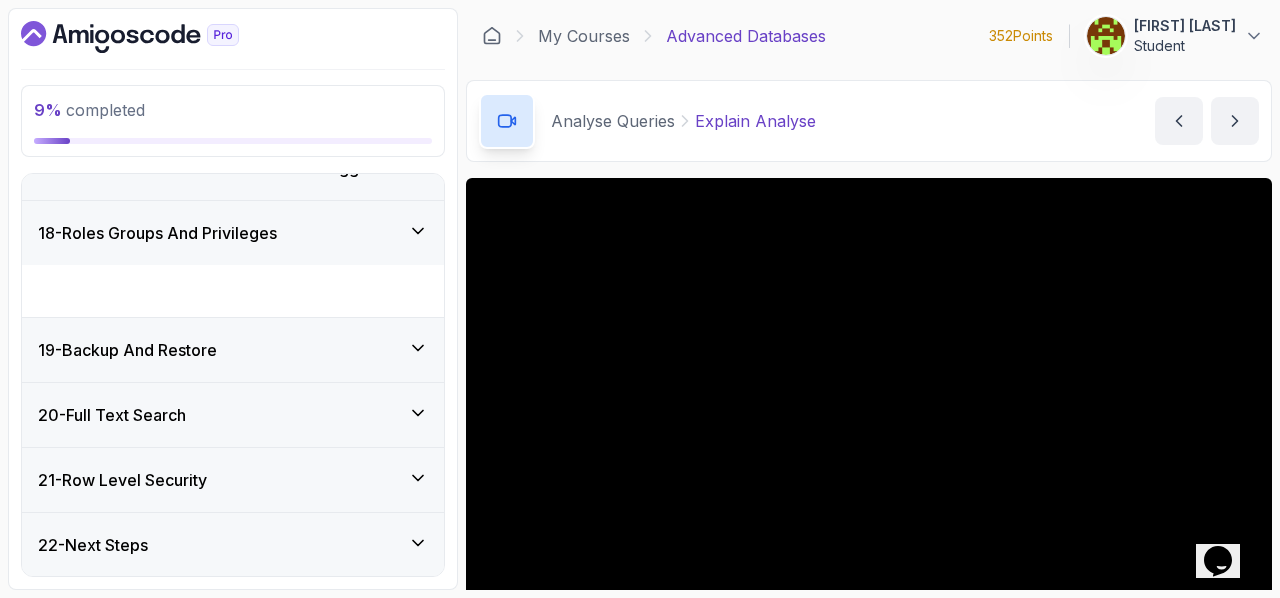 scroll, scrollTop: 1027, scrollLeft: 0, axis: vertical 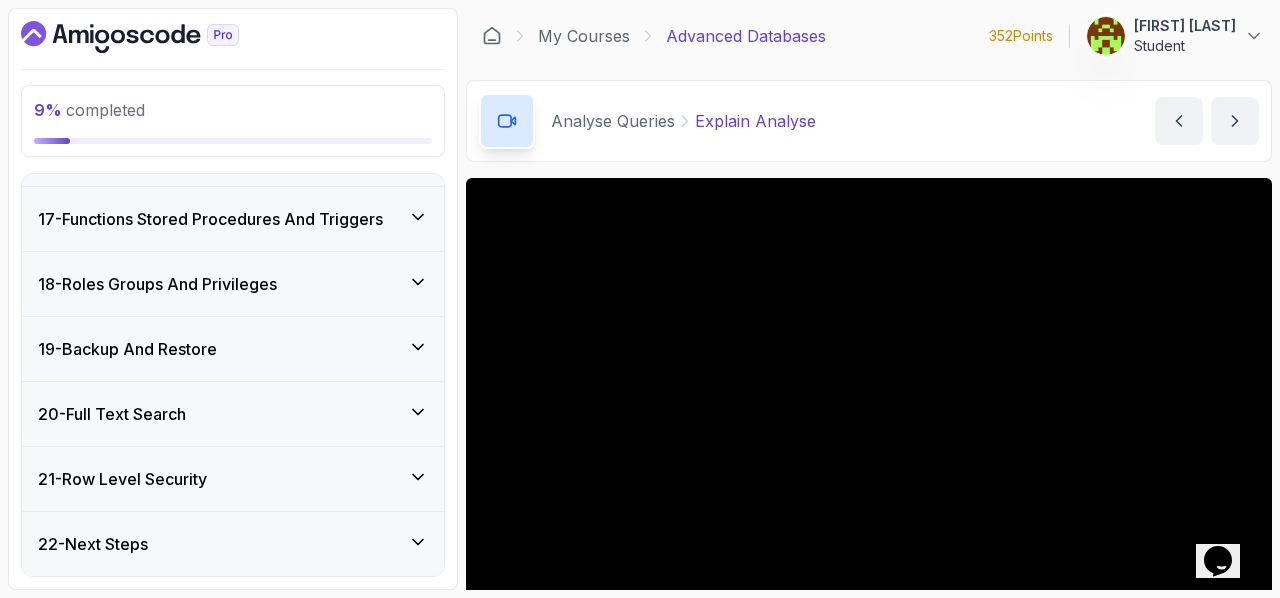 click on "17  -  Functions Stored Procedures And Triggers" at bounding box center [210, 219] 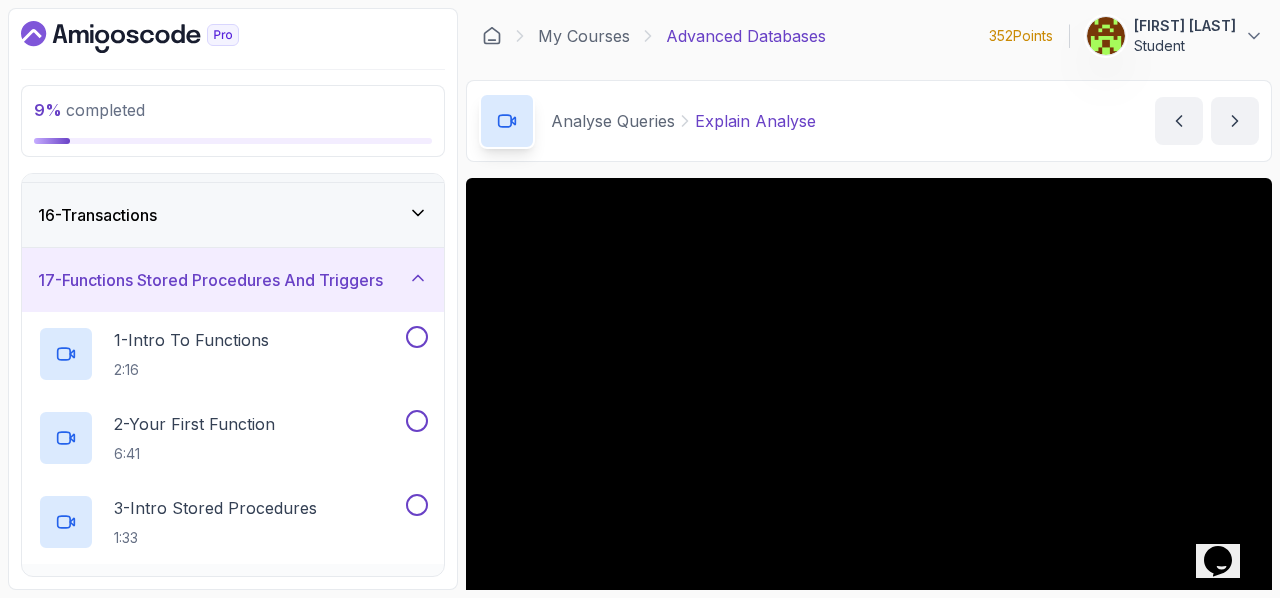 scroll, scrollTop: 963, scrollLeft: 0, axis: vertical 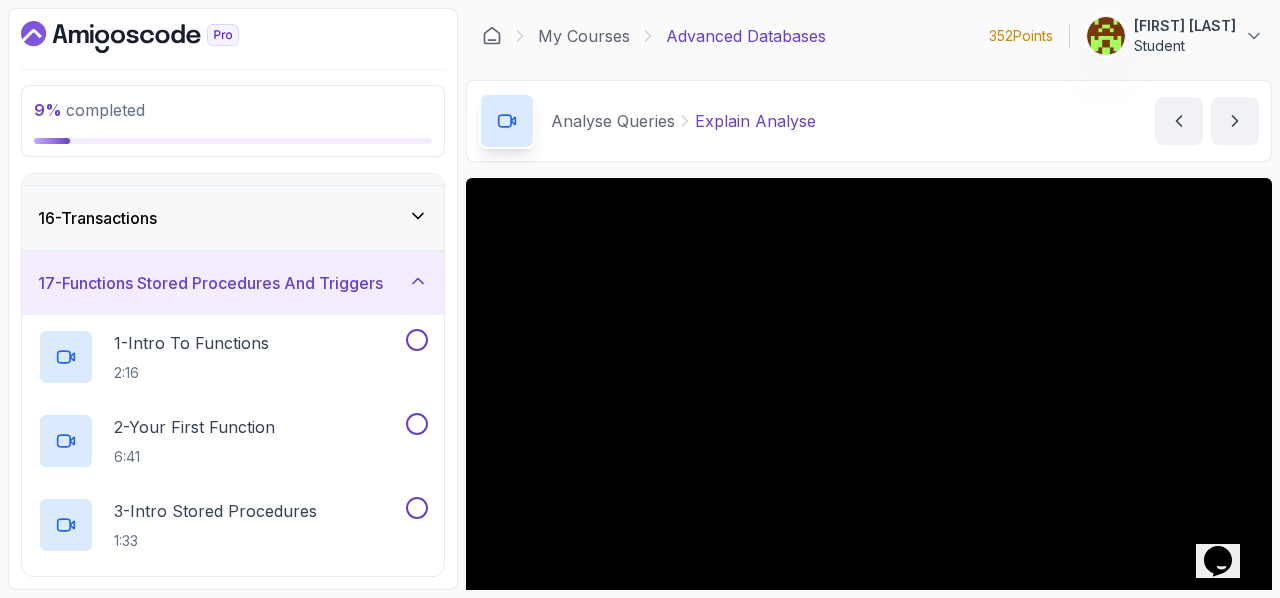 click on "17  -  Functions Stored Procedures And Triggers" at bounding box center (210, 283) 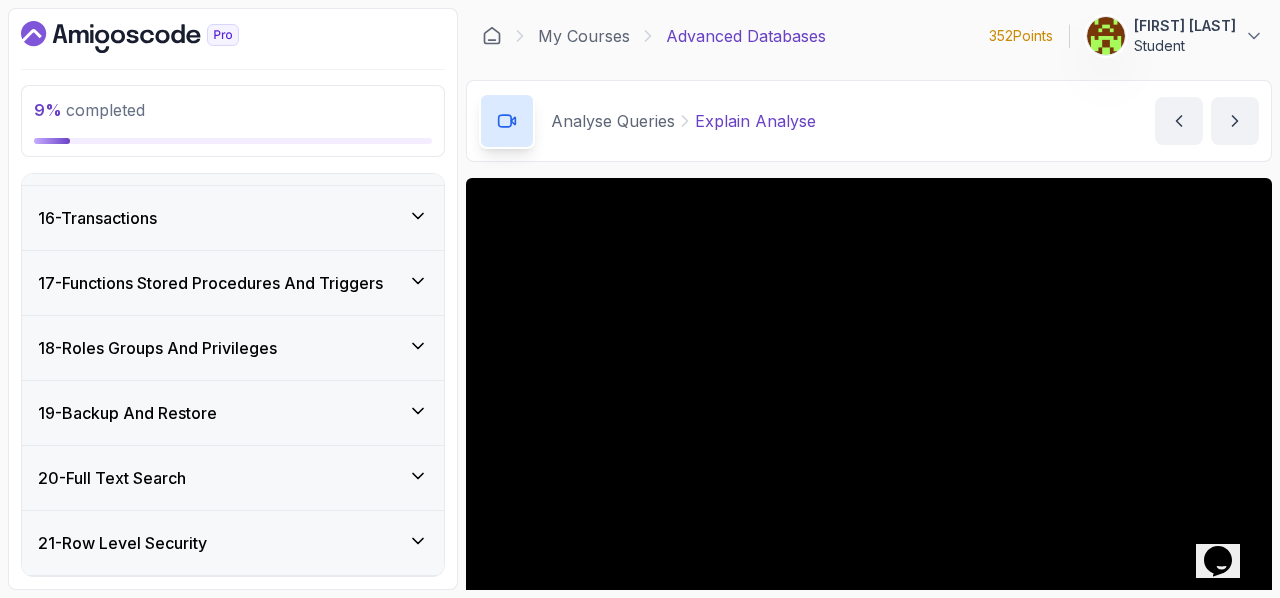 click on "19  -  Backup And Restore" at bounding box center [233, 413] 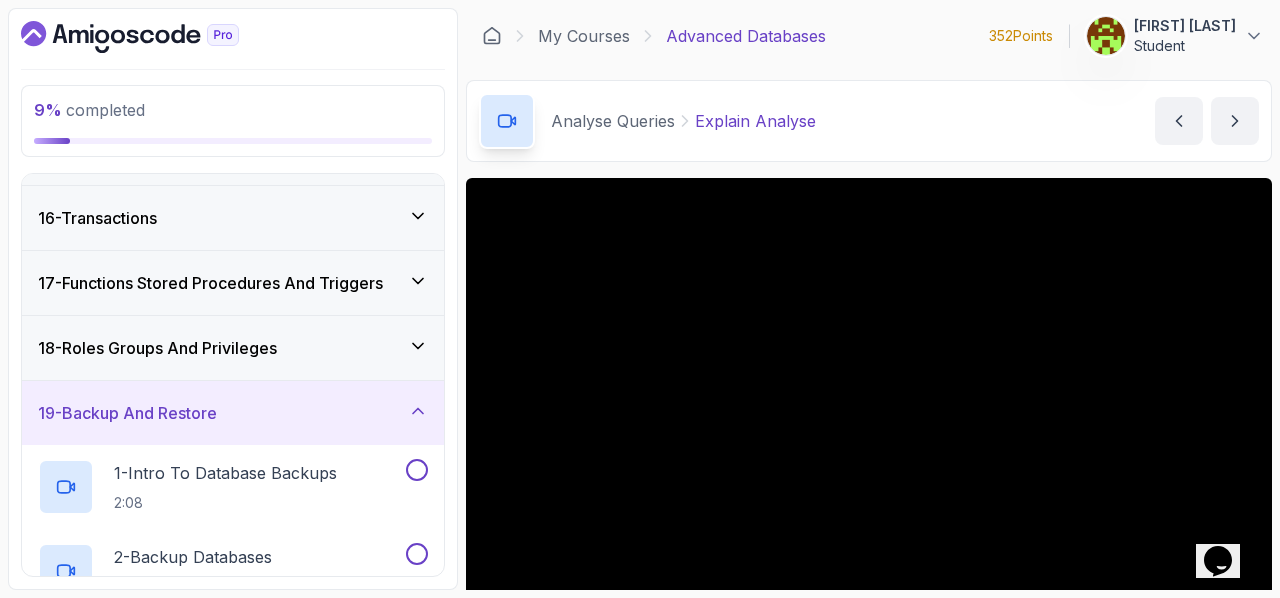 click on "19  -  Backup And Restore" at bounding box center [233, 413] 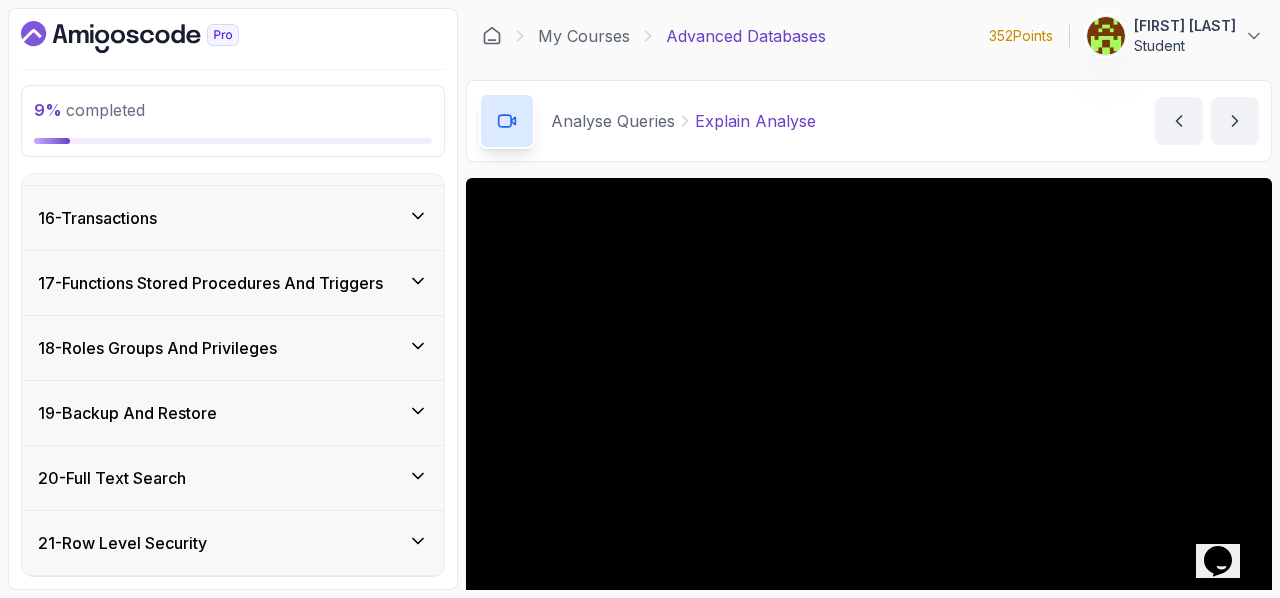 click on "20  -  Full Text Search" at bounding box center (233, 478) 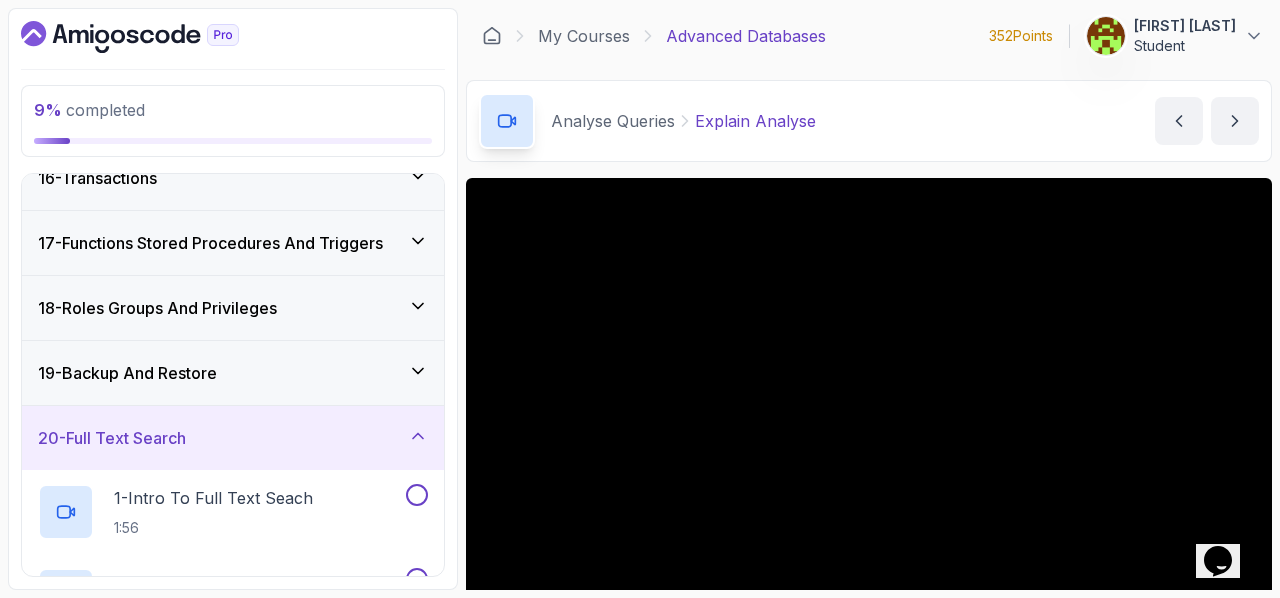 scroll, scrollTop: 999, scrollLeft: 0, axis: vertical 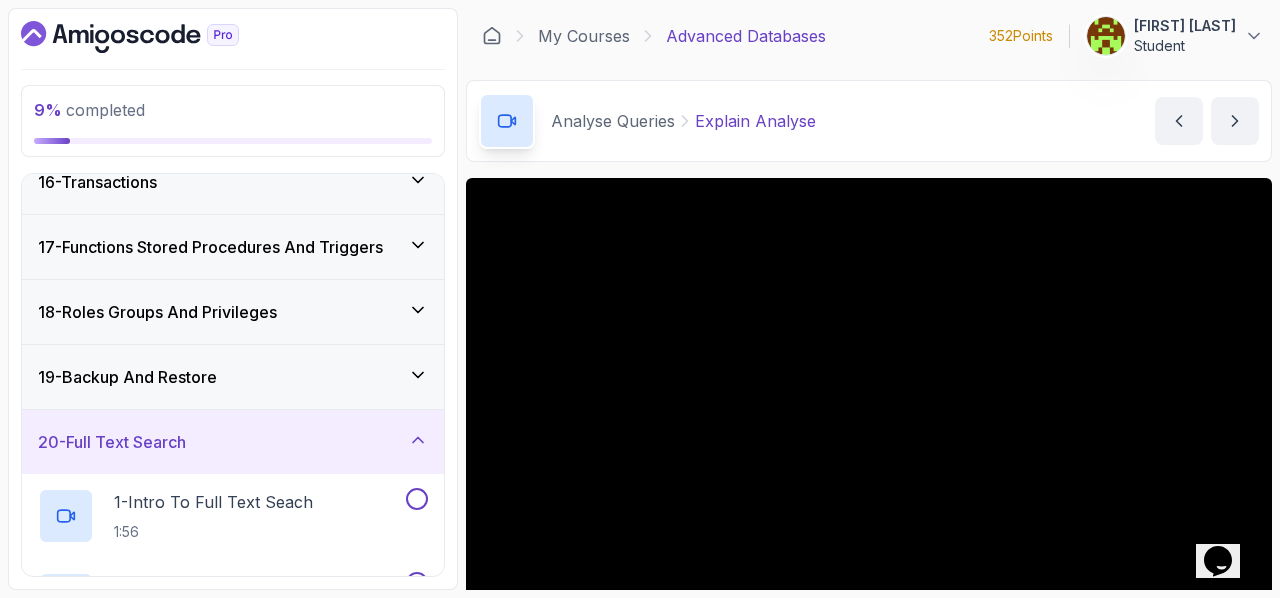 click on "20  -  Full Text Search" at bounding box center [233, 442] 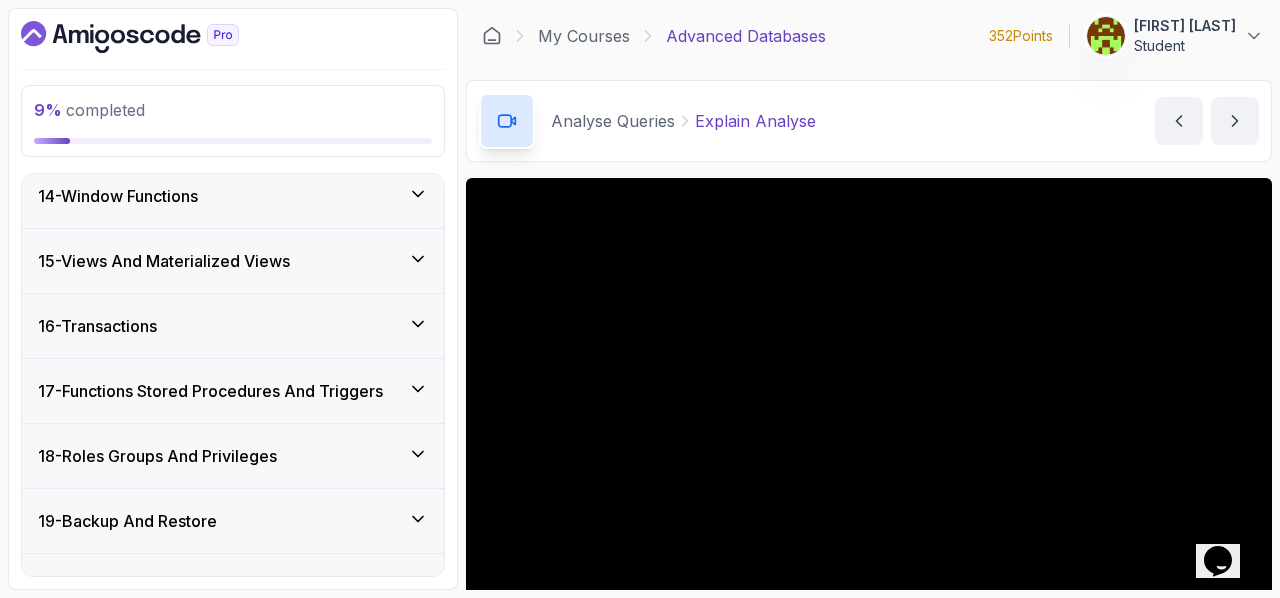 scroll, scrollTop: 863, scrollLeft: 0, axis: vertical 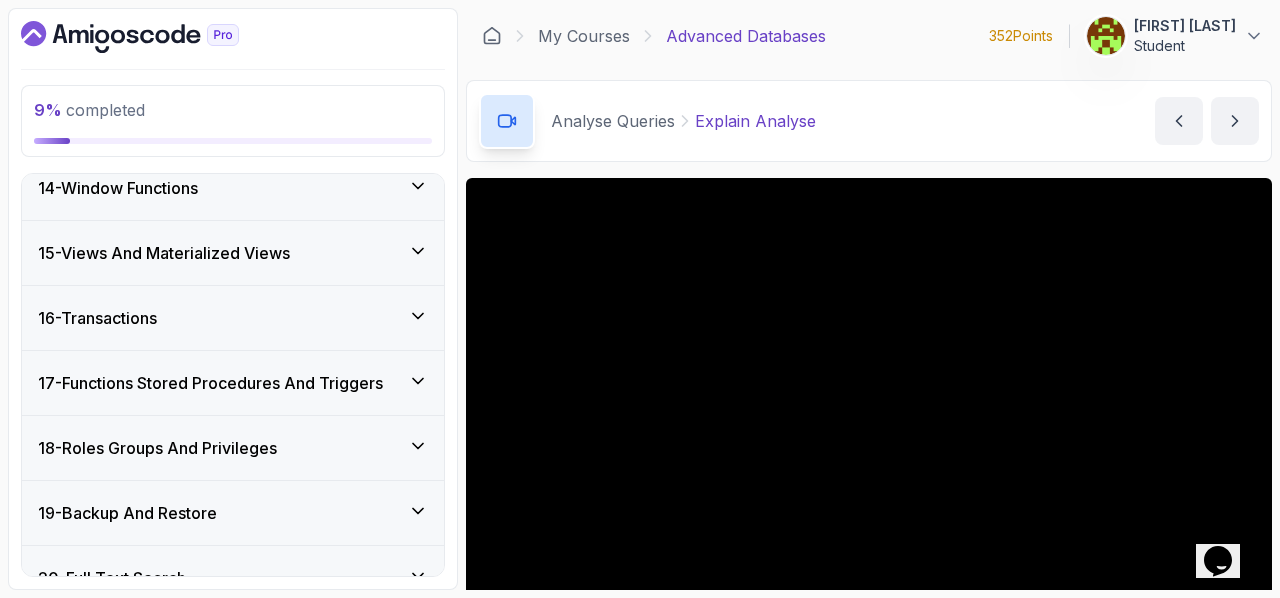 click on "15  -  Views And Materialized Views" at bounding box center (164, 253) 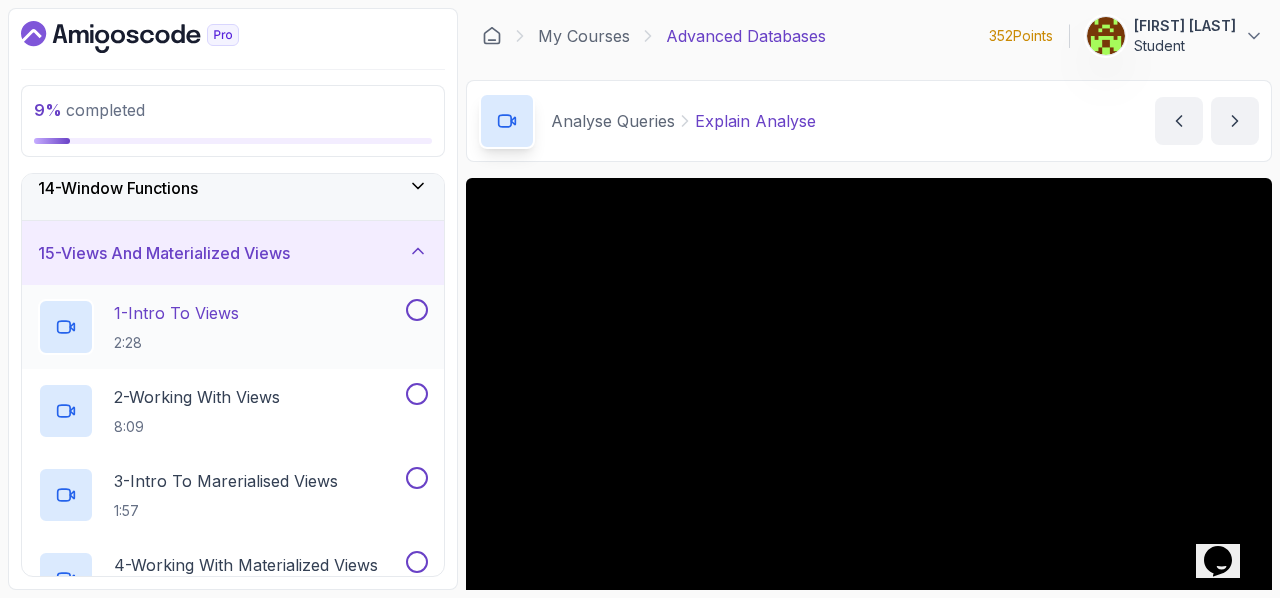 click on "[NUMBER]  -  Intro To Views" at bounding box center (176, 313) 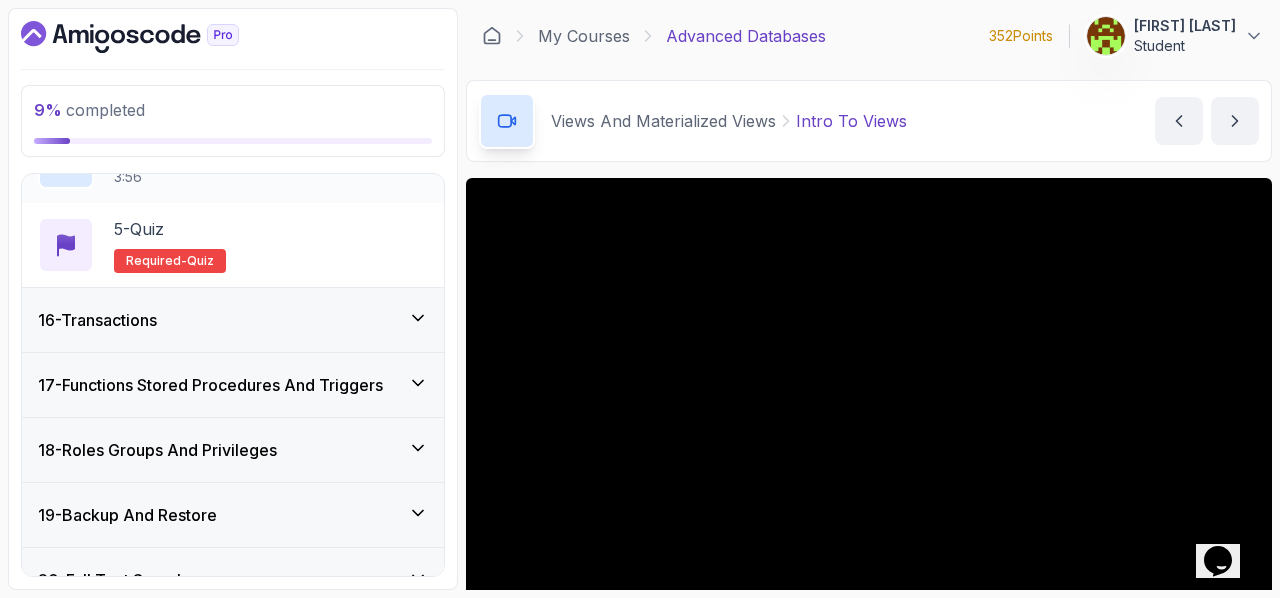 scroll, scrollTop: 1359, scrollLeft: 0, axis: vertical 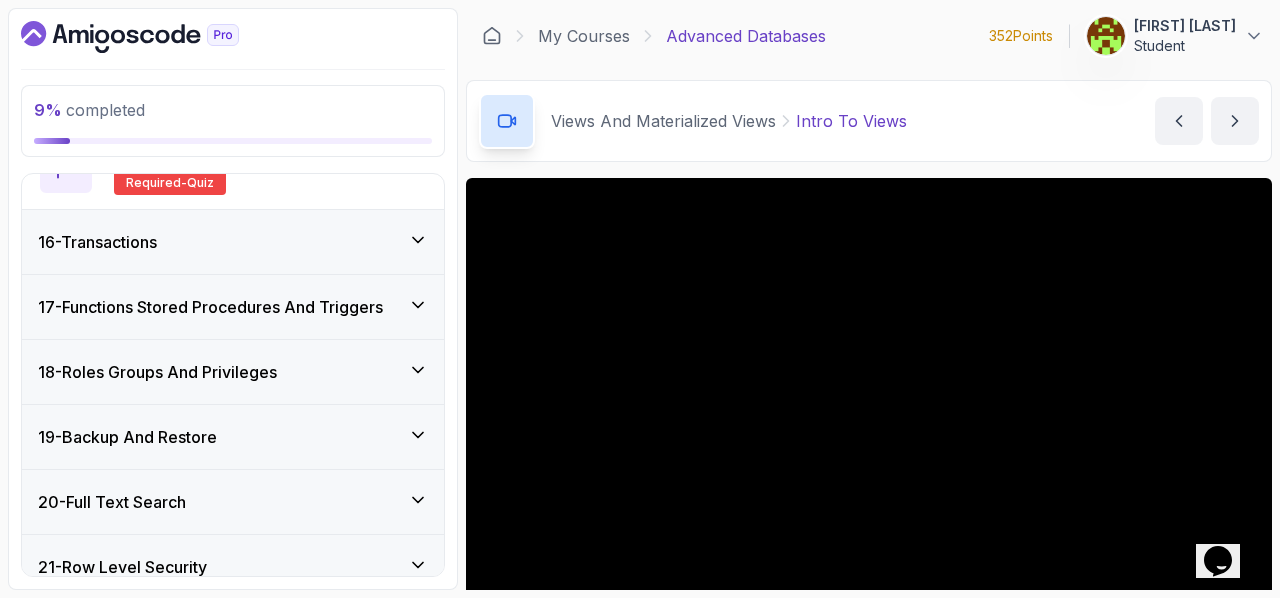click on "16  -  Transactions" at bounding box center [233, 242] 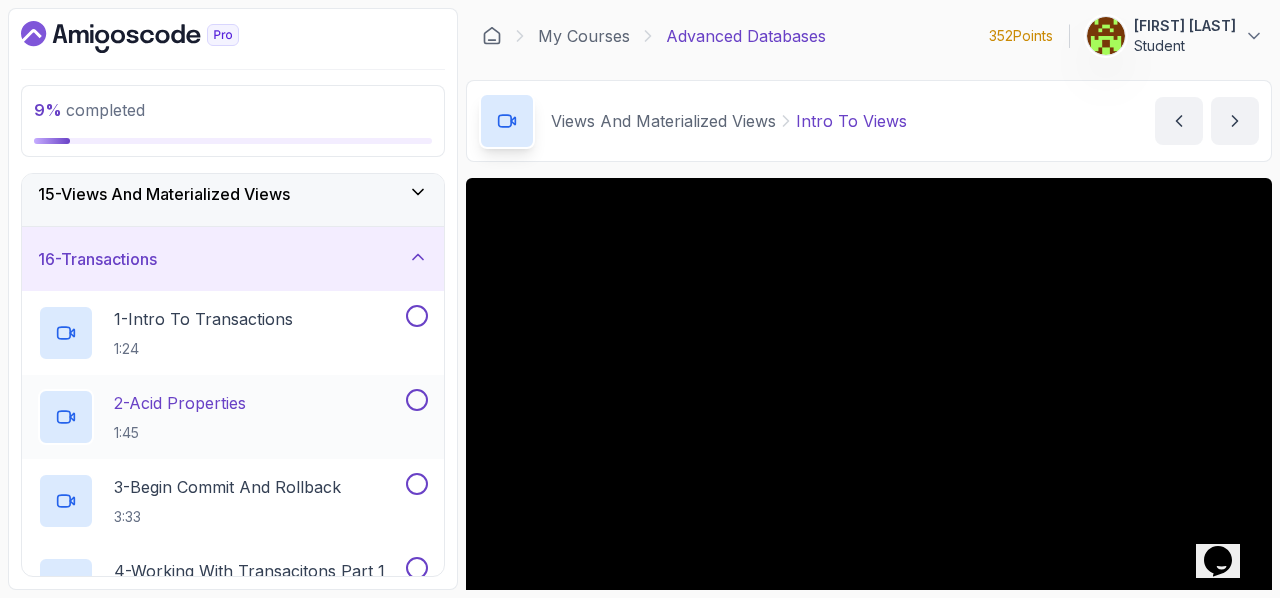 scroll, scrollTop: 918, scrollLeft: 0, axis: vertical 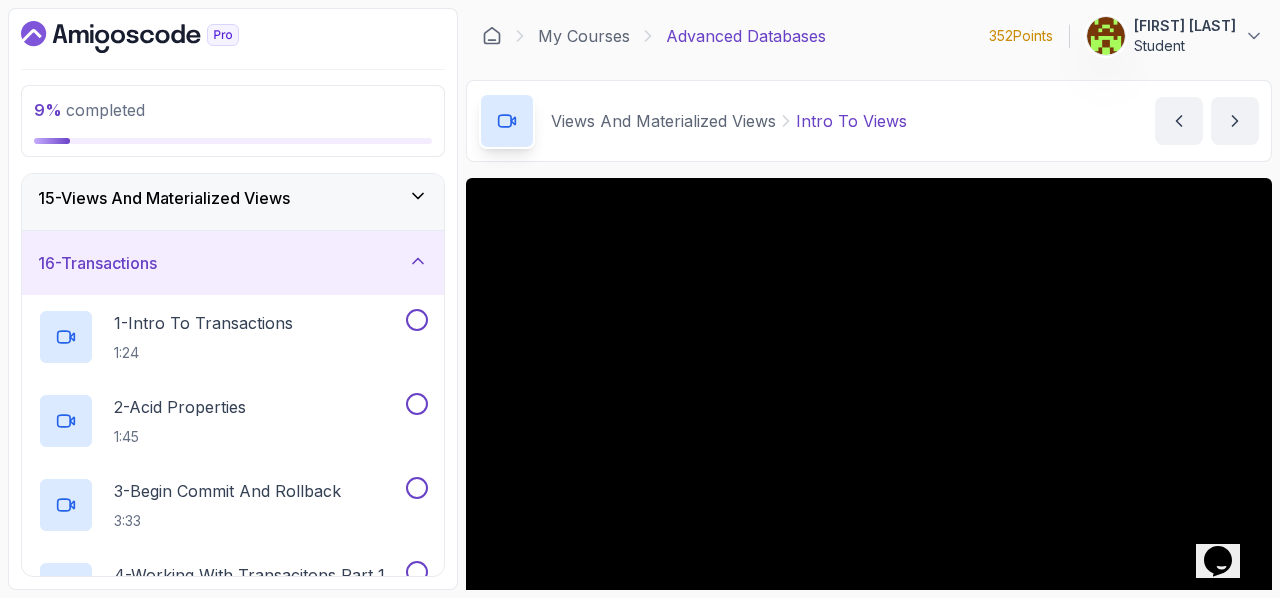 click on "16  -  Transactions" at bounding box center [233, 263] 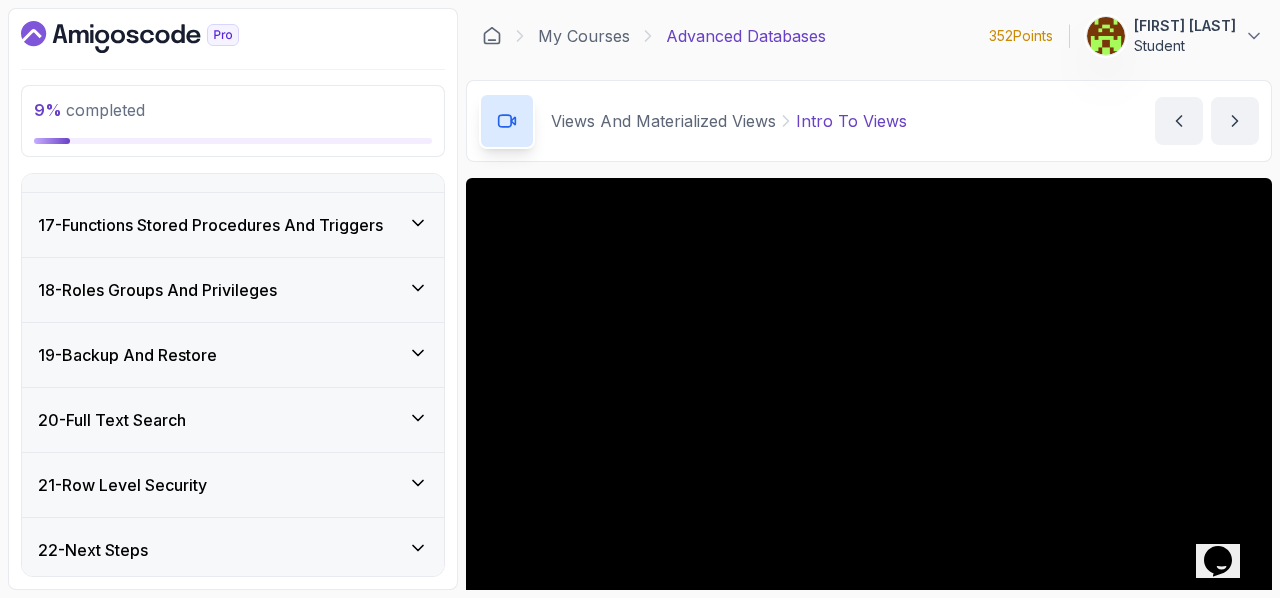 scroll, scrollTop: 1027, scrollLeft: 0, axis: vertical 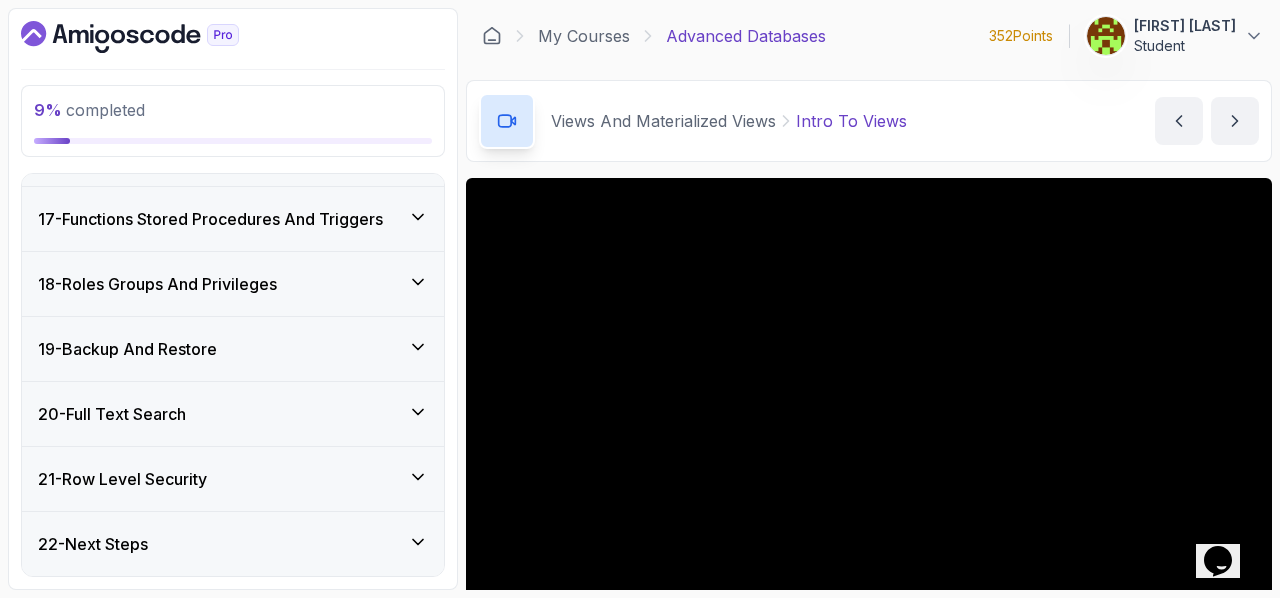 click on "21  -  Row Level Security" at bounding box center [233, 479] 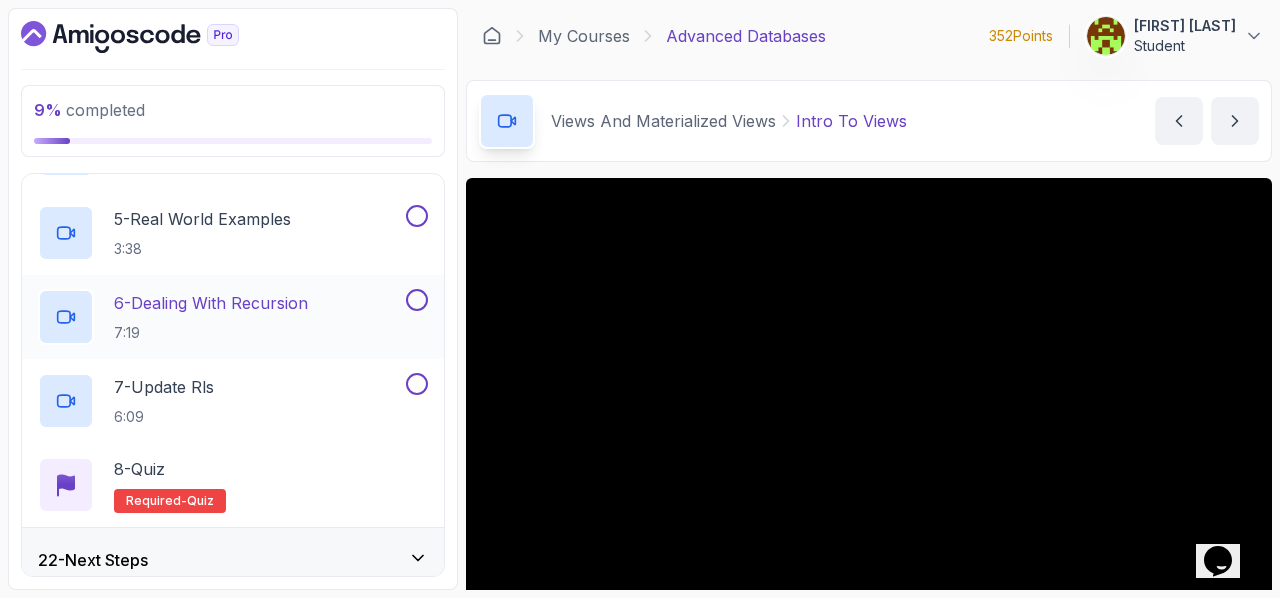 scroll, scrollTop: 986, scrollLeft: 0, axis: vertical 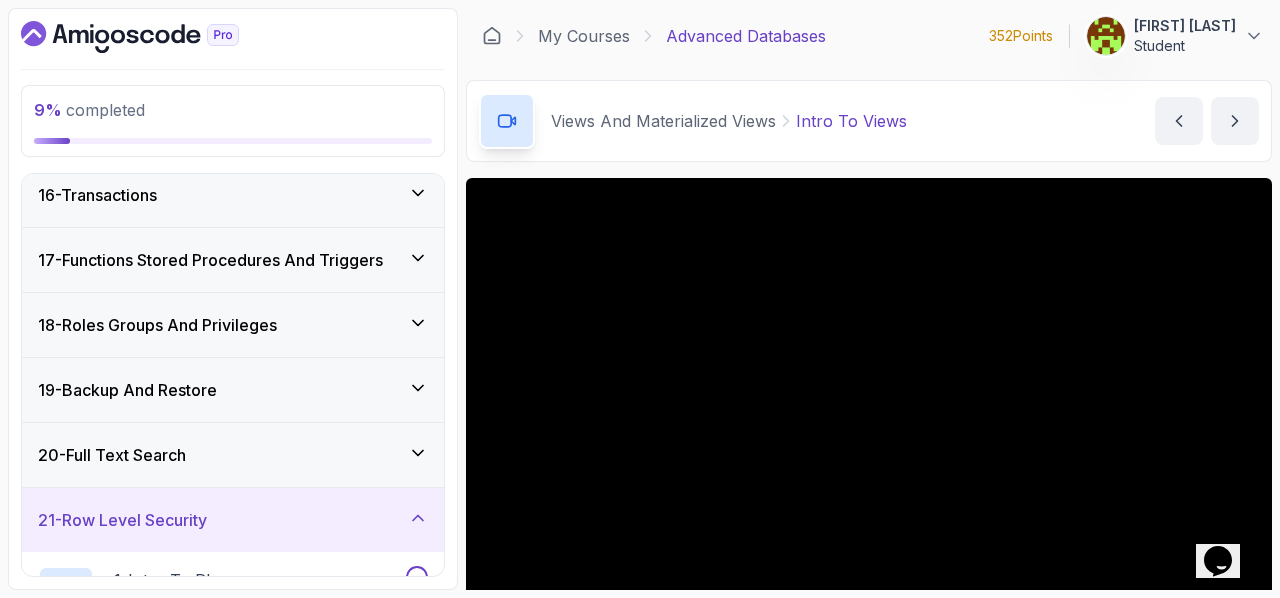 click on "21  -  Row Level Security" at bounding box center [233, 520] 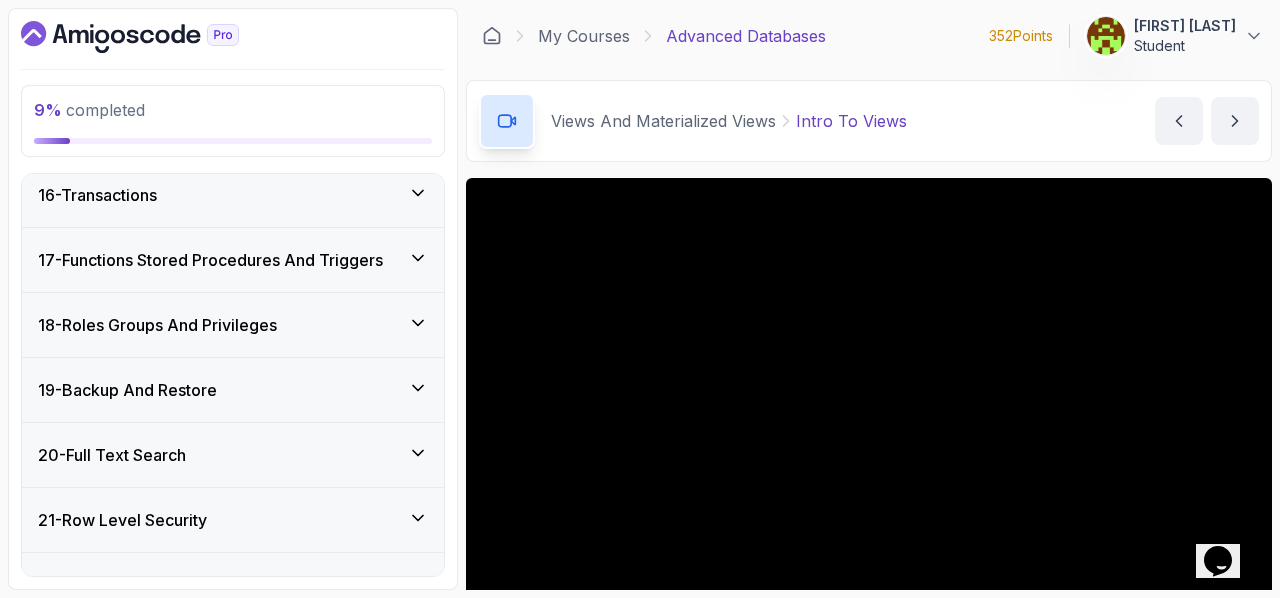 type 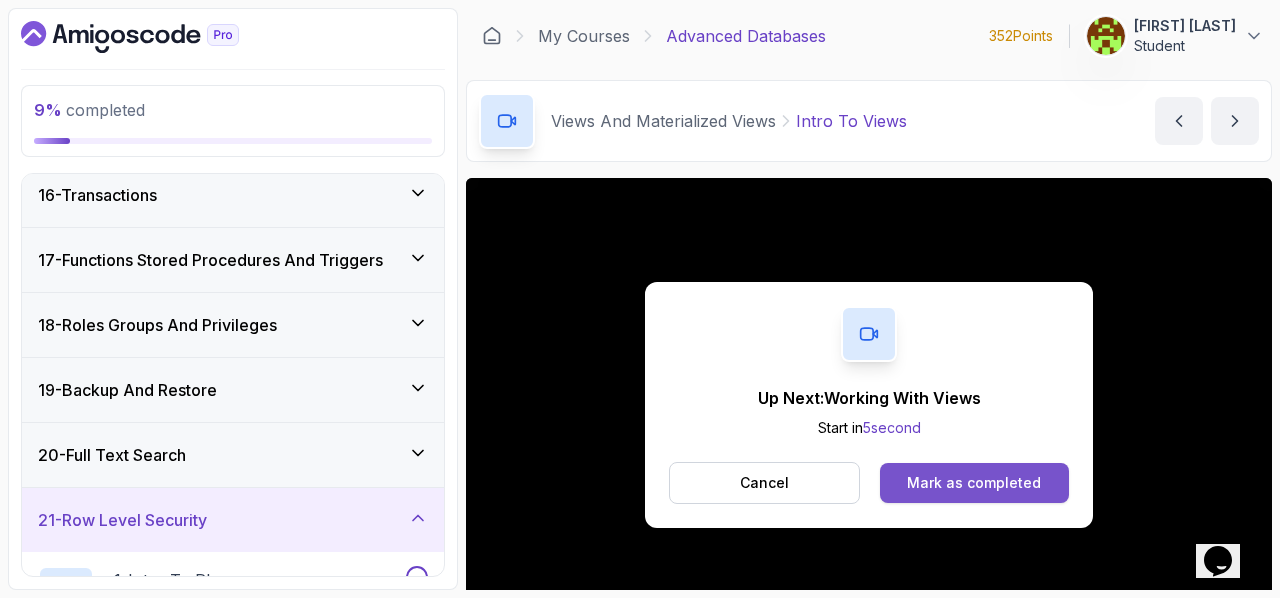 click on "Mark as completed" at bounding box center (974, 483) 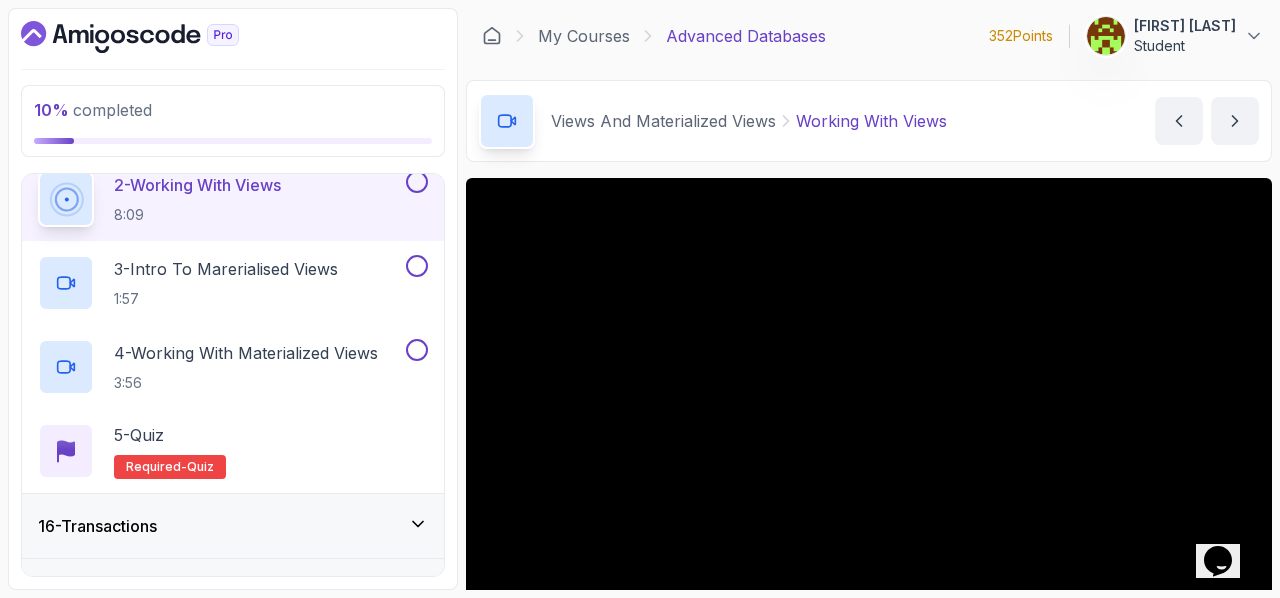 scroll, scrollTop: 956, scrollLeft: 0, axis: vertical 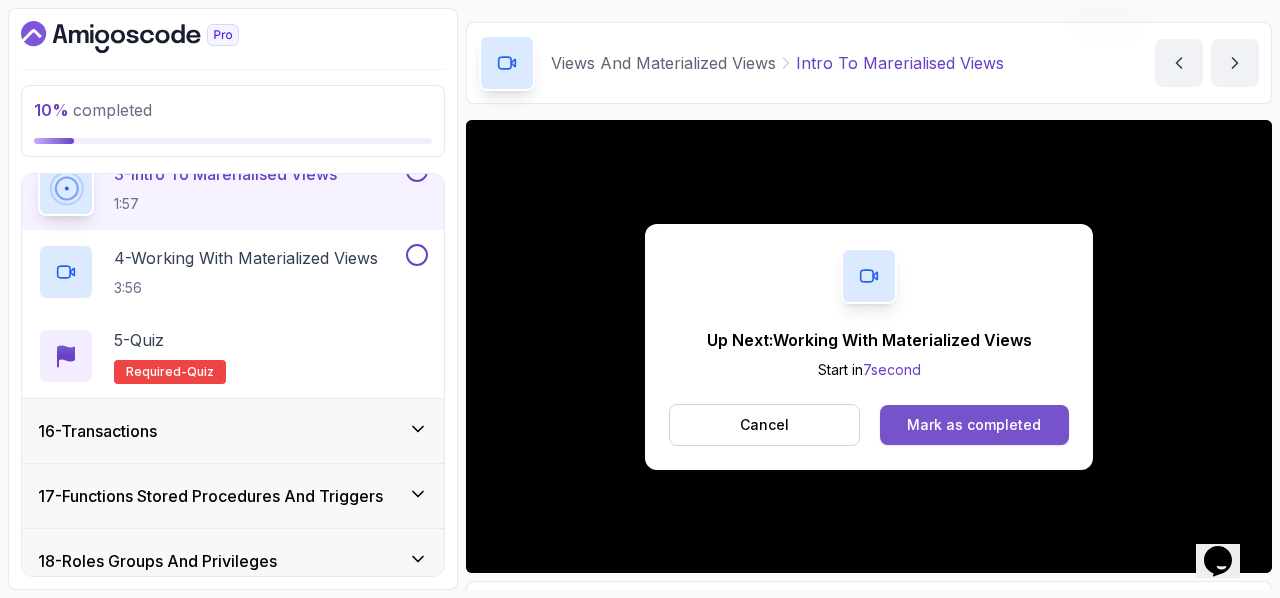 click on "Mark as completed" at bounding box center (974, 425) 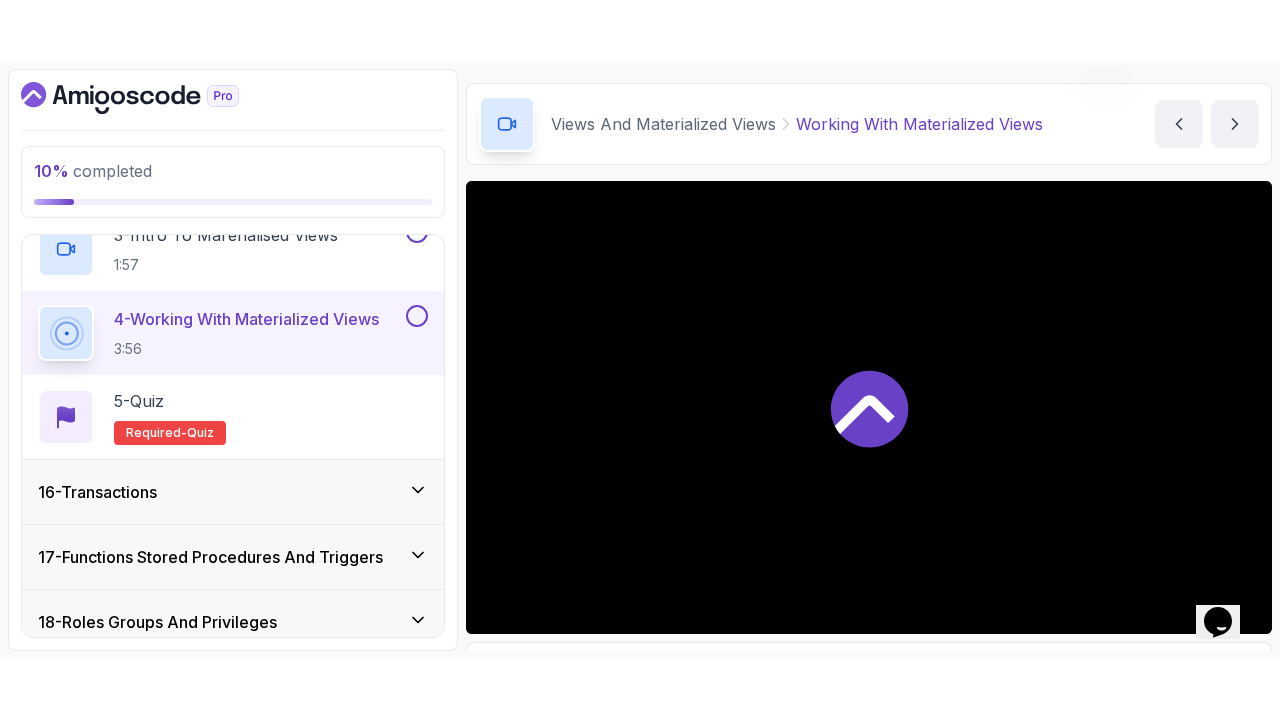 scroll, scrollTop: 1183, scrollLeft: 0, axis: vertical 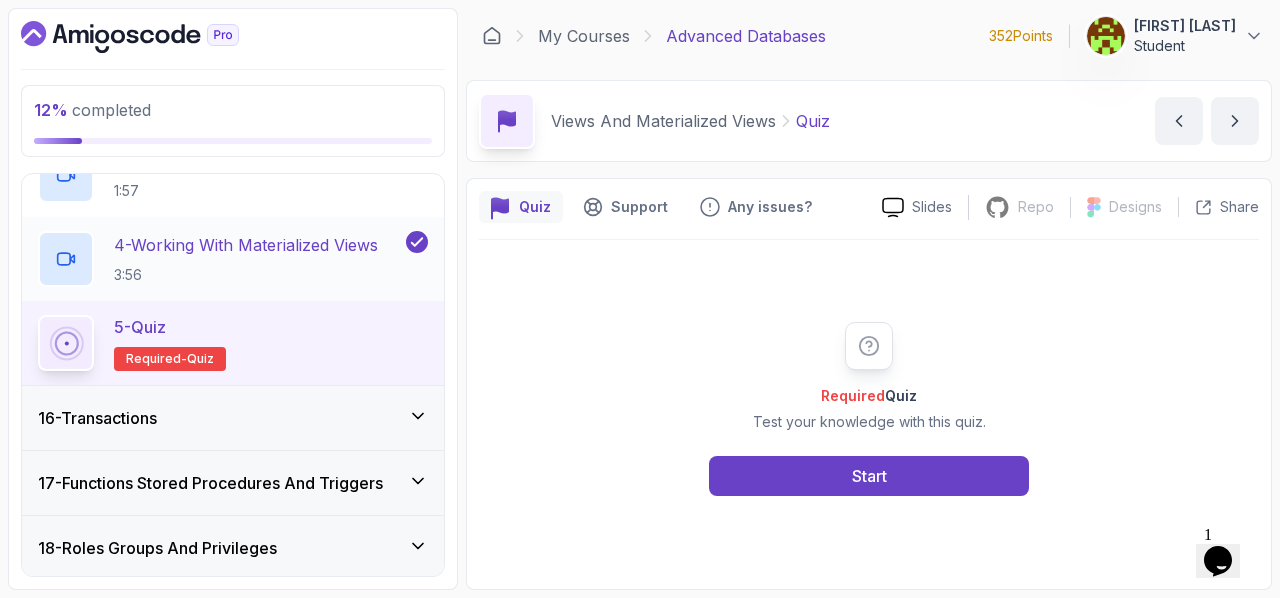 click on "[NUMBER]  -  Working With Materialized Views" at bounding box center (246, 245) 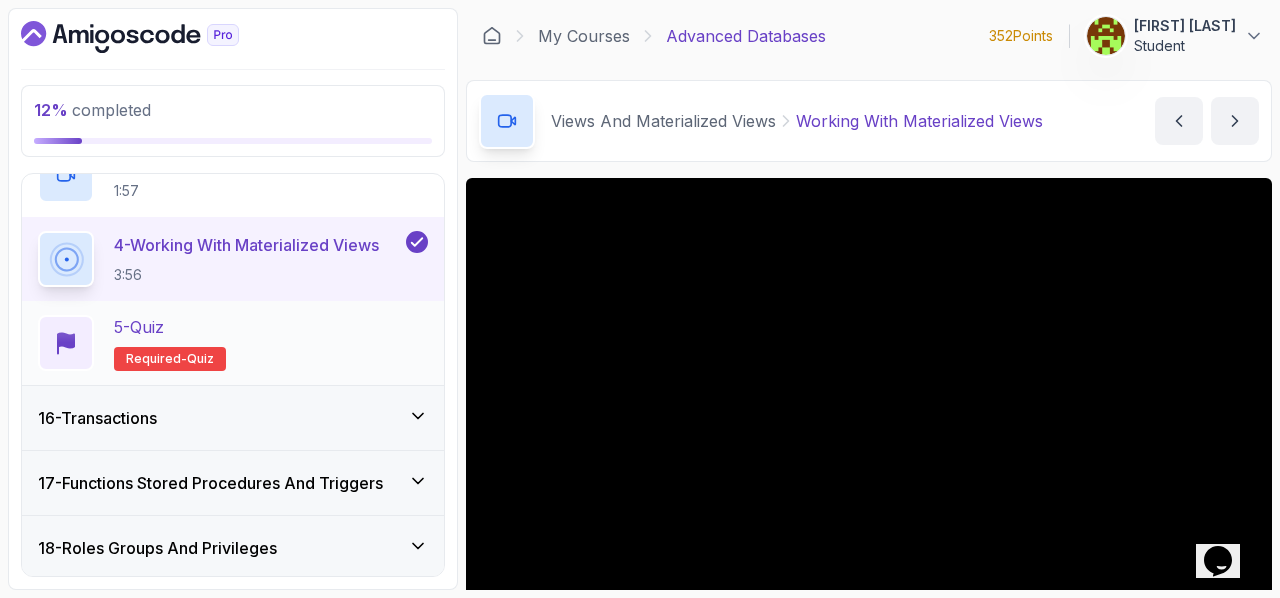 click on "5  -  Quiz" at bounding box center [170, 327] 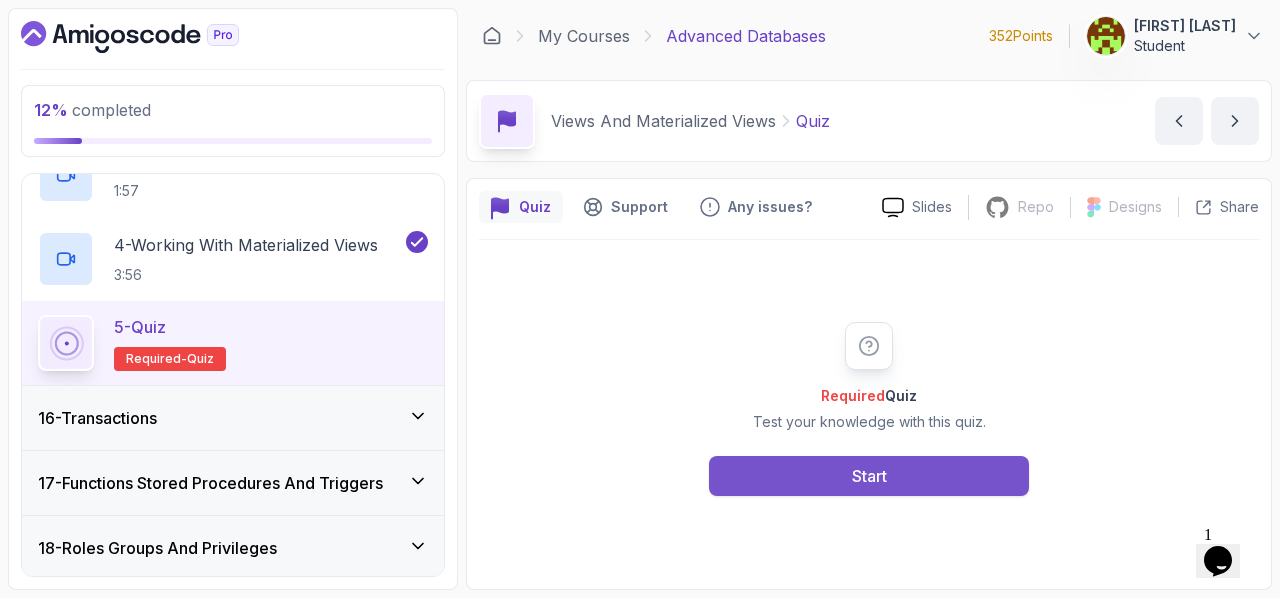 click on "Start" at bounding box center (869, 476) 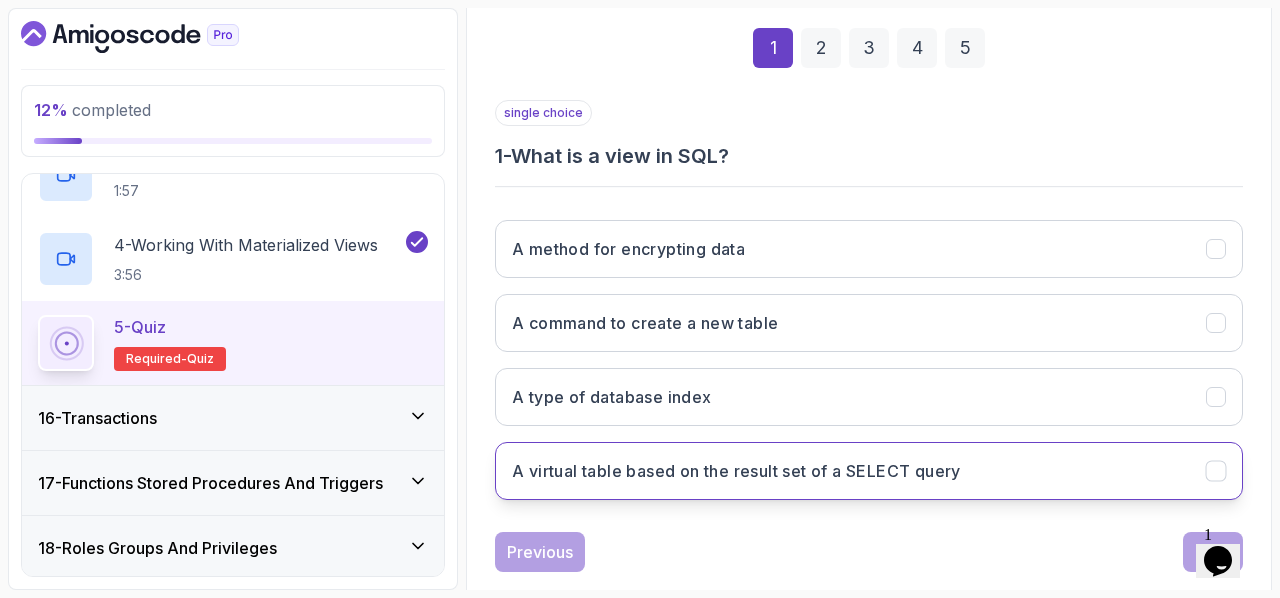 scroll, scrollTop: 300, scrollLeft: 0, axis: vertical 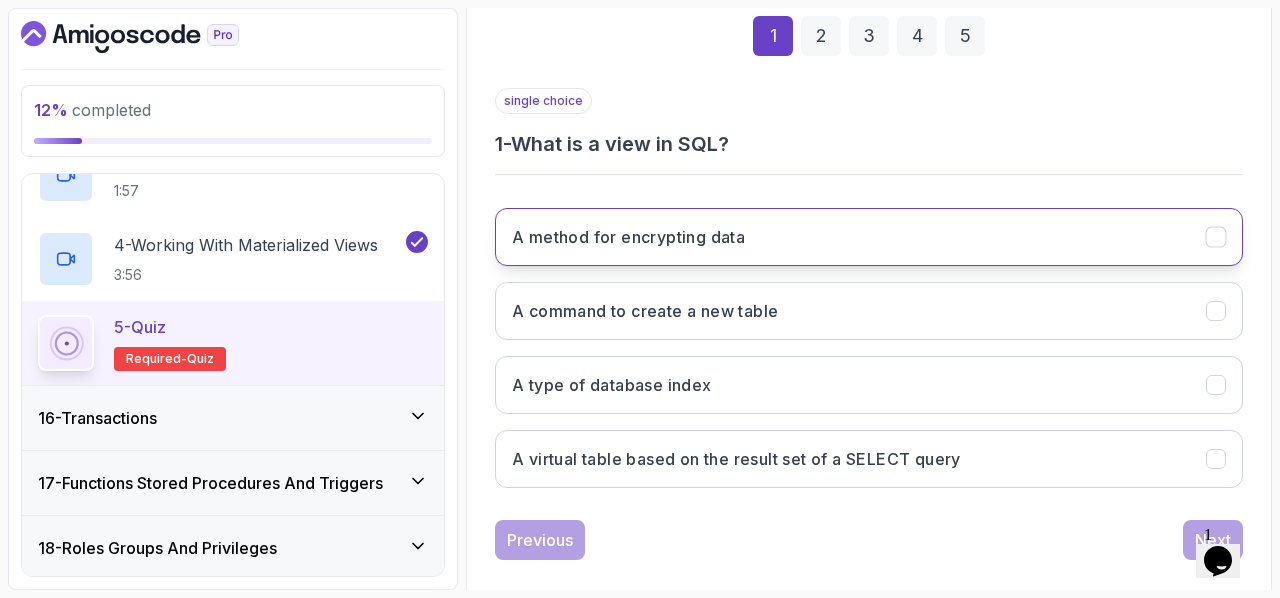 click on "A method for encrypting data" at bounding box center [869, 237] 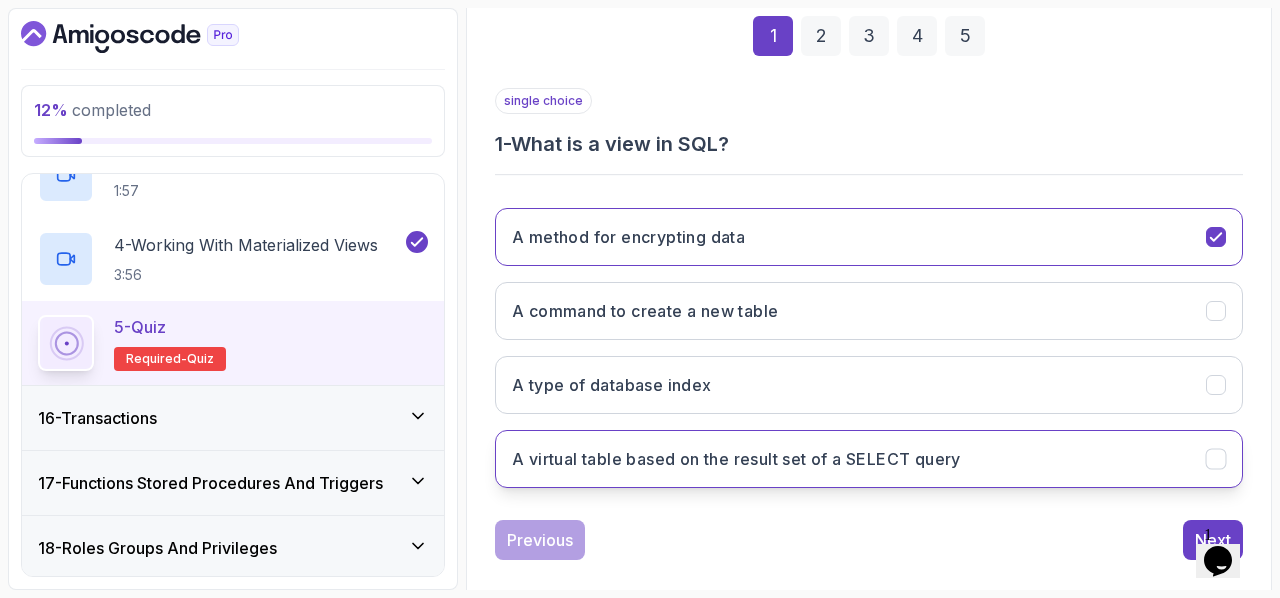 click on "A virtual table based on the result set of a SELECT query" at bounding box center (736, 459) 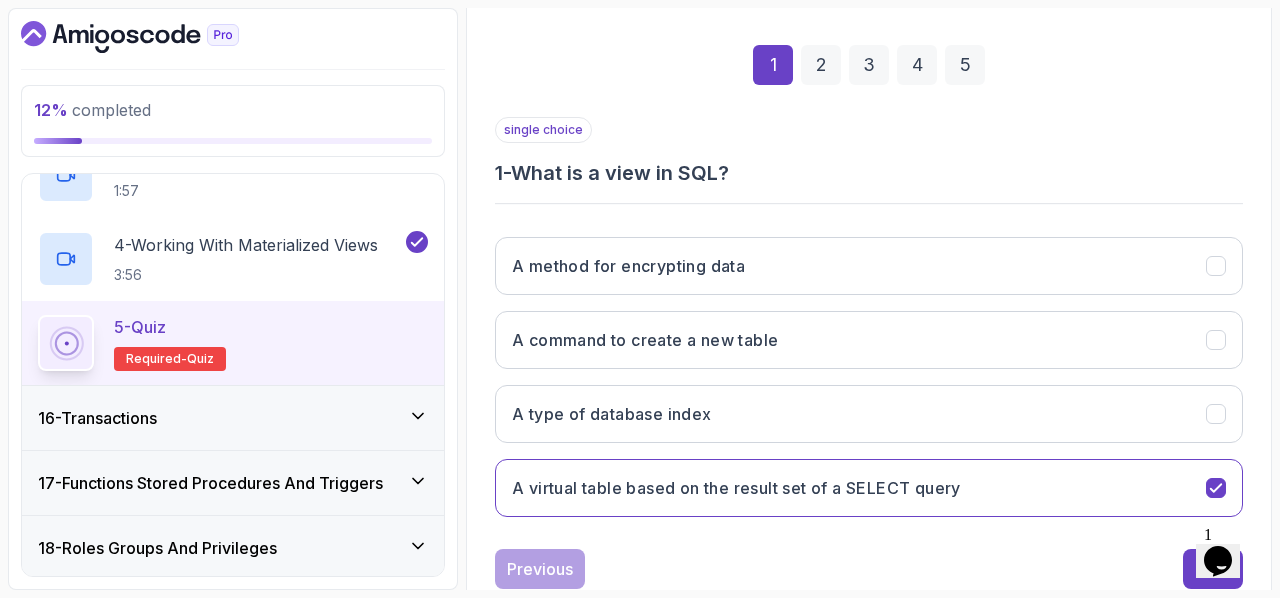scroll, scrollTop: 327, scrollLeft: 0, axis: vertical 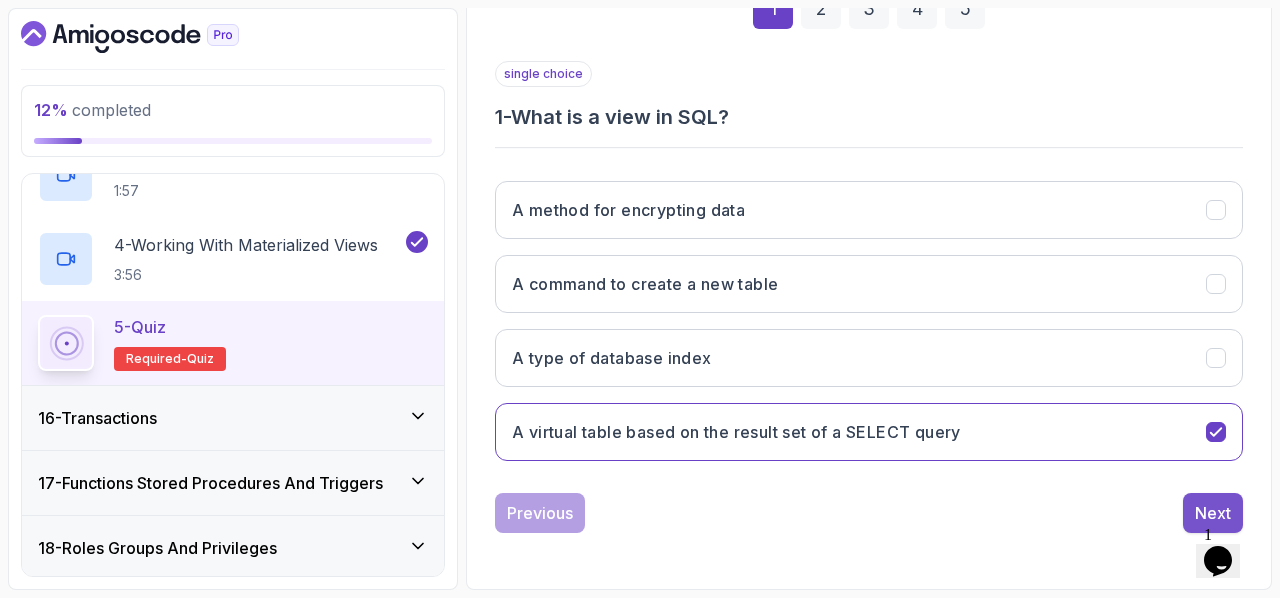 click on "Next" at bounding box center [1213, 513] 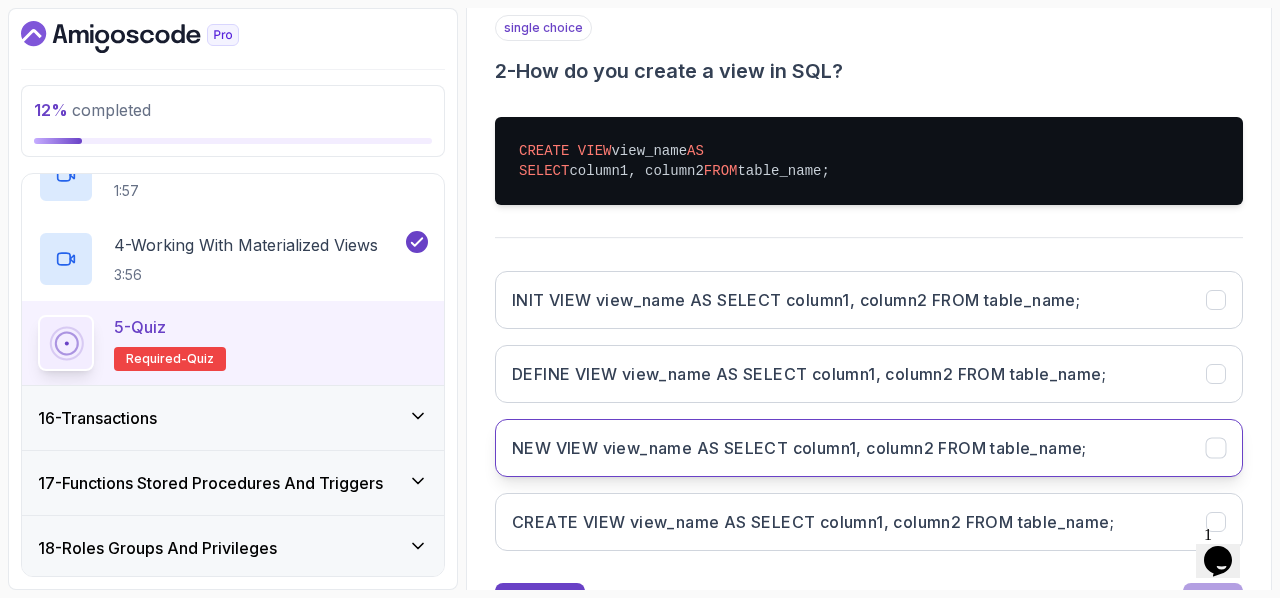 scroll, scrollTop: 377, scrollLeft: 0, axis: vertical 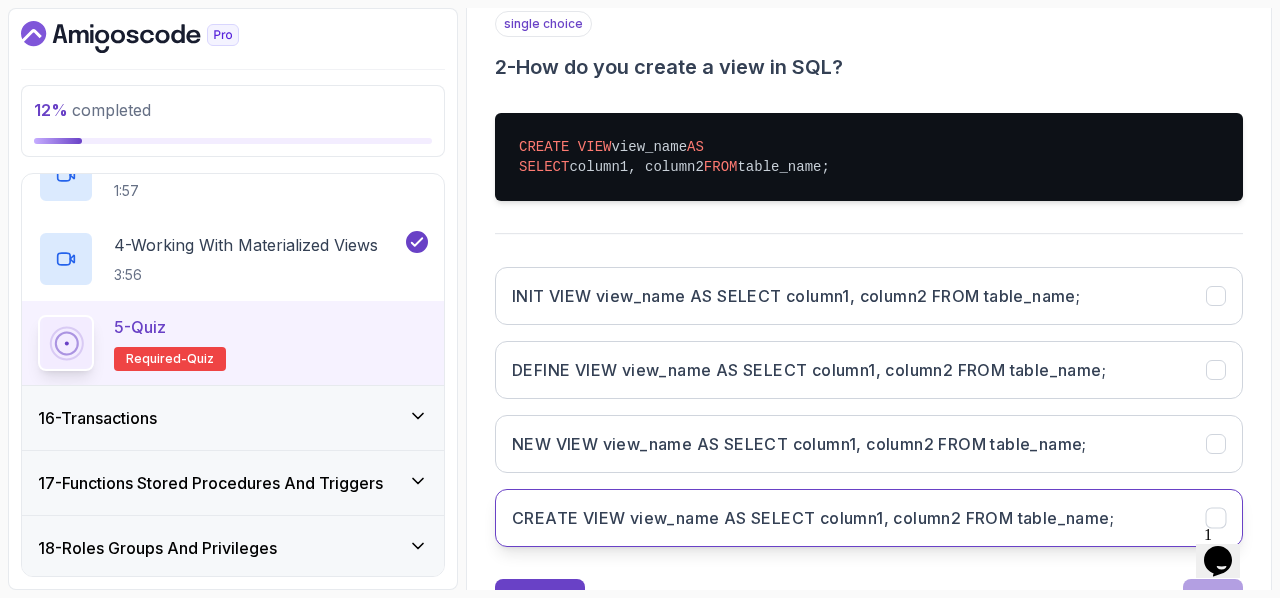 click on "CREATE VIEW view_name AS SELECT column1, column2 FROM table_name;" at bounding box center [869, 518] 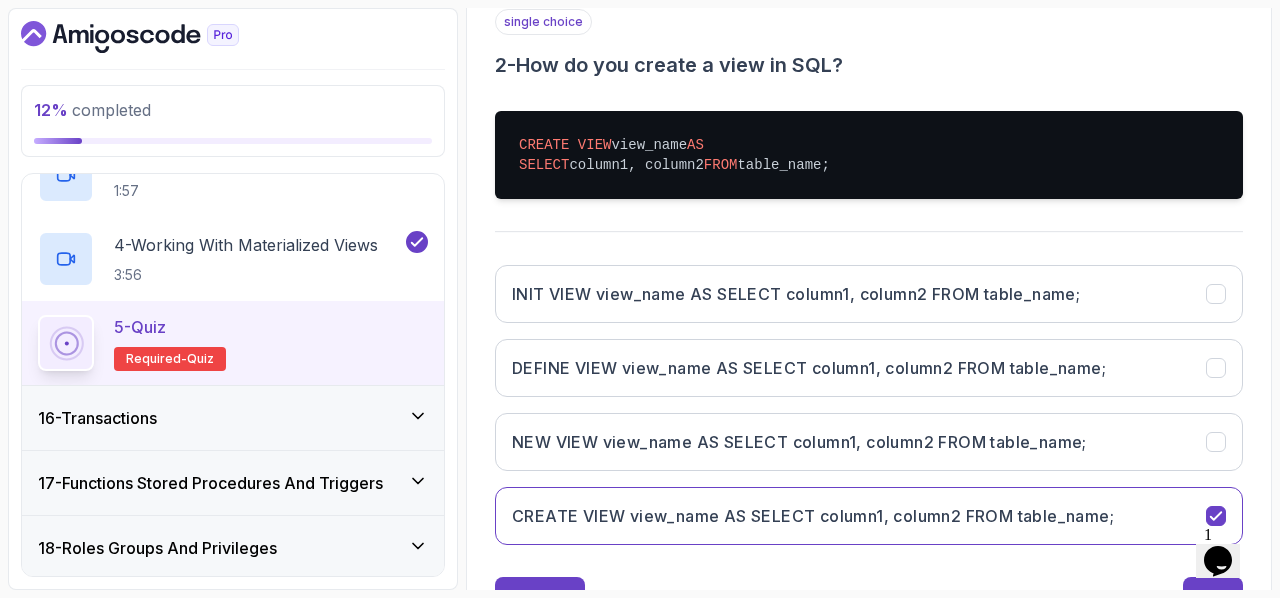 scroll, scrollTop: 463, scrollLeft: 0, axis: vertical 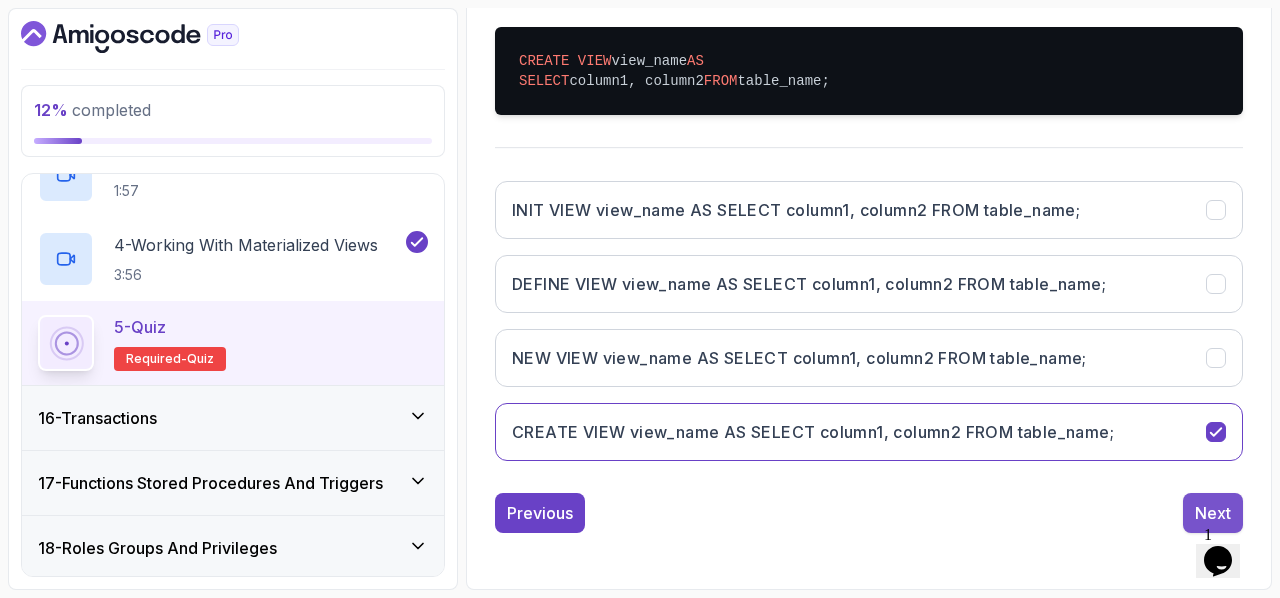 click on "Next" at bounding box center (1213, 513) 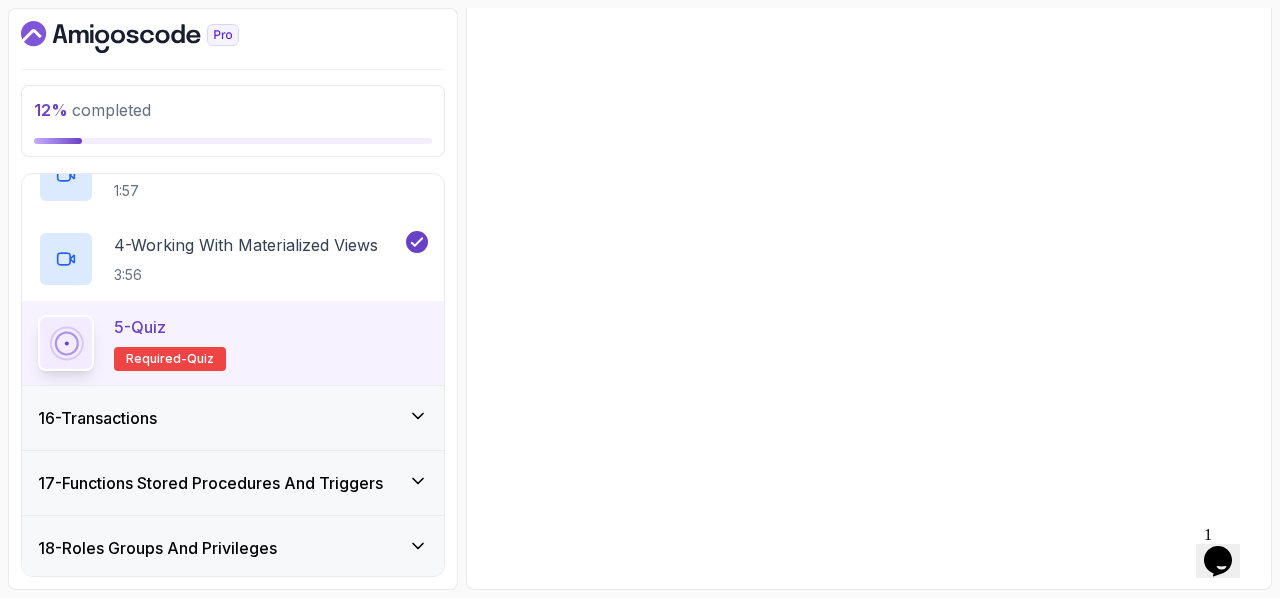 scroll, scrollTop: 355, scrollLeft: 0, axis: vertical 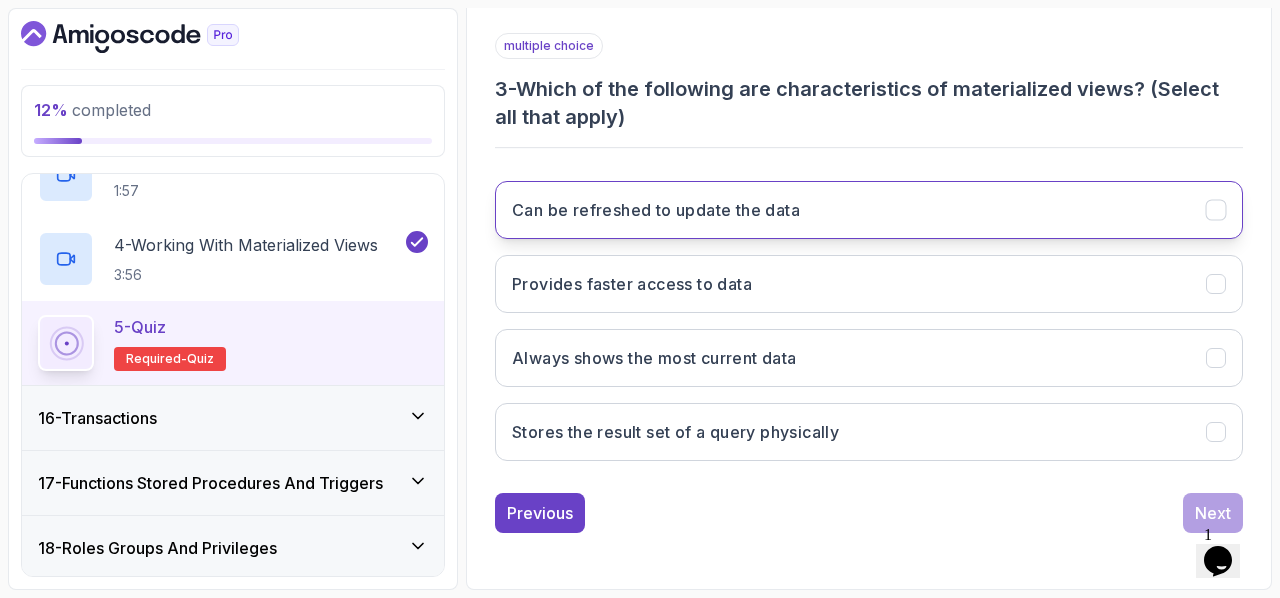 click on "Can be refreshed to update the data" at bounding box center (656, 210) 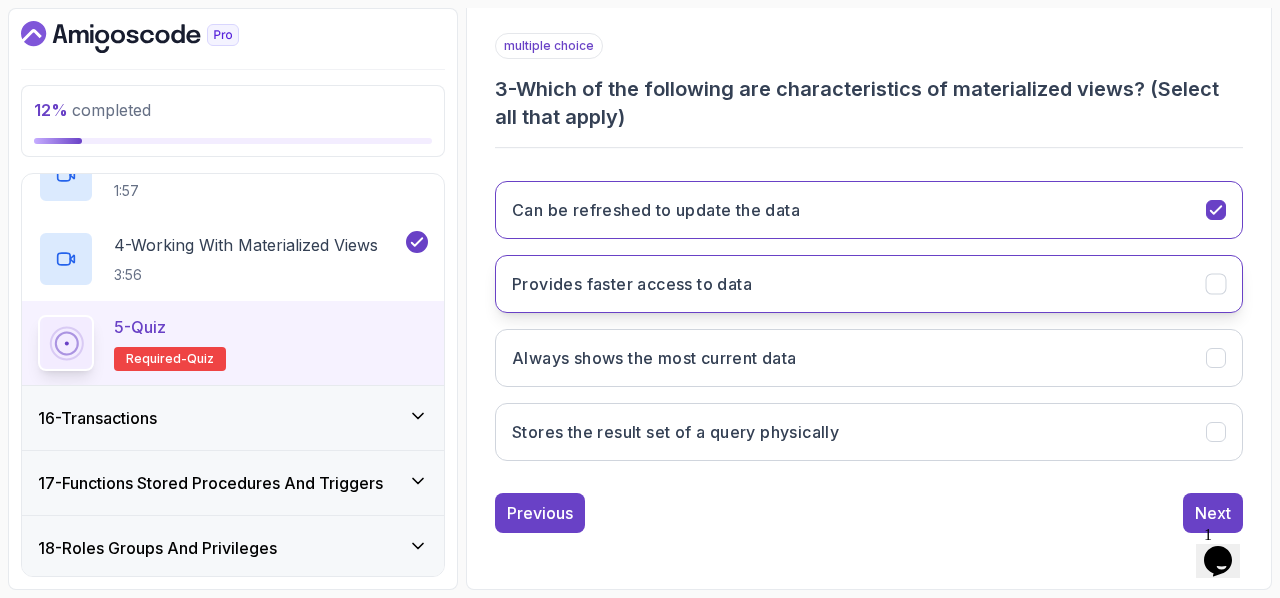 click on "Provides faster access to data" at bounding box center [869, 284] 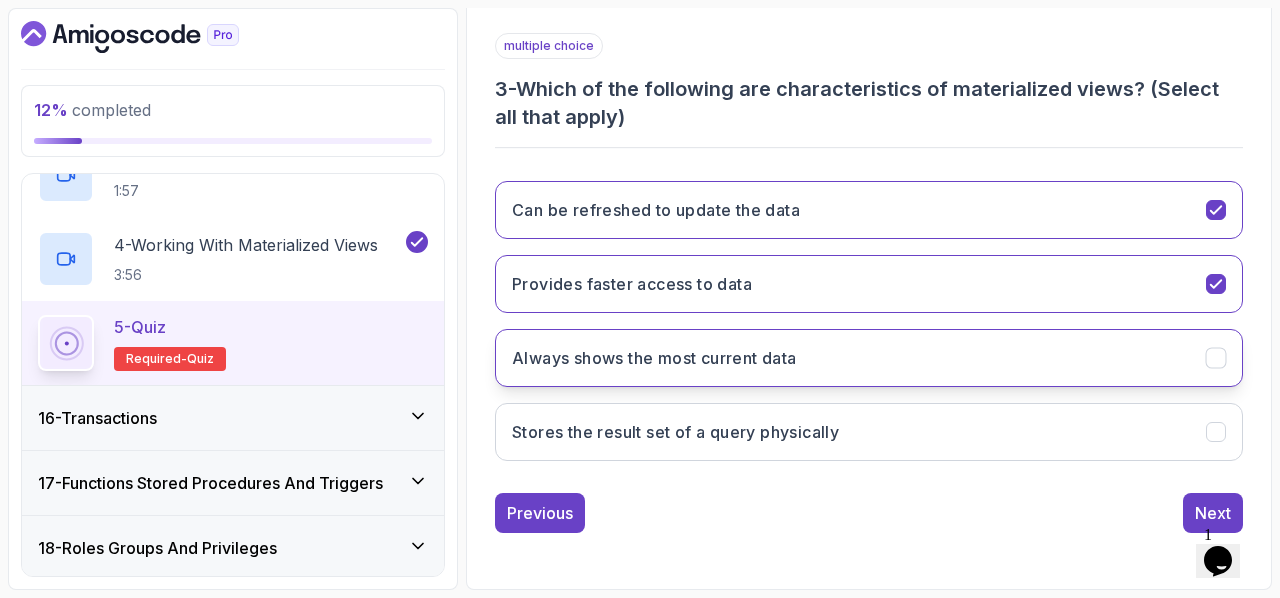 click on "Always shows the most current data" at bounding box center [654, 358] 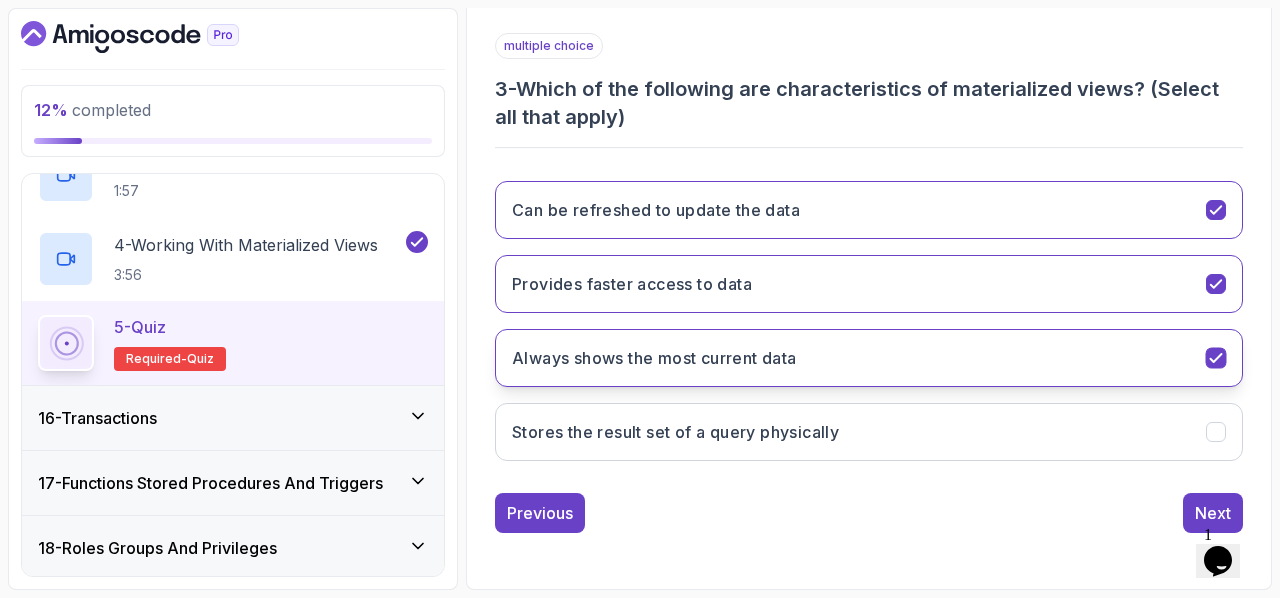 click on "Always shows the most current data" at bounding box center (654, 358) 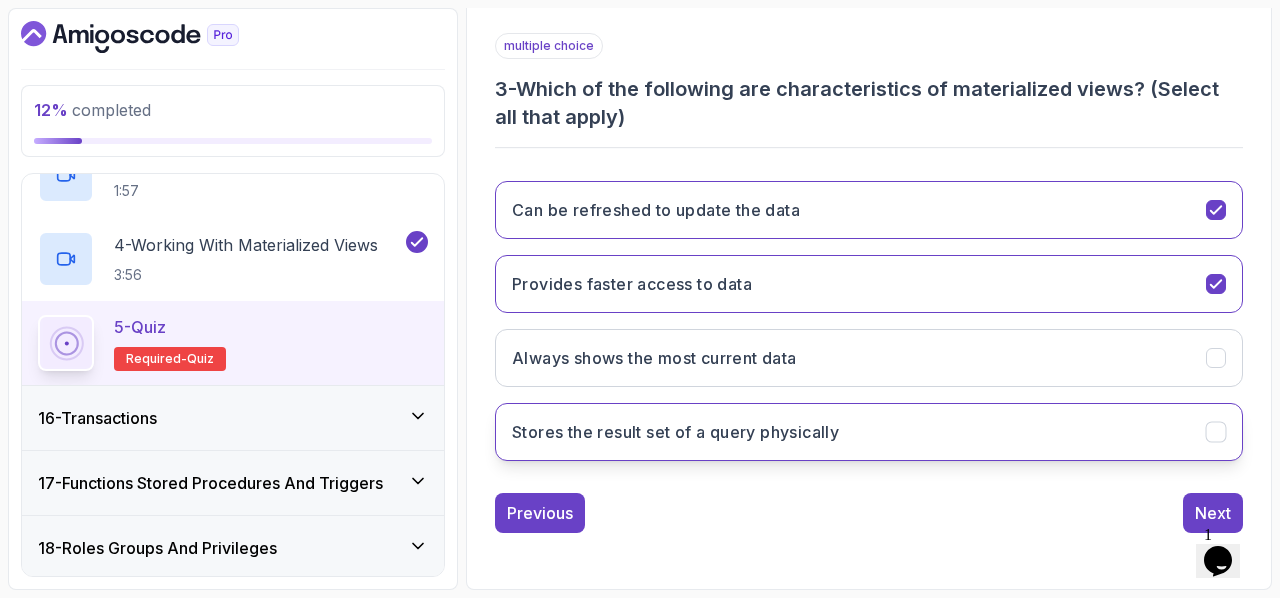 click on "Stores the result set of a query physically" at bounding box center [869, 432] 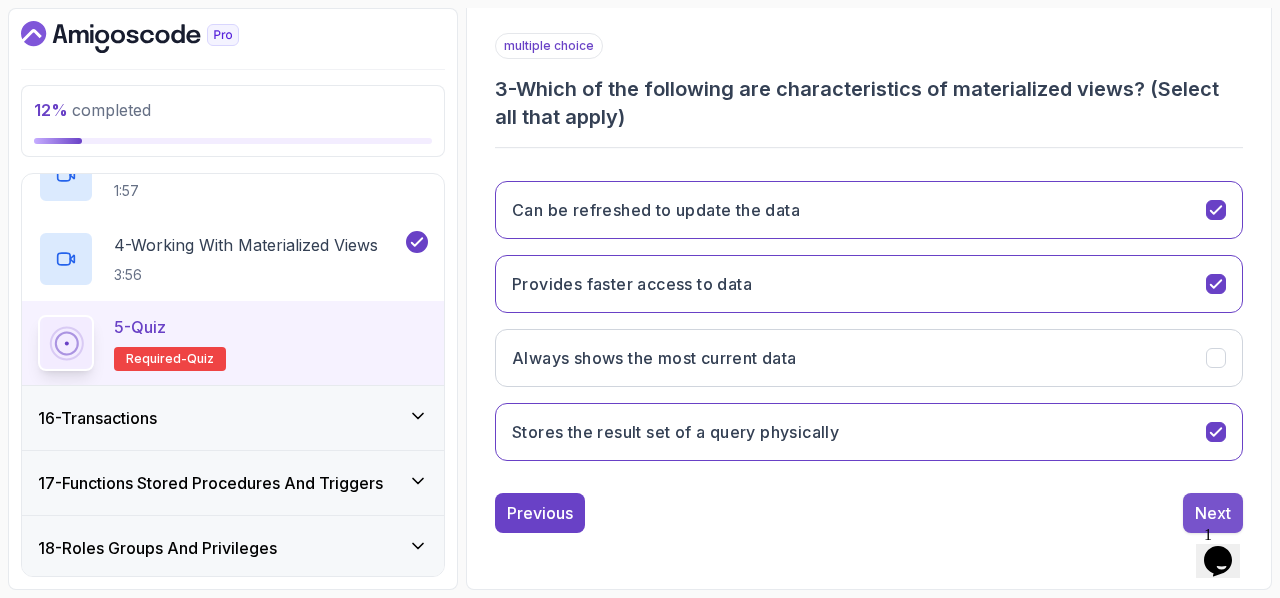click on "Next" at bounding box center [1213, 513] 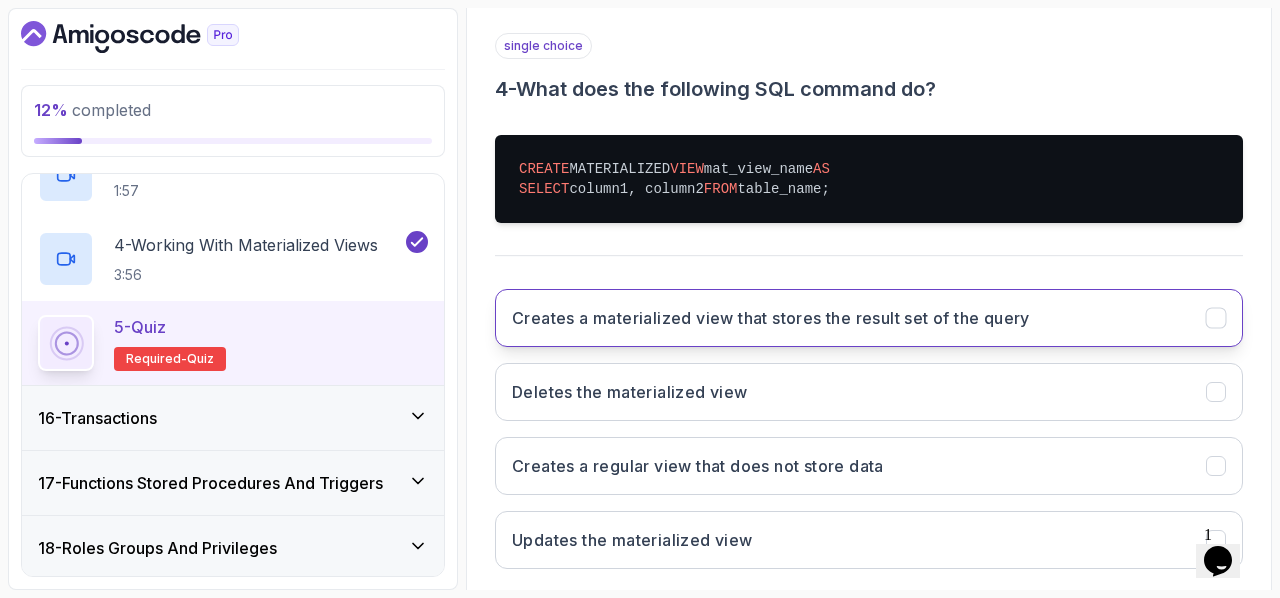 click on "Creates a materialized view that stores the result set of the query" at bounding box center [771, 318] 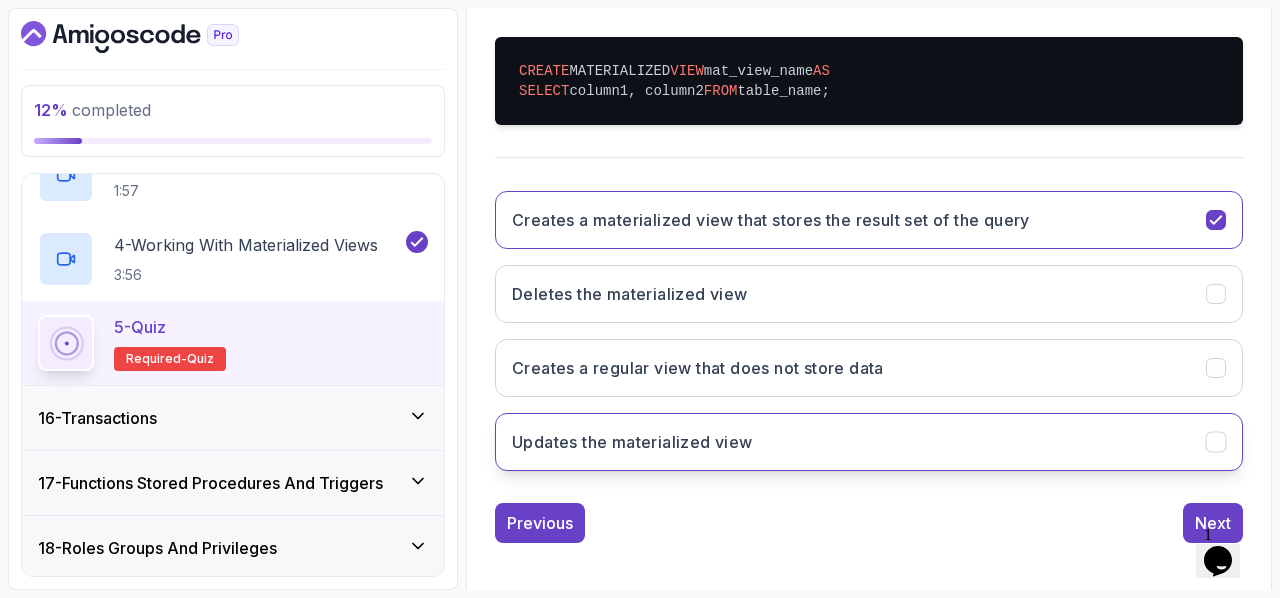 scroll, scrollTop: 463, scrollLeft: 0, axis: vertical 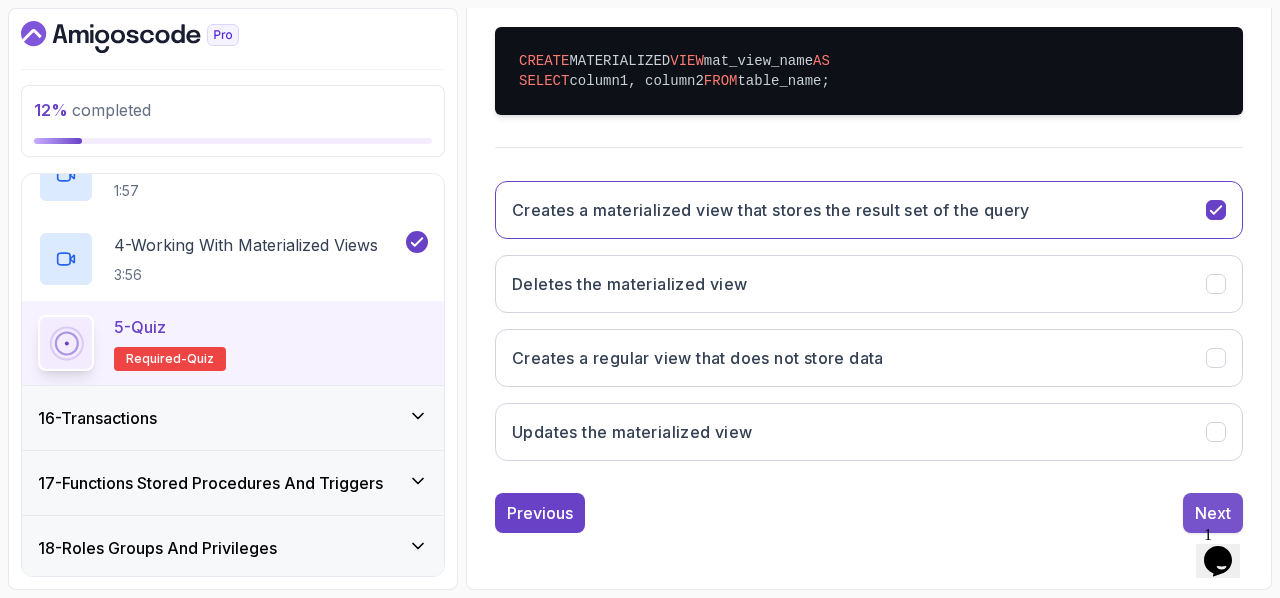 click on "Next" at bounding box center (1213, 513) 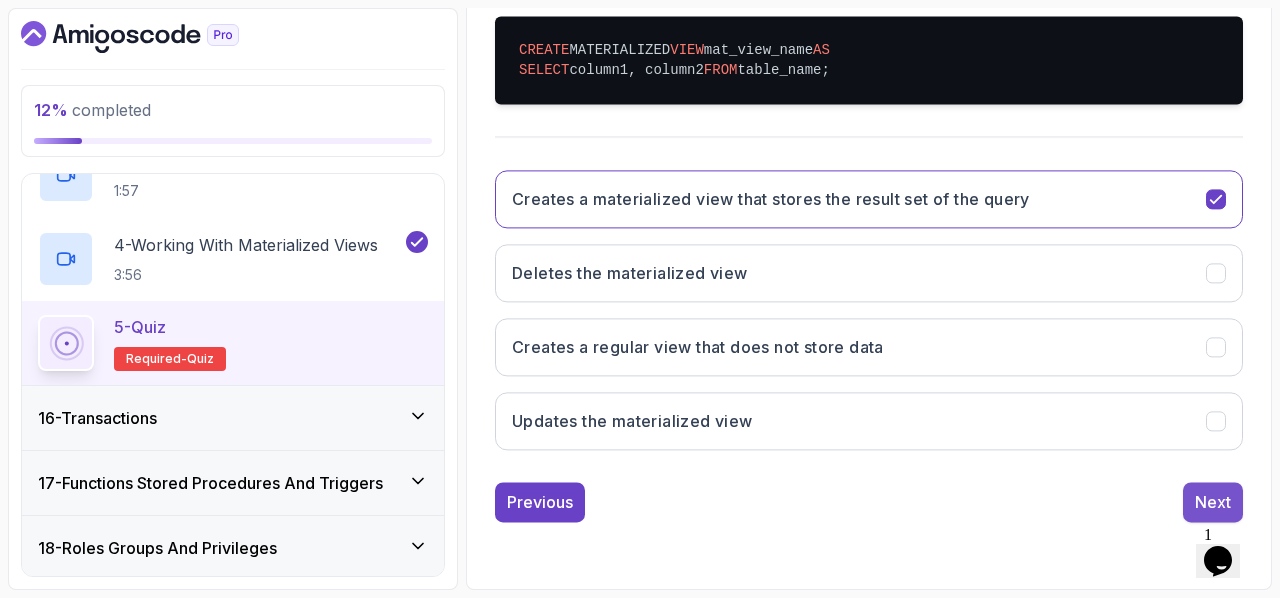 scroll, scrollTop: 351, scrollLeft: 0, axis: vertical 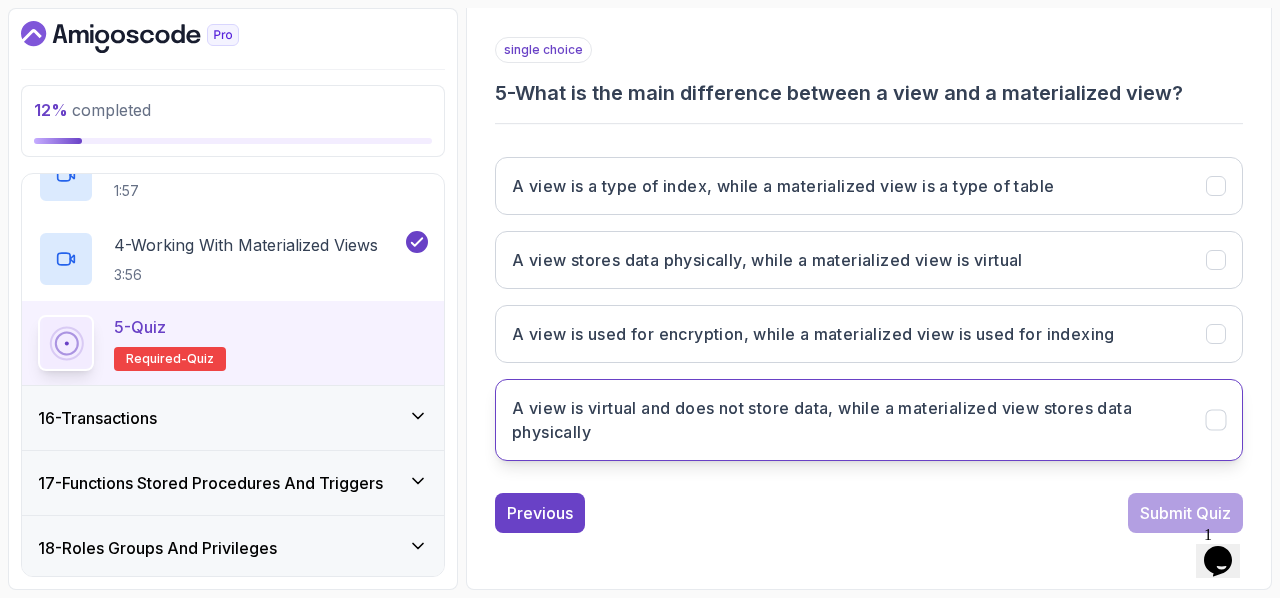 click on "A view is virtual and does not store data, while a materialized view stores data physically" at bounding box center (847, 420) 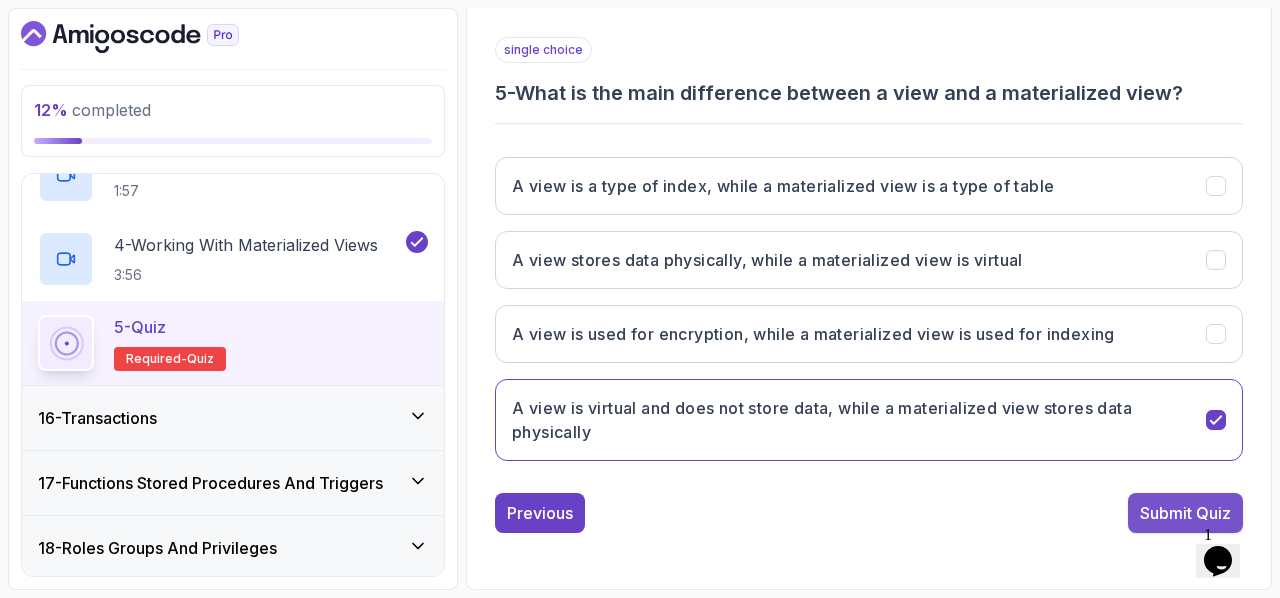 click on "Submit Quiz" at bounding box center [1185, 513] 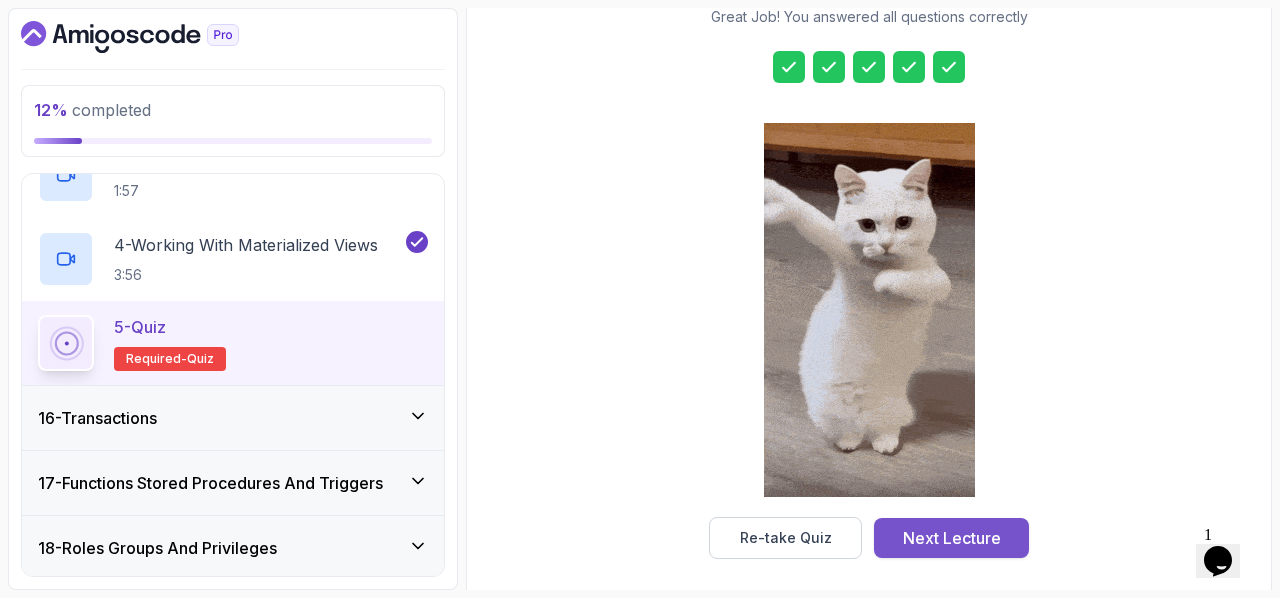 click on "Next Lecture" at bounding box center [952, 538] 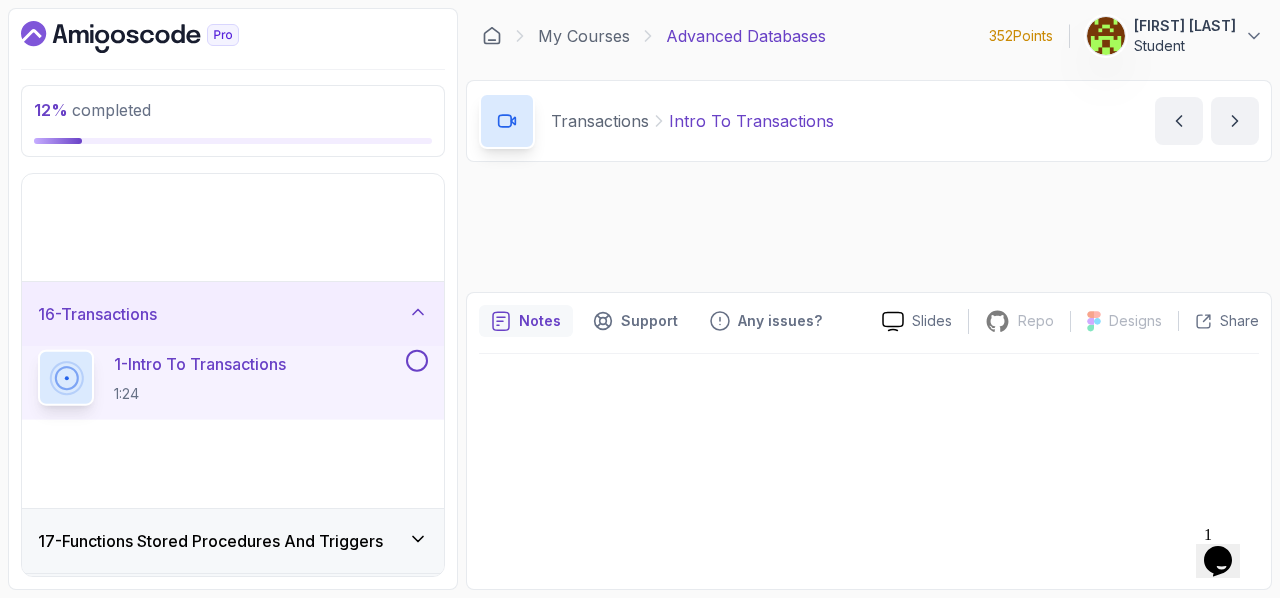 scroll, scrollTop: 0, scrollLeft: 0, axis: both 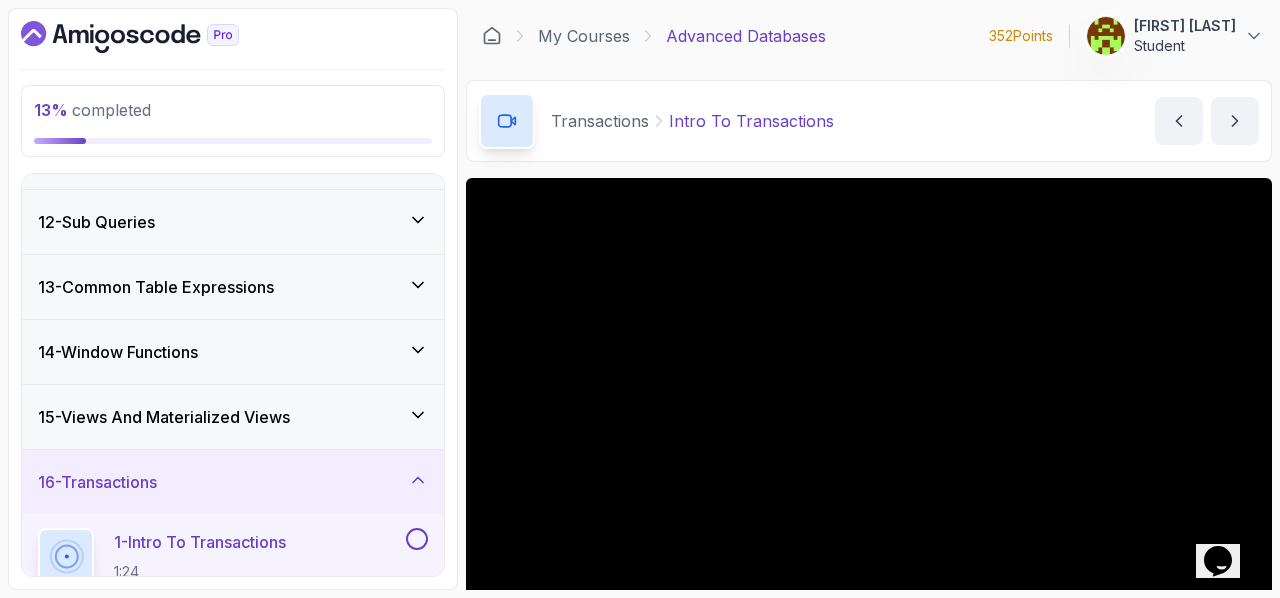 click on "14  -  Window Functions" at bounding box center (233, 352) 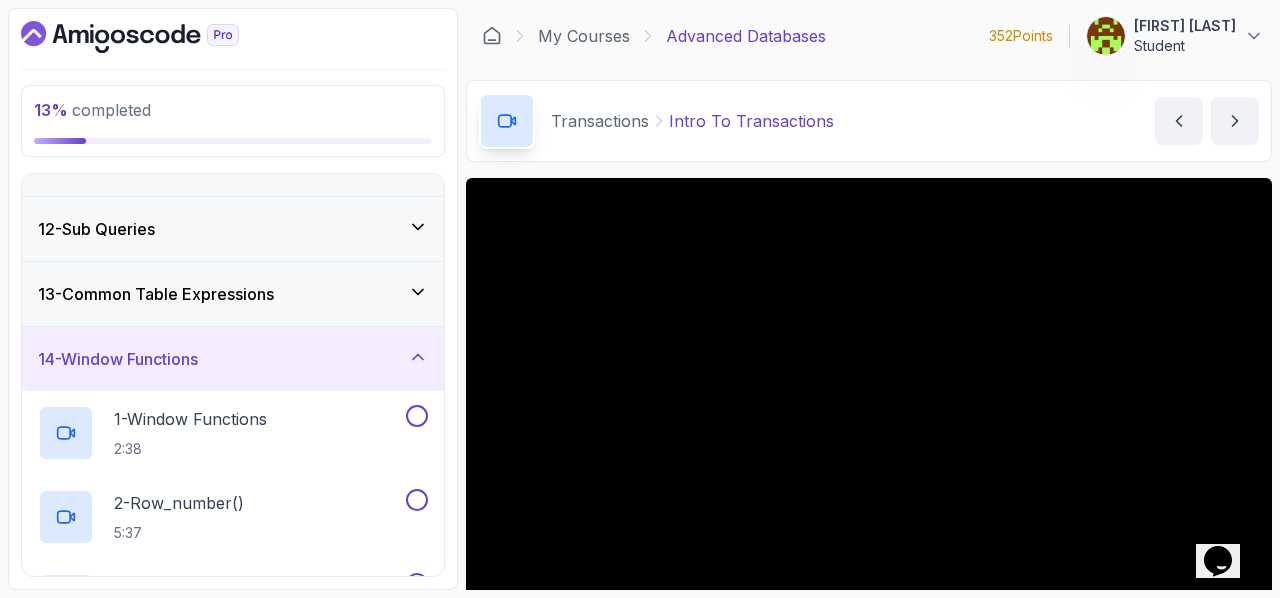 scroll, scrollTop: 691, scrollLeft: 0, axis: vertical 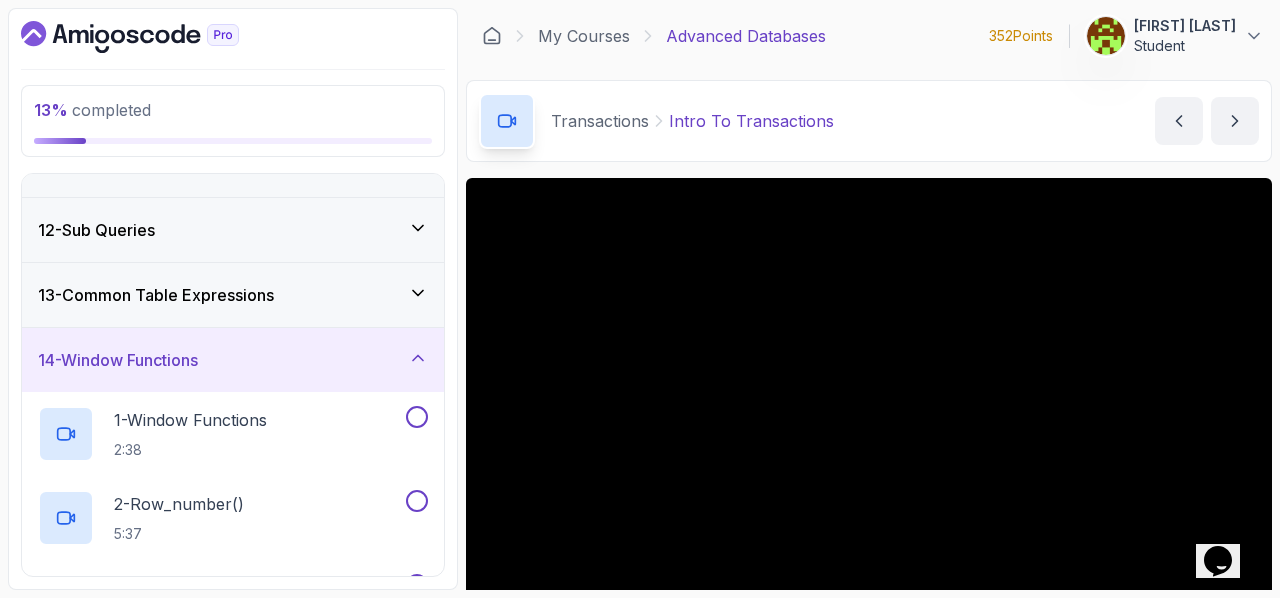 click on "14  -  Window Functions" at bounding box center [233, 360] 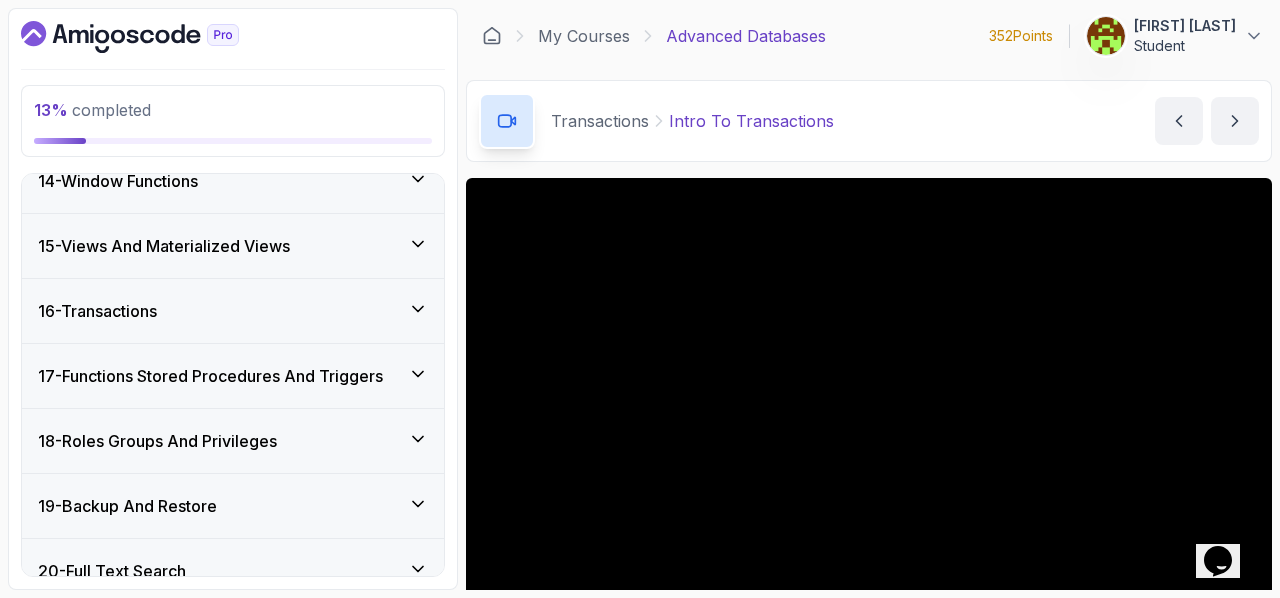 scroll, scrollTop: 867, scrollLeft: 0, axis: vertical 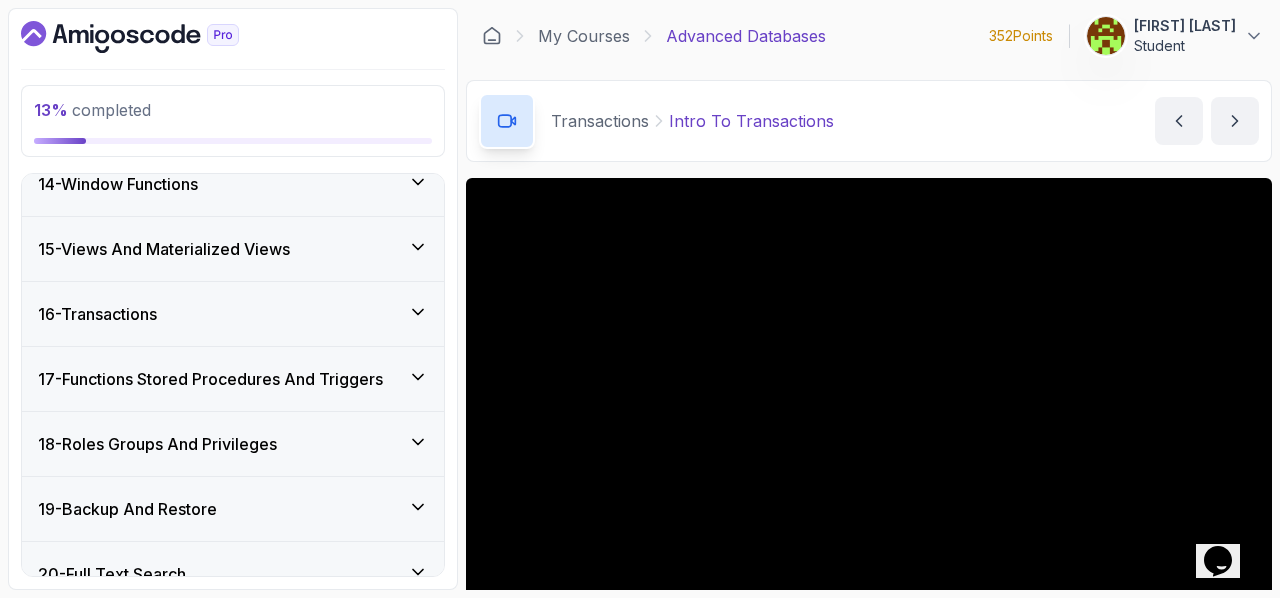 click on "16  -  Transactions" at bounding box center (233, 314) 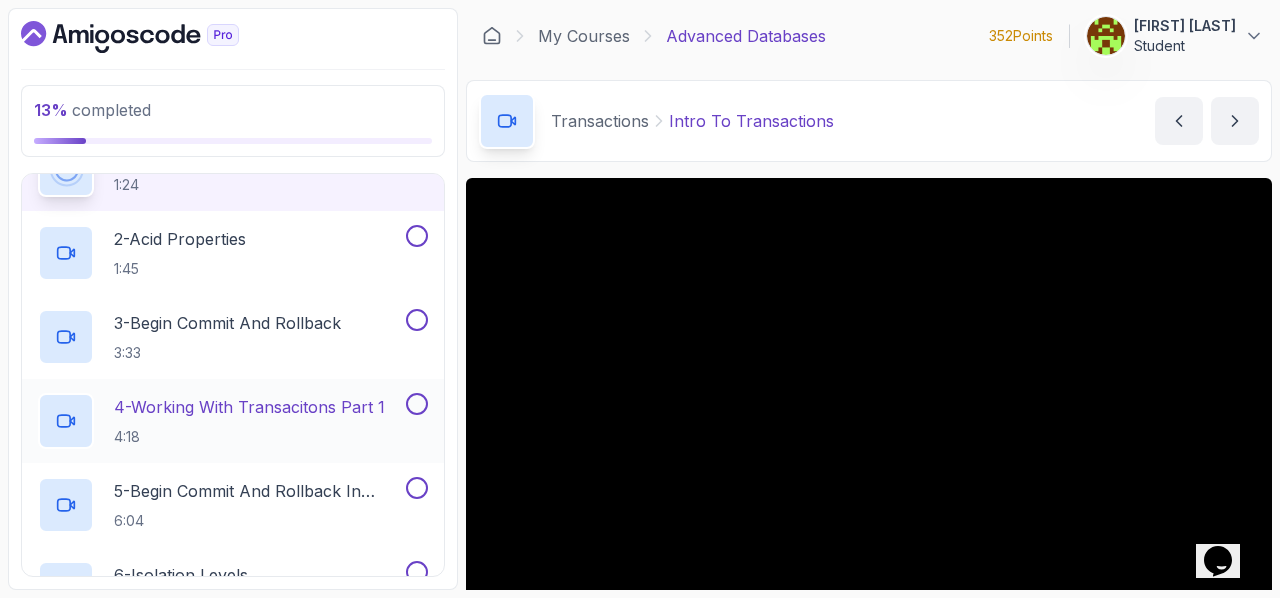 scroll, scrollTop: 998, scrollLeft: 0, axis: vertical 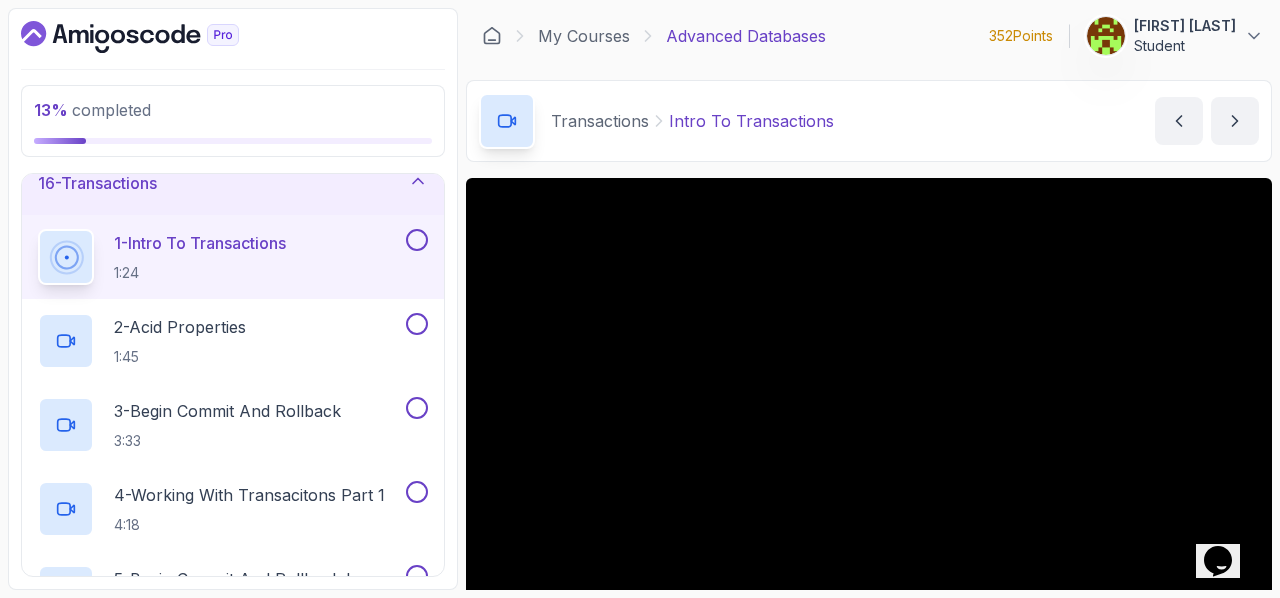 click on "16  -  Transactions" at bounding box center (97, 183) 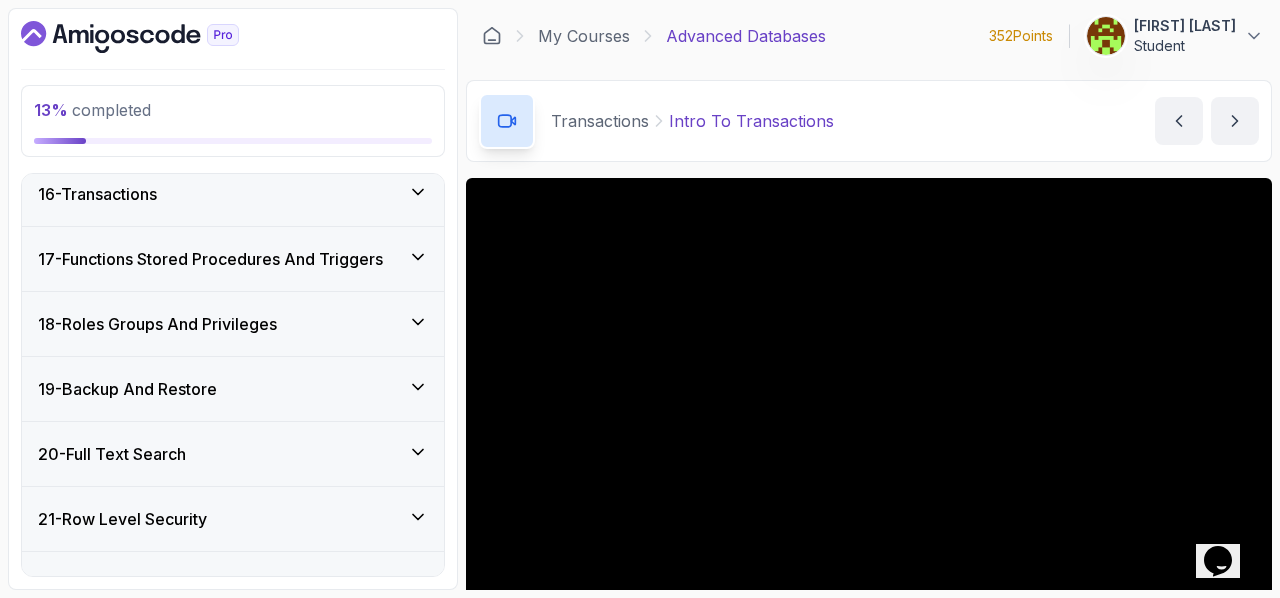 scroll, scrollTop: 986, scrollLeft: 0, axis: vertical 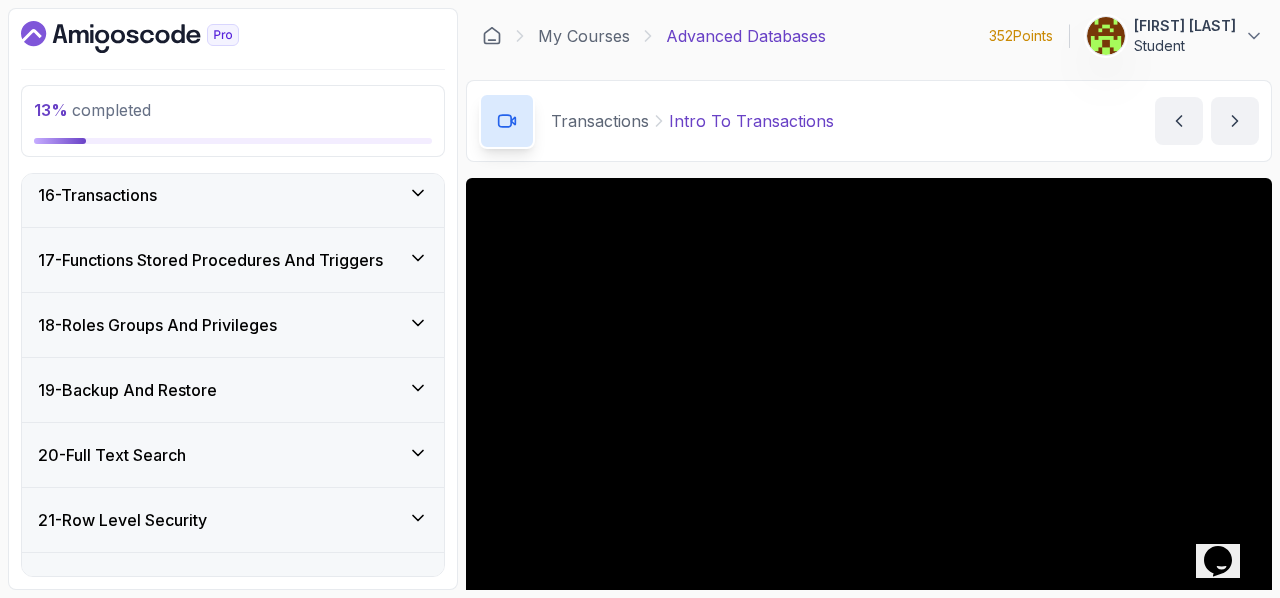 click on "17  -  Functions Stored Procedures And Triggers" at bounding box center [233, 260] 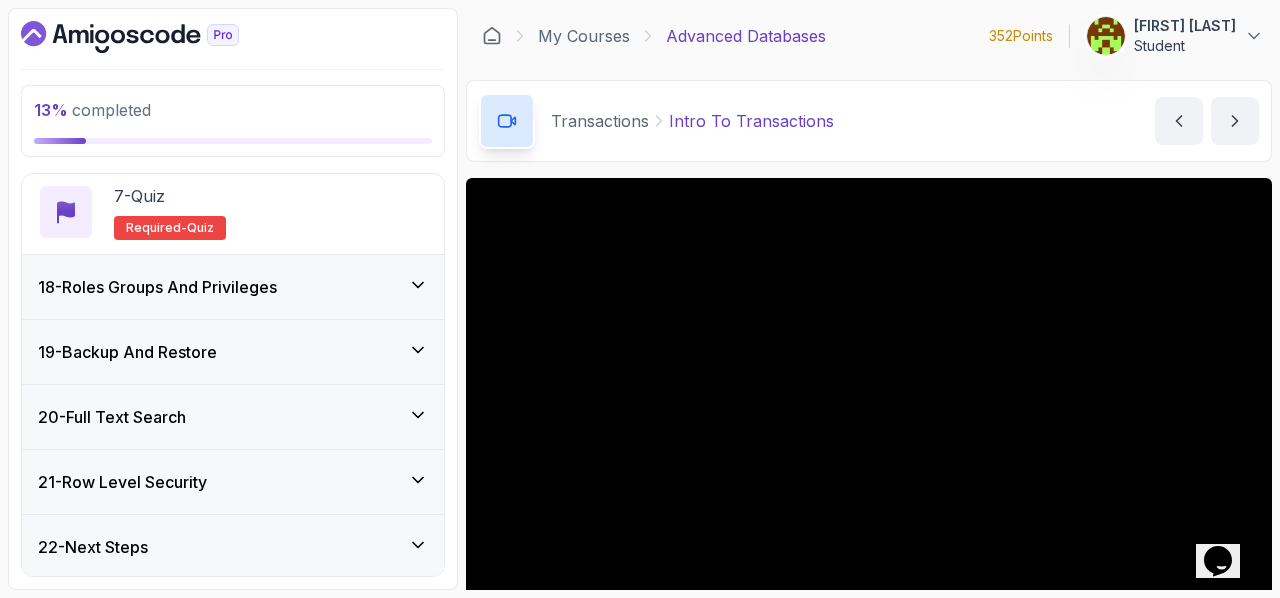 scroll, scrollTop: 1615, scrollLeft: 0, axis: vertical 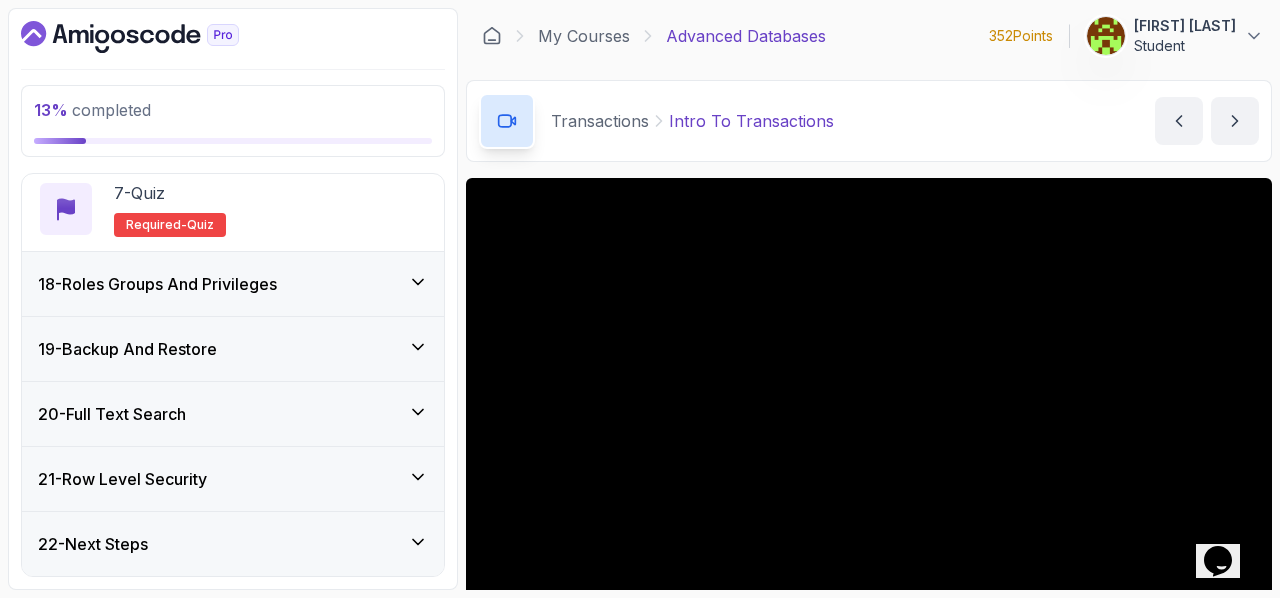 click on "22  -  Next Steps" at bounding box center (233, 544) 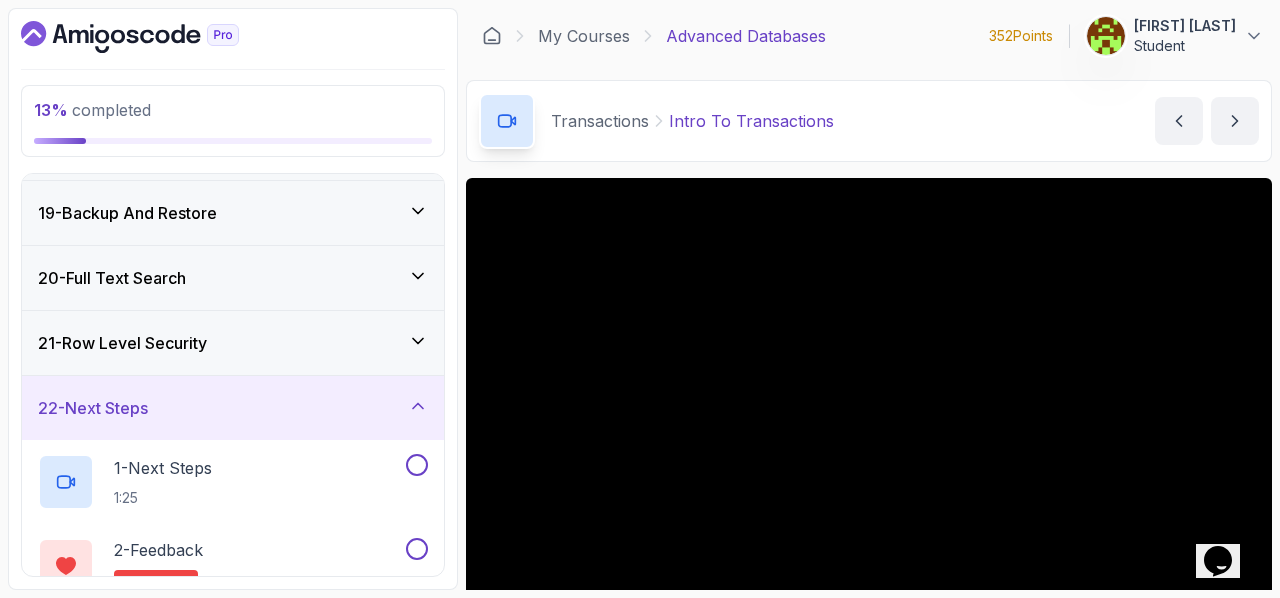scroll, scrollTop: 1279, scrollLeft: 0, axis: vertical 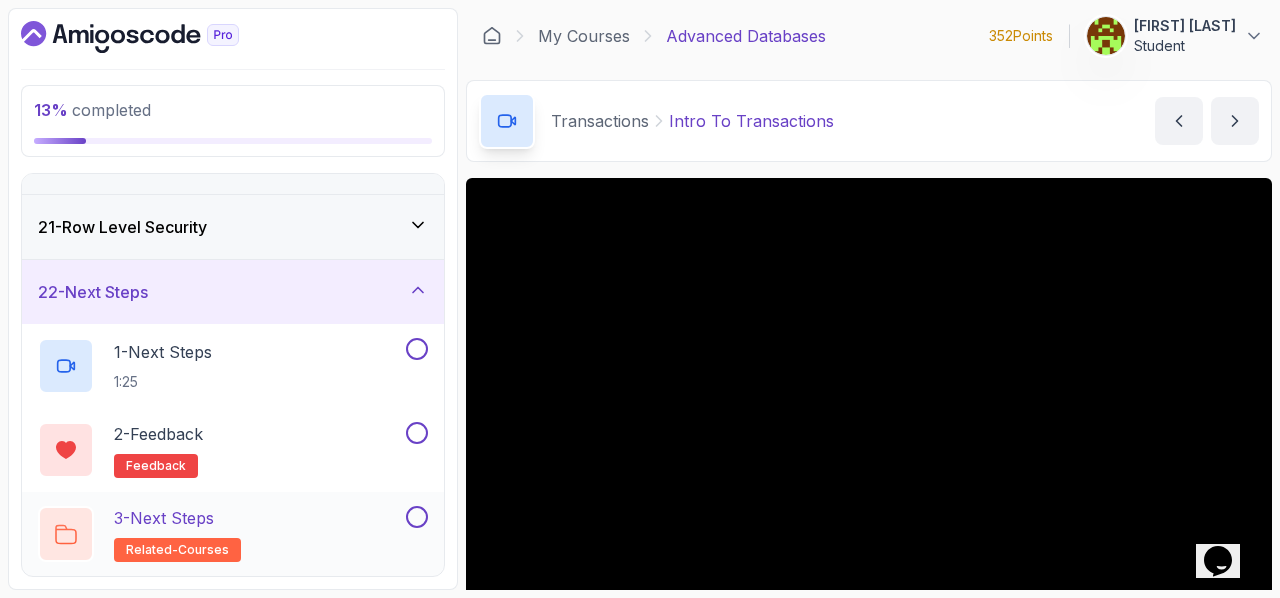 click on "3  -  Next Steps related-courses" at bounding box center (220, 534) 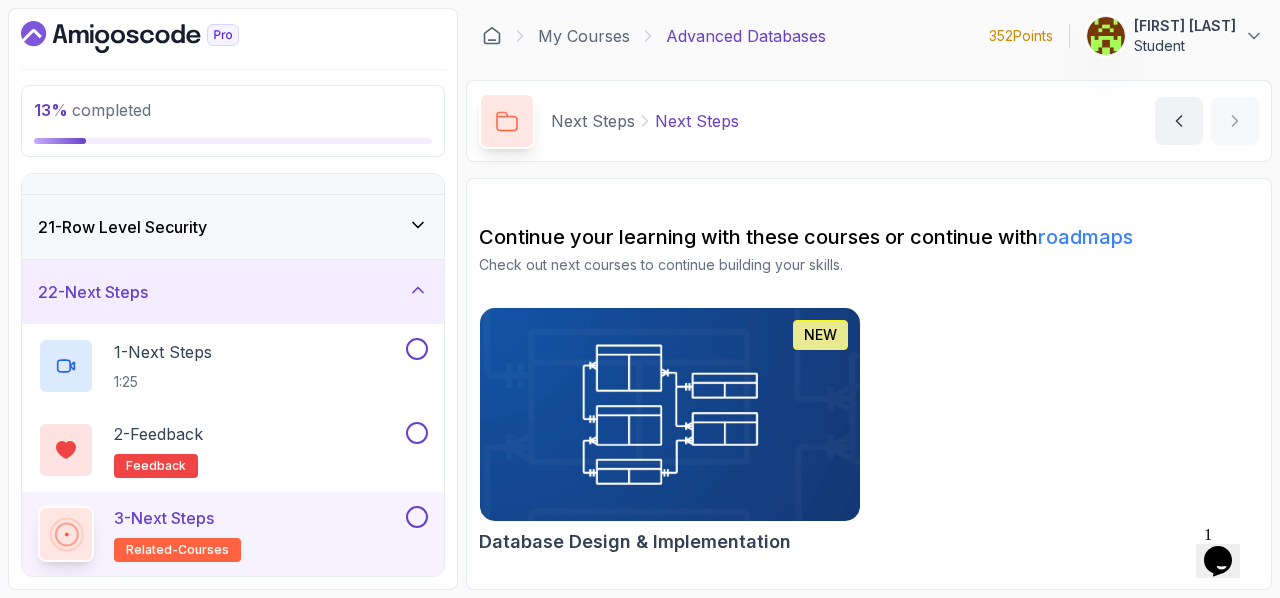 click on "22  -  Next Steps" at bounding box center (233, 292) 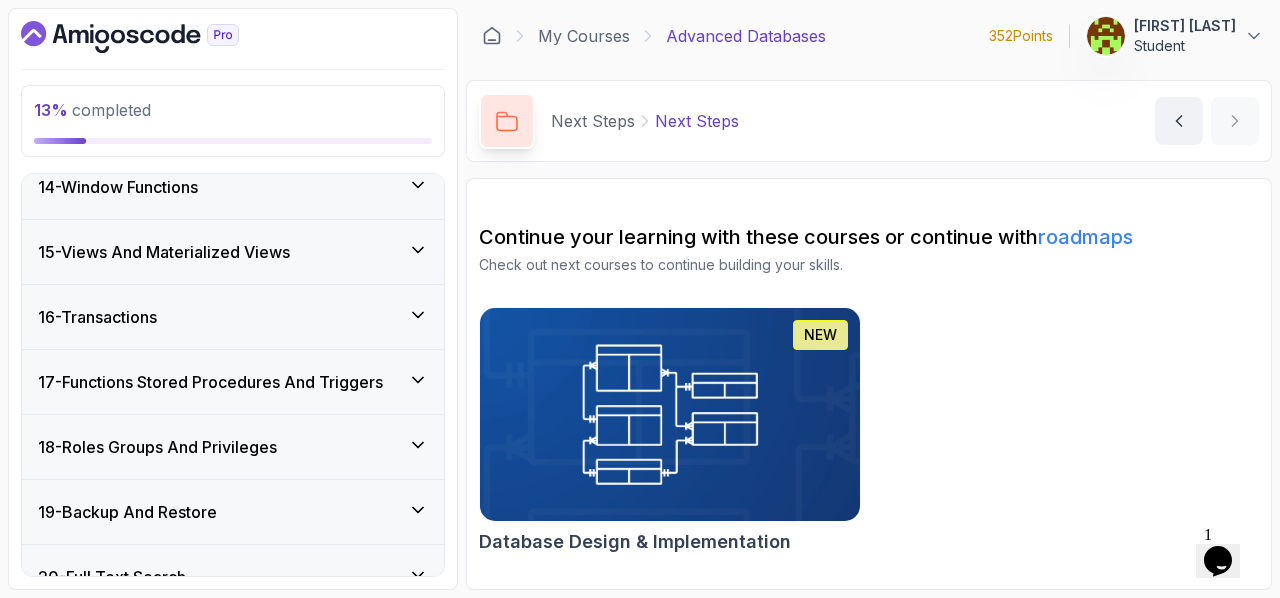 scroll, scrollTop: 877, scrollLeft: 0, axis: vertical 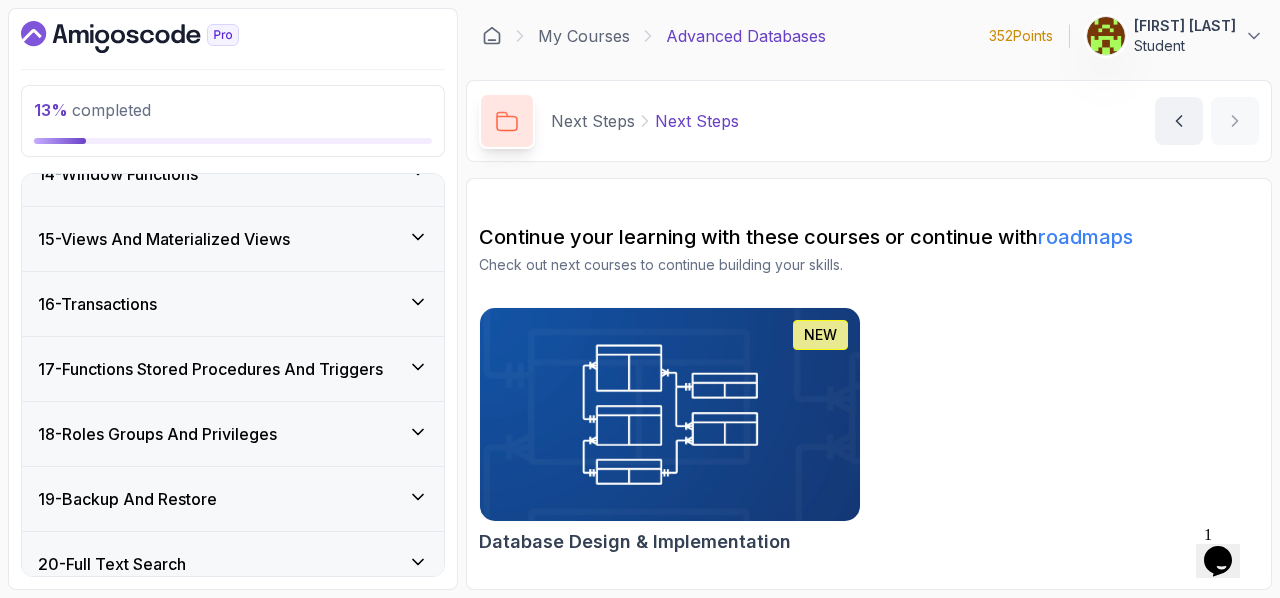 click on "15  -  Views And Materialized Views" at bounding box center [164, 239] 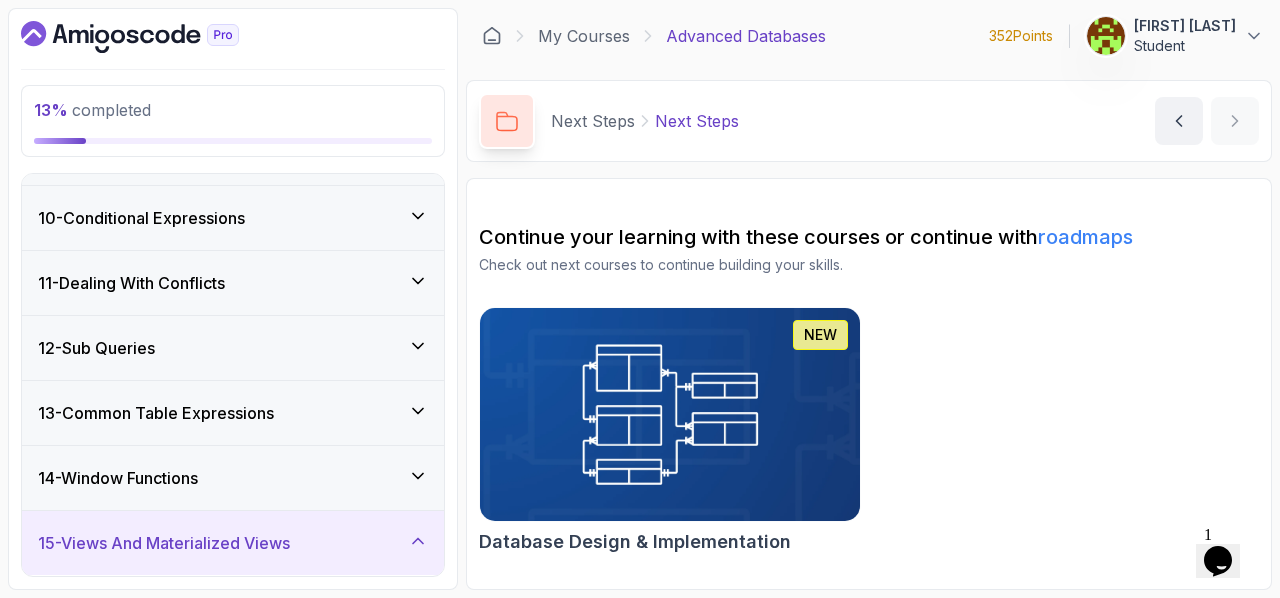 scroll, scrollTop: 831, scrollLeft: 0, axis: vertical 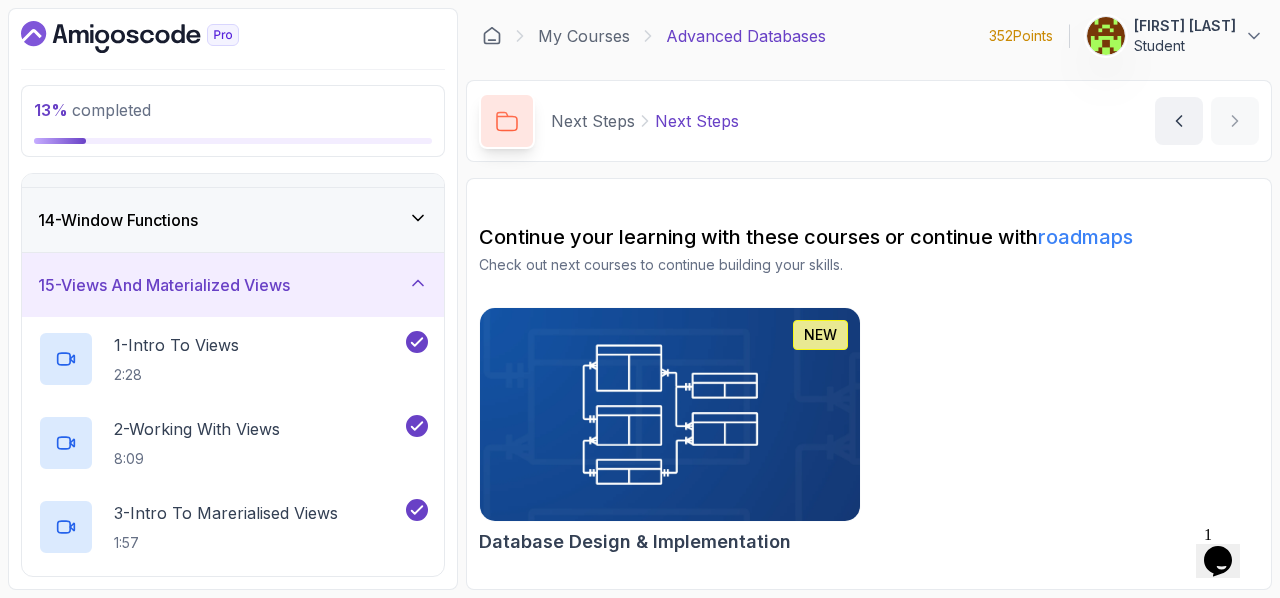 click on "15  -  Views And Materialized Views" at bounding box center [164, 285] 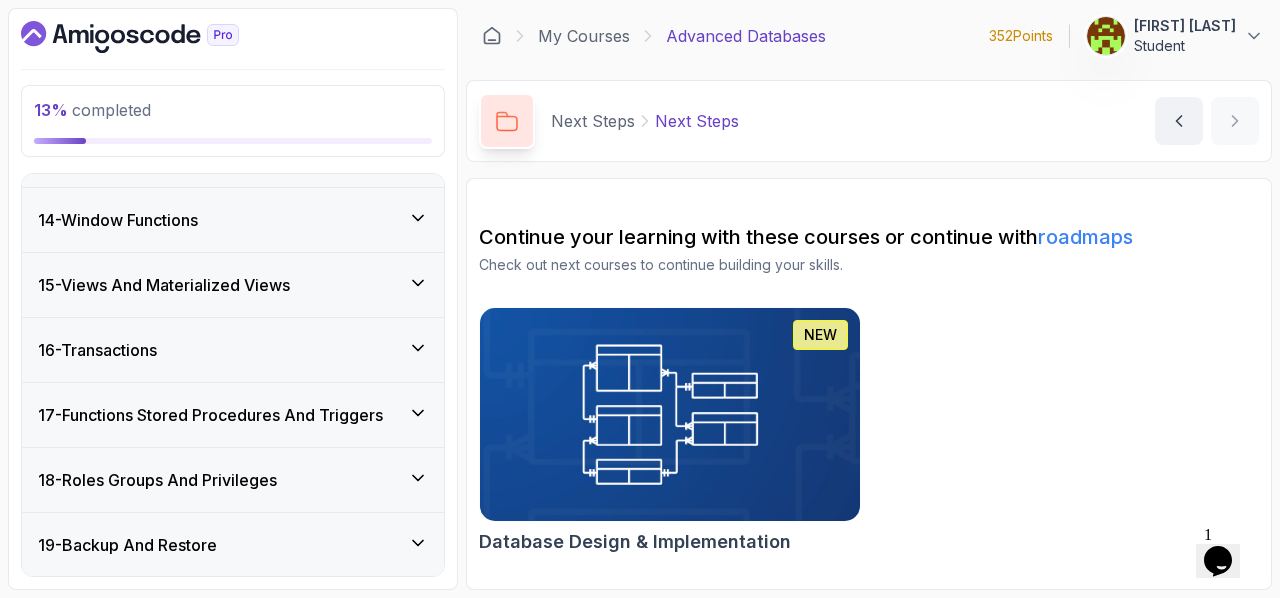 click on "16  -  Transactions" at bounding box center (97, 350) 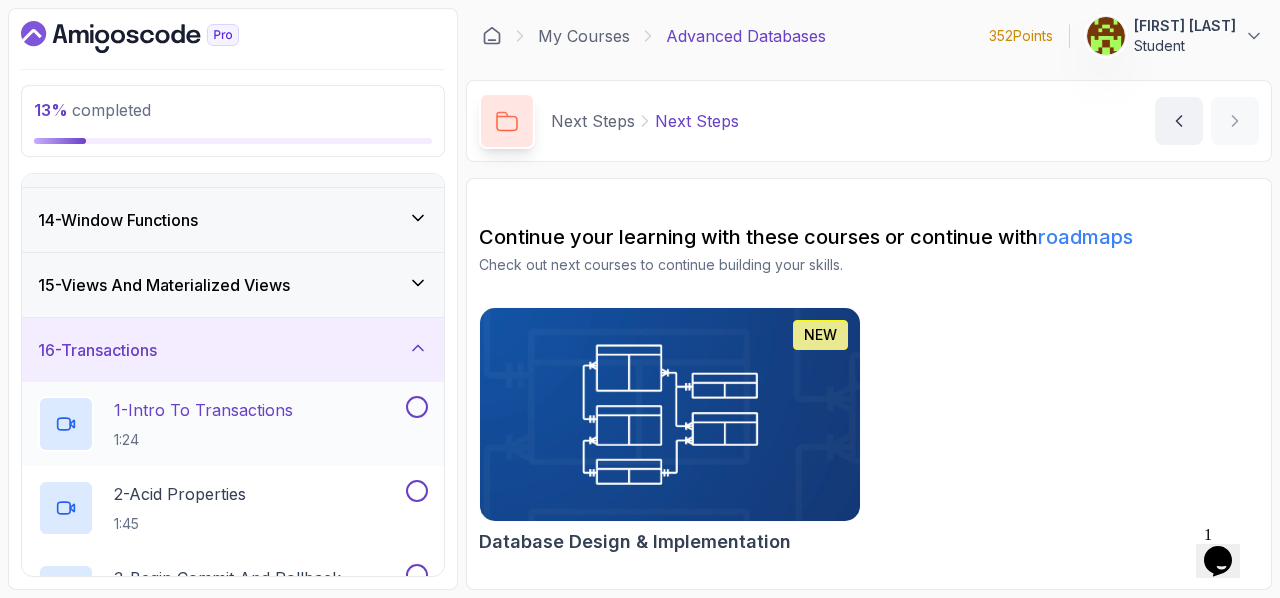 click on "[NUMBER]  -  Intro To Transactions" at bounding box center (203, 410) 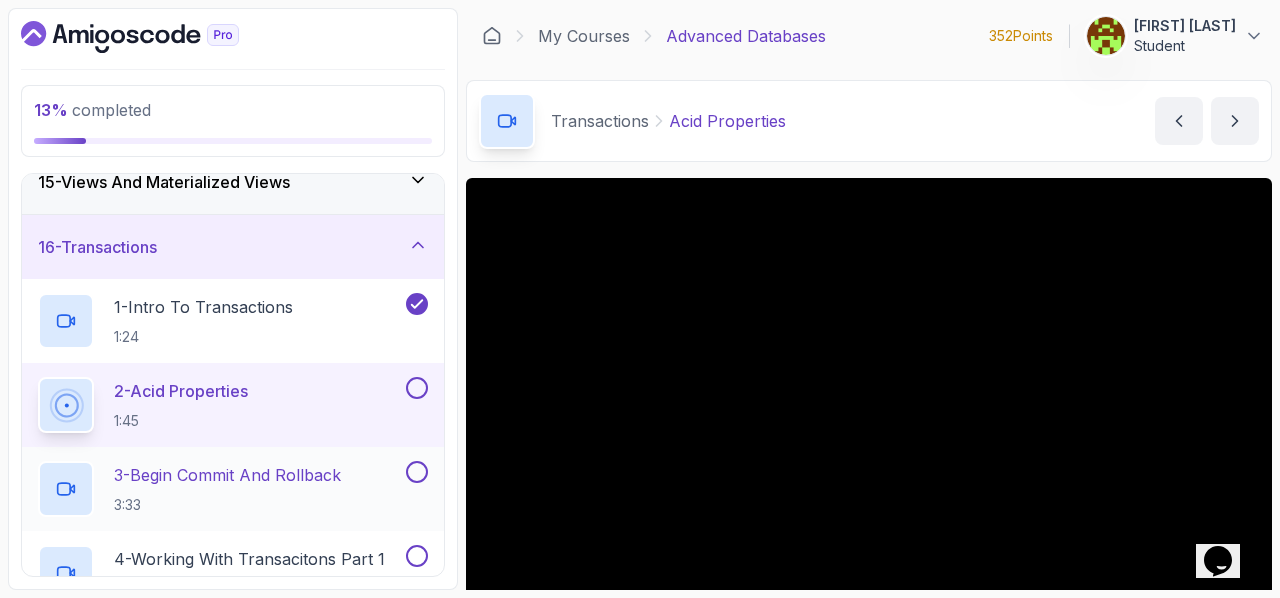 scroll, scrollTop: 971, scrollLeft: 0, axis: vertical 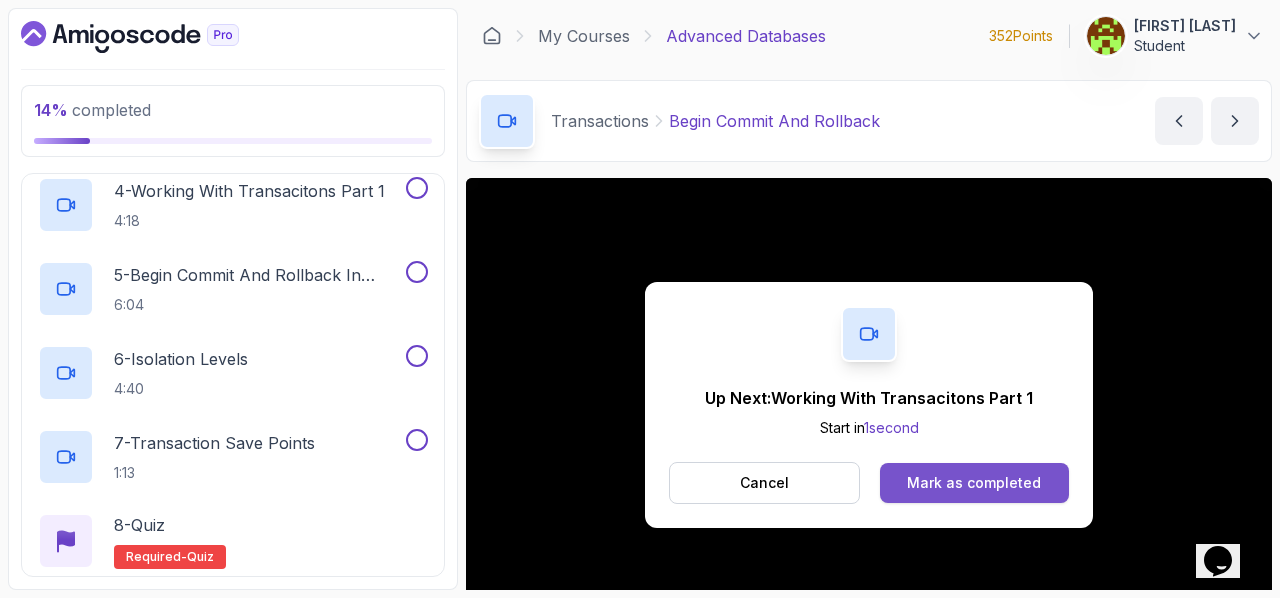 click on "Mark as completed" at bounding box center [974, 483] 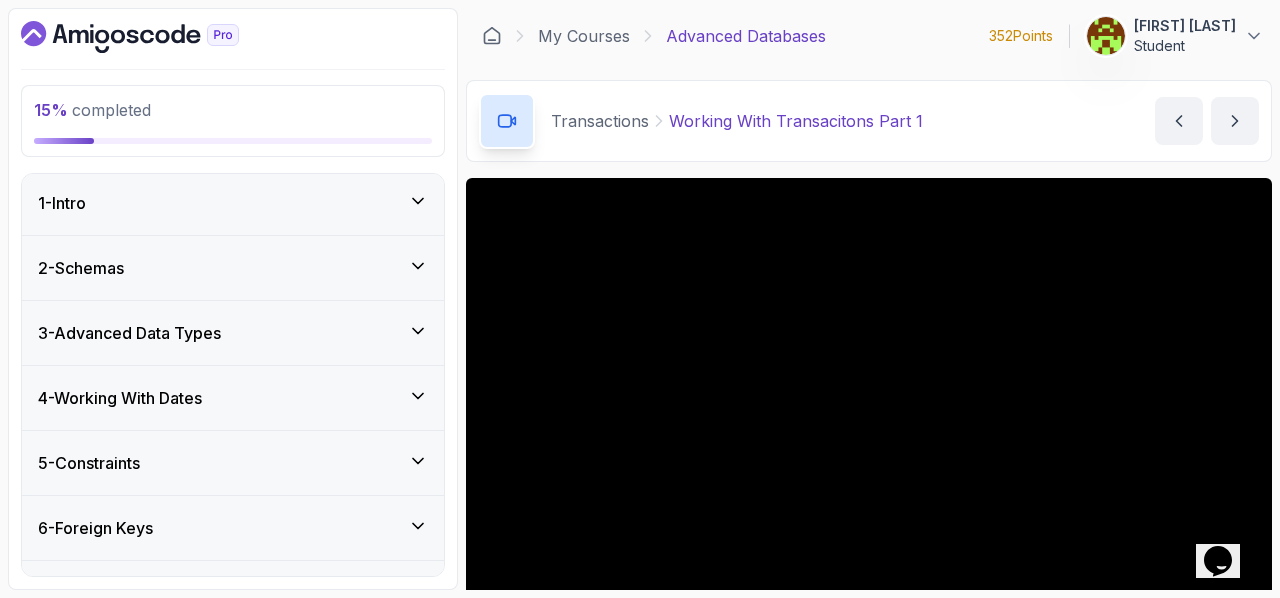 scroll, scrollTop: 0, scrollLeft: 0, axis: both 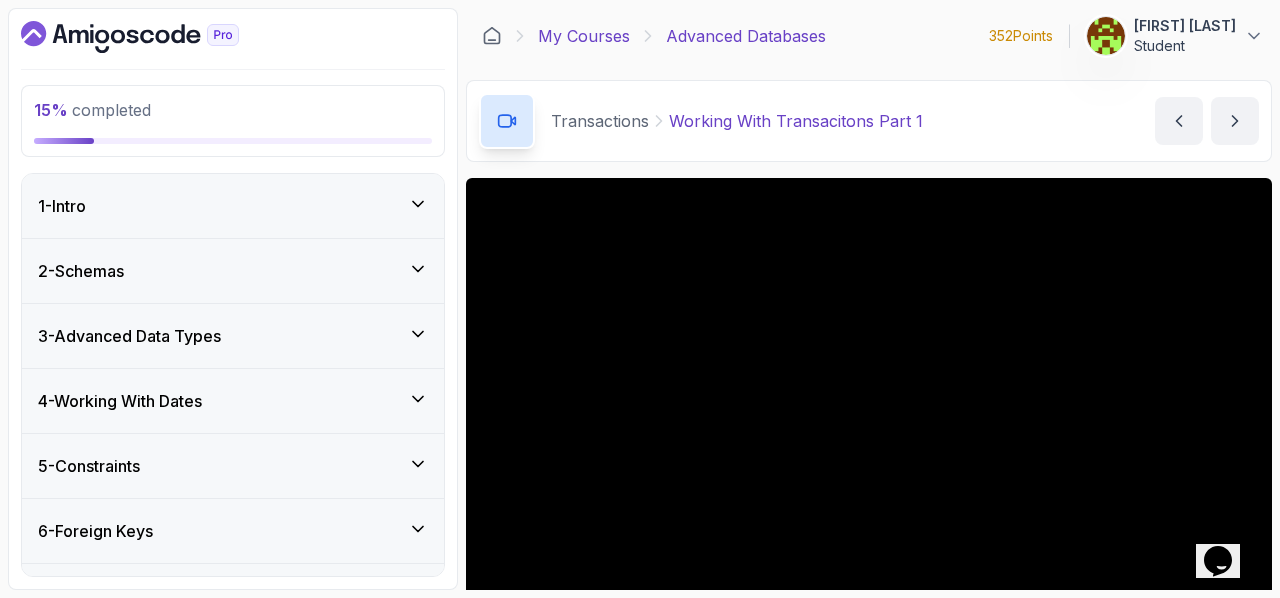 click on "My Courses" at bounding box center [584, 36] 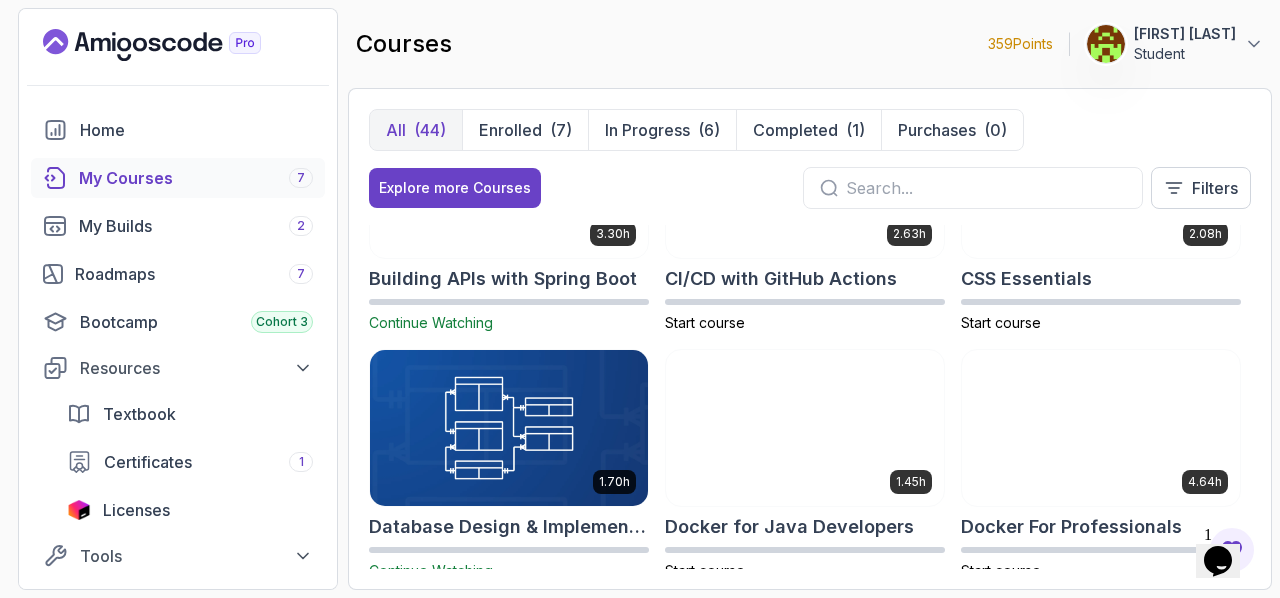 scroll, scrollTop: 464, scrollLeft: 0, axis: vertical 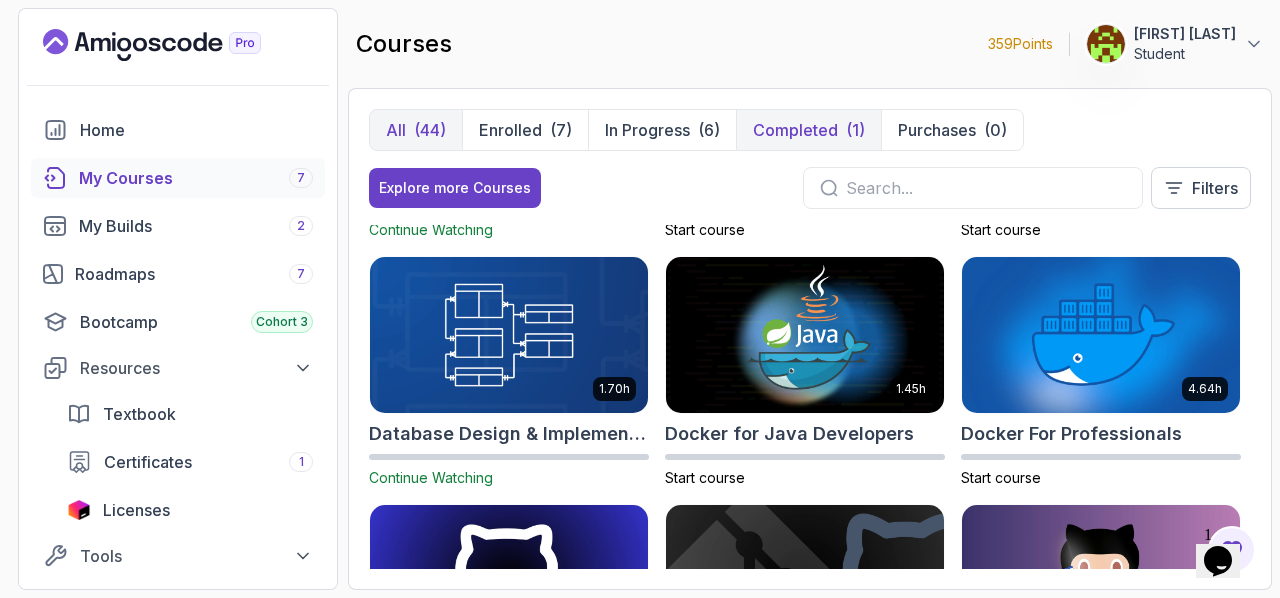 click on "Completed" at bounding box center [795, 130] 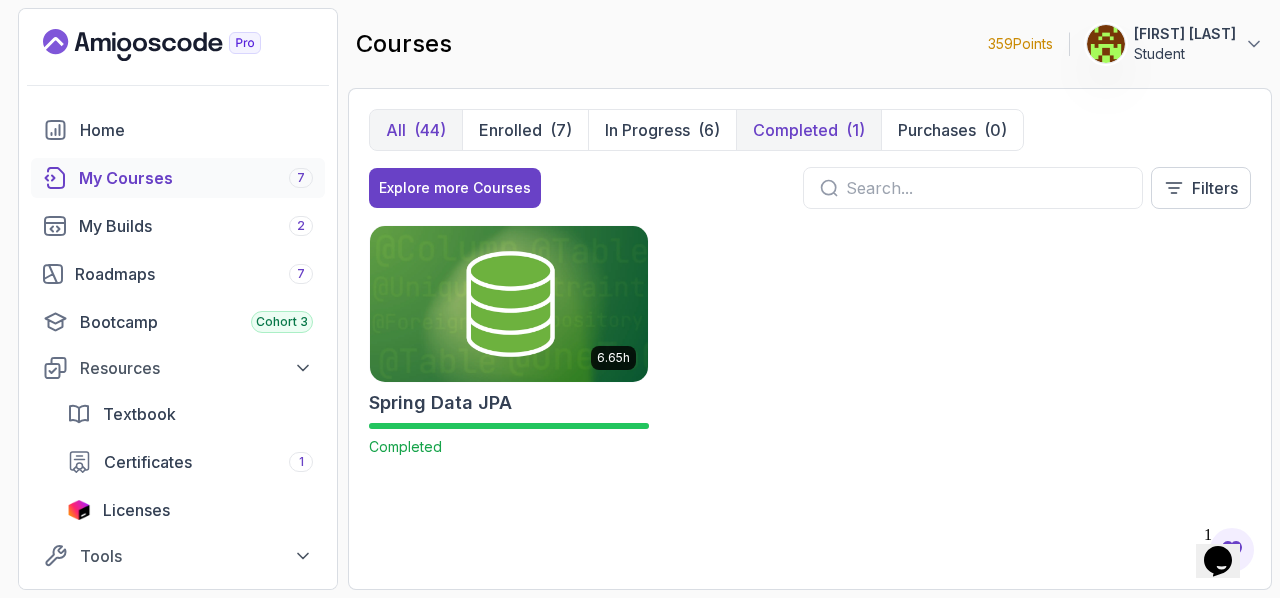 click on "(44)" at bounding box center (430, 130) 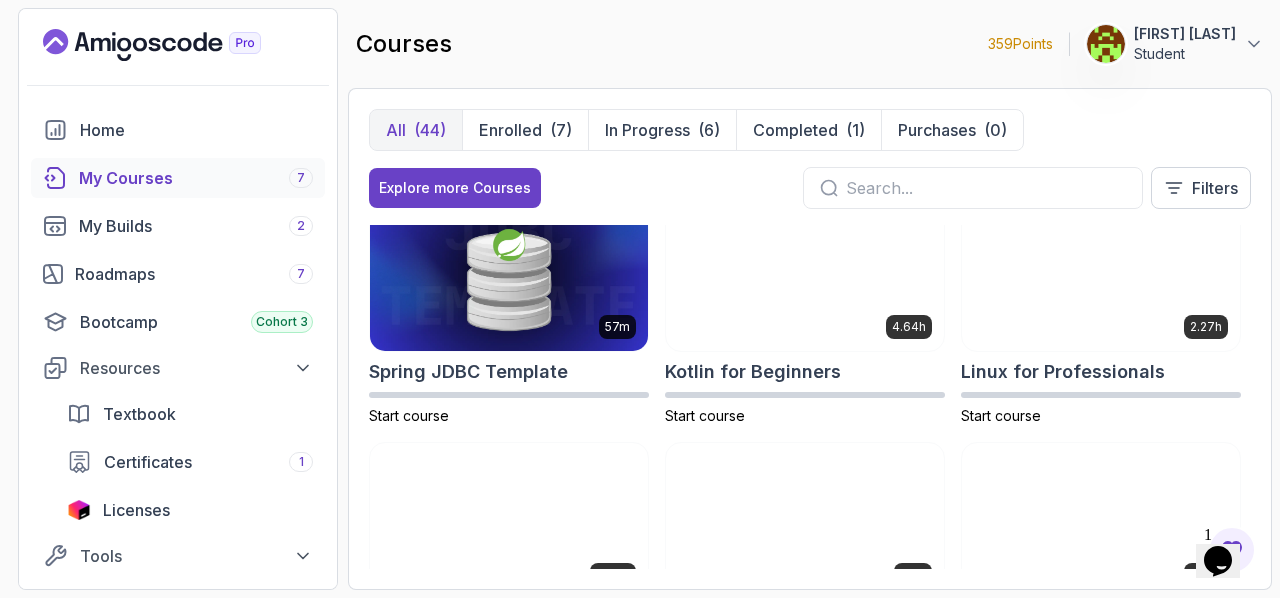 scroll, scrollTop: 2254, scrollLeft: 0, axis: vertical 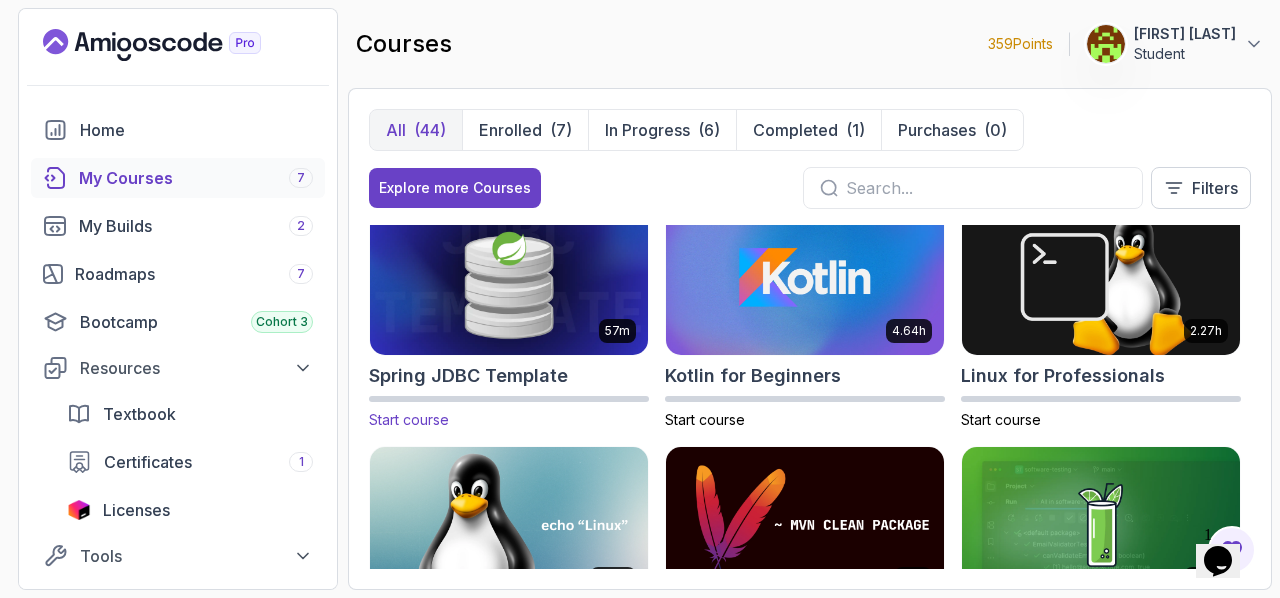 click at bounding box center (509, 277) 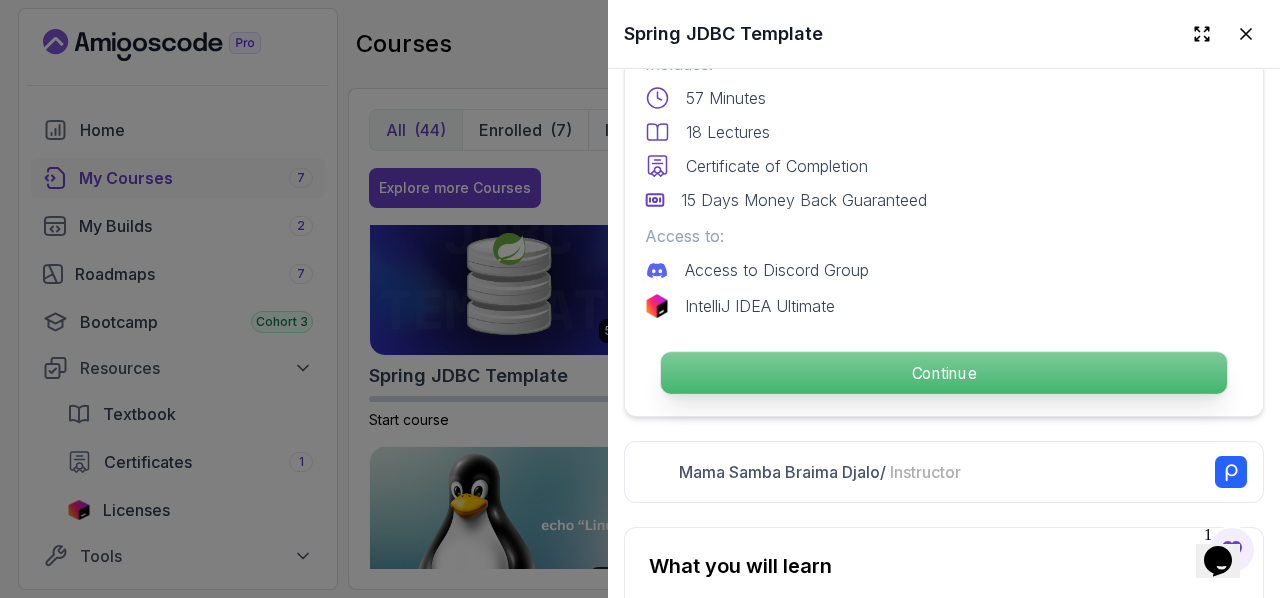scroll, scrollTop: 575, scrollLeft: 0, axis: vertical 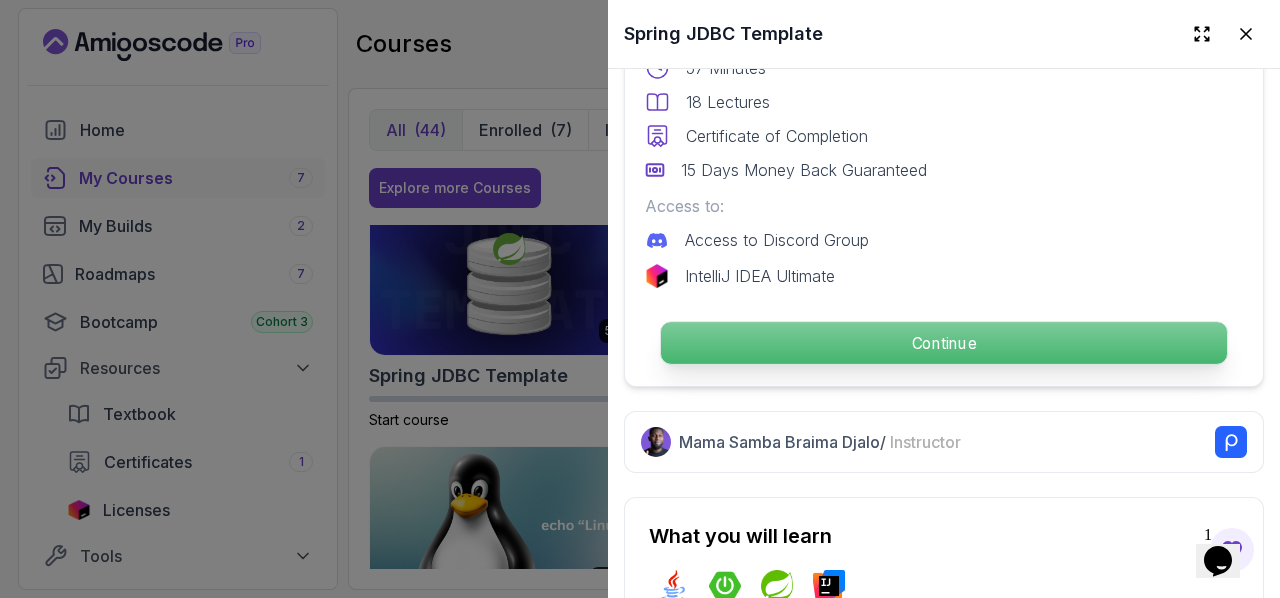 click on "Continue" at bounding box center [944, 343] 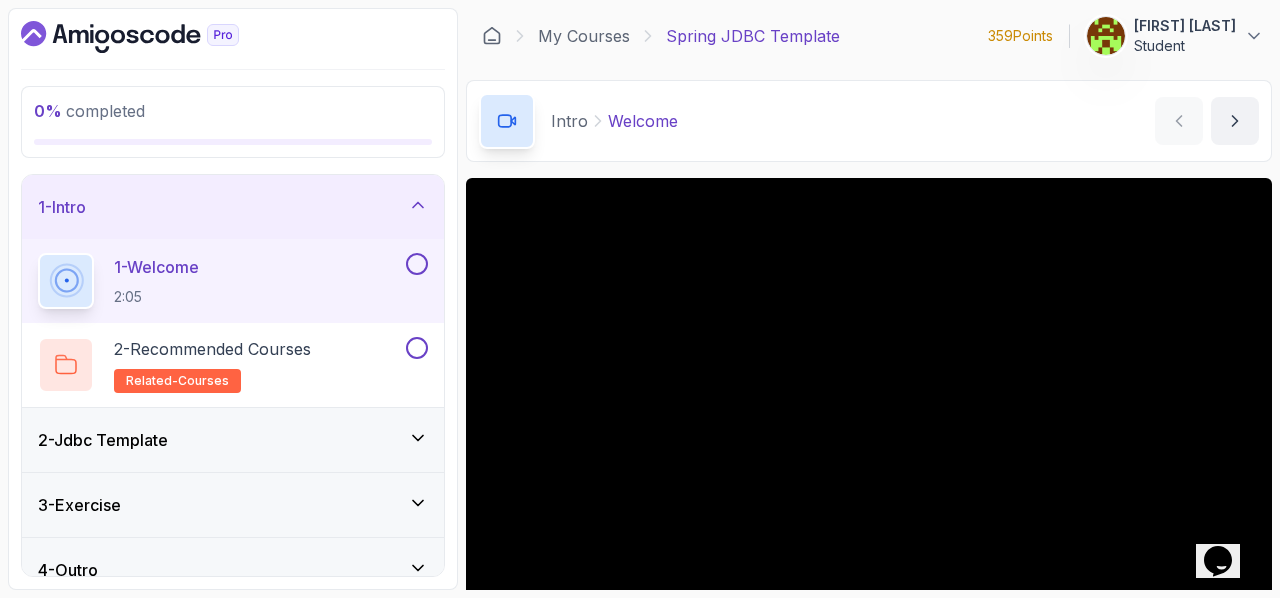 scroll, scrollTop: 26, scrollLeft: 0, axis: vertical 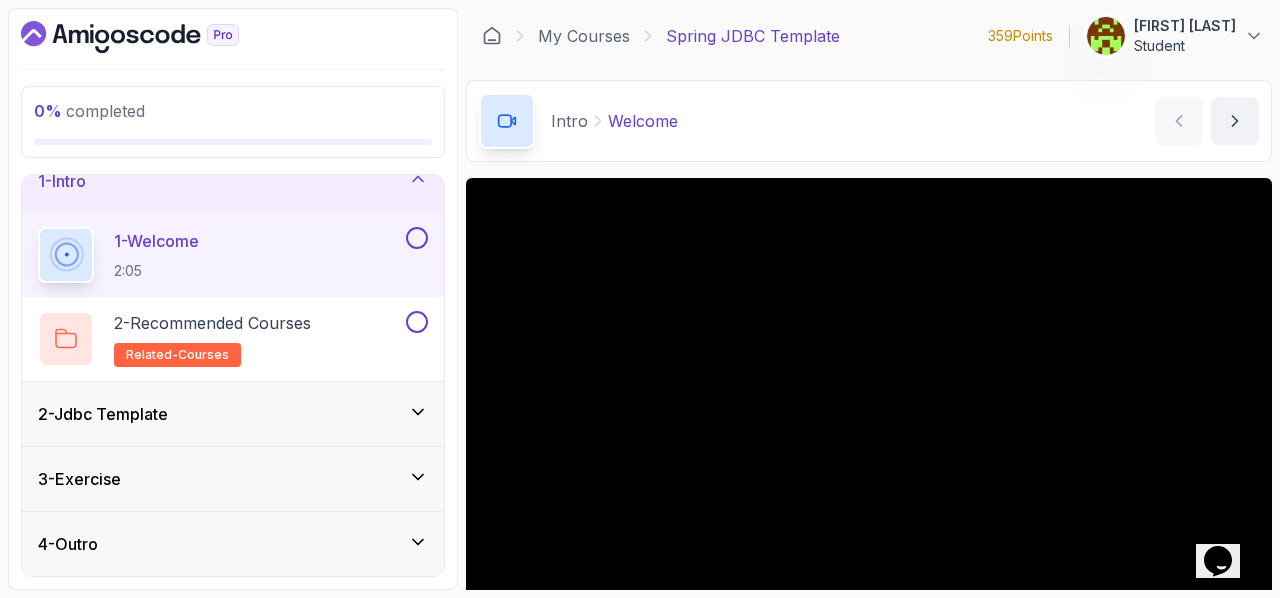 click on "2  -  Jdbc Template" at bounding box center (233, 414) 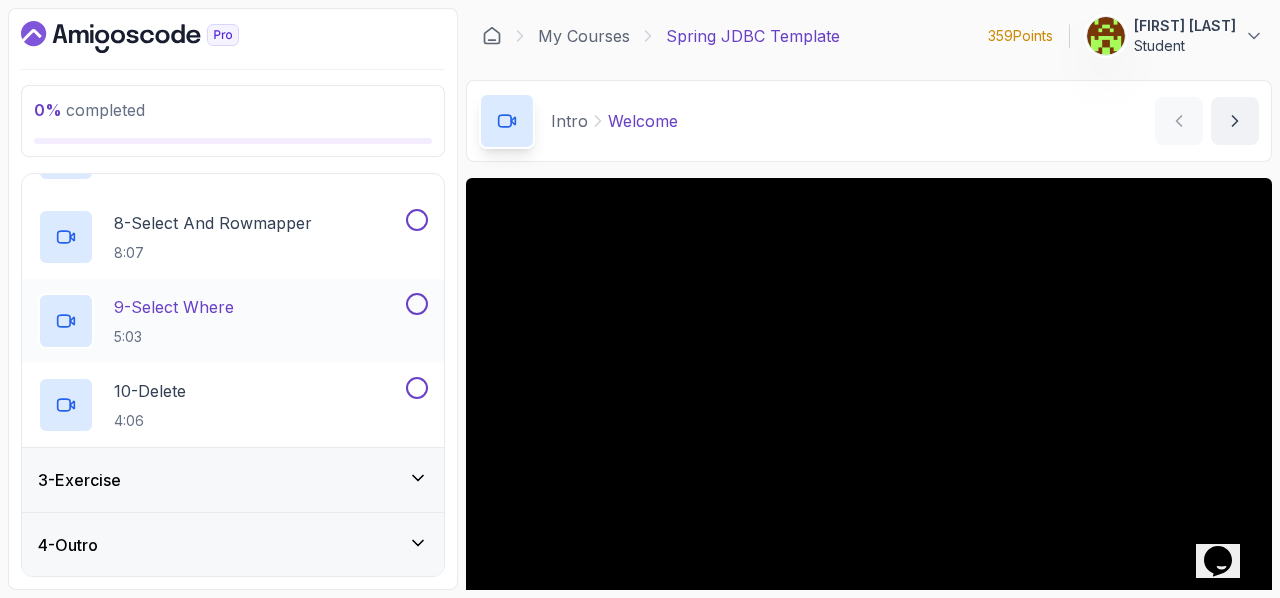 scroll, scrollTop: 697, scrollLeft: 0, axis: vertical 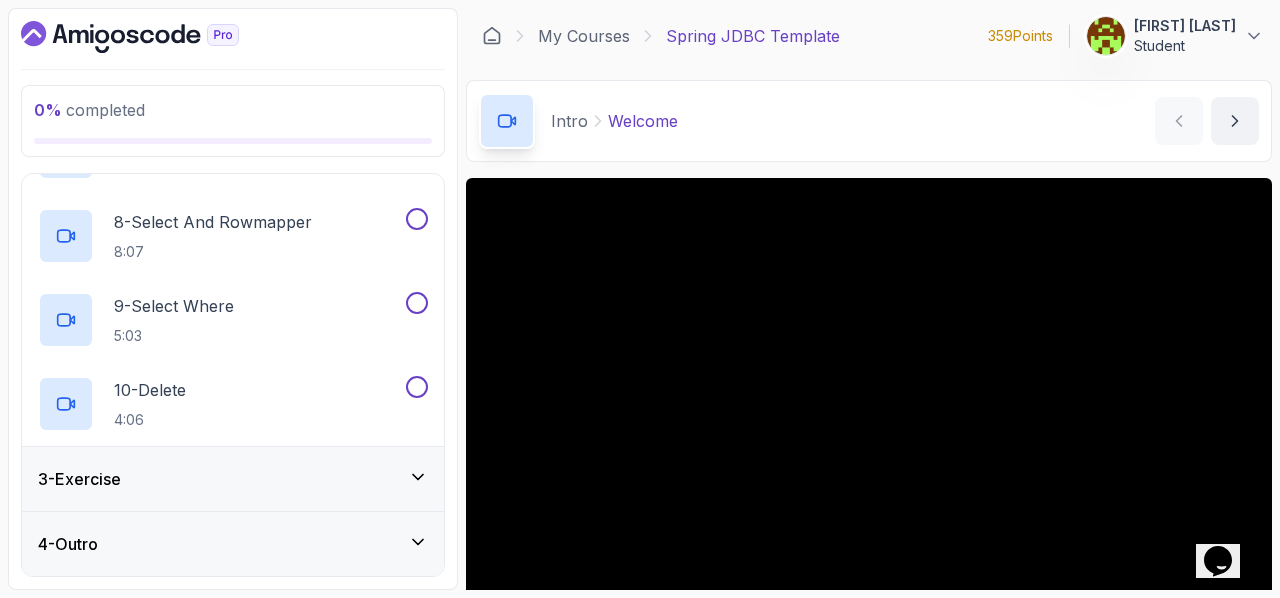 click on "3  -  Exercise" at bounding box center (233, 479) 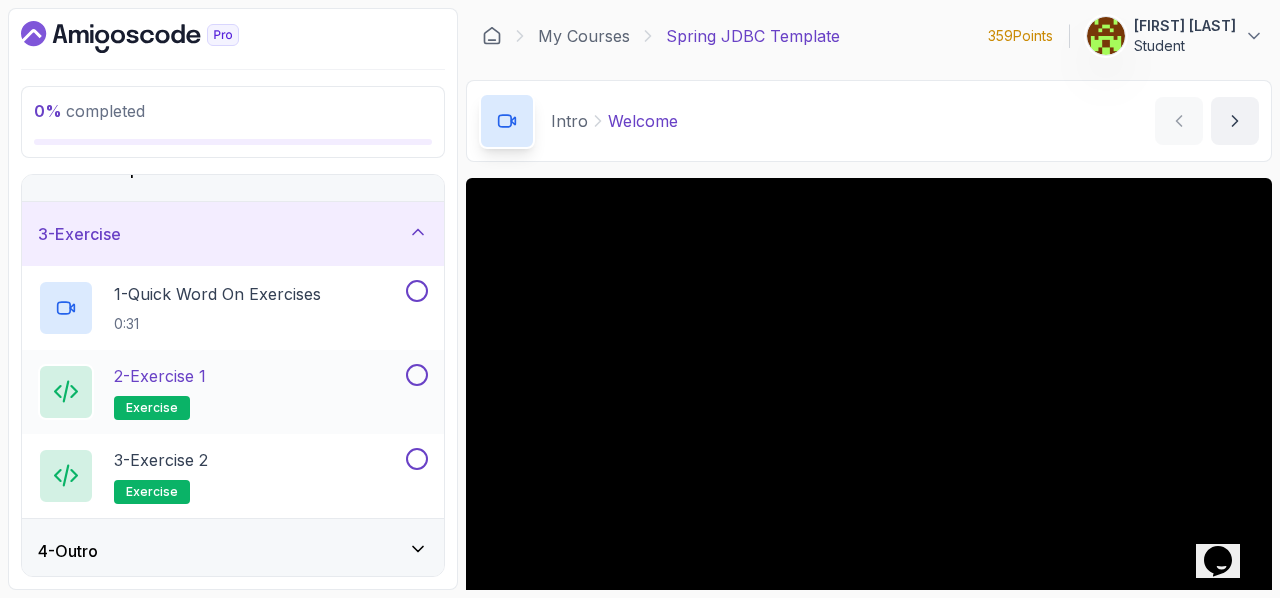 scroll, scrollTop: 110, scrollLeft: 0, axis: vertical 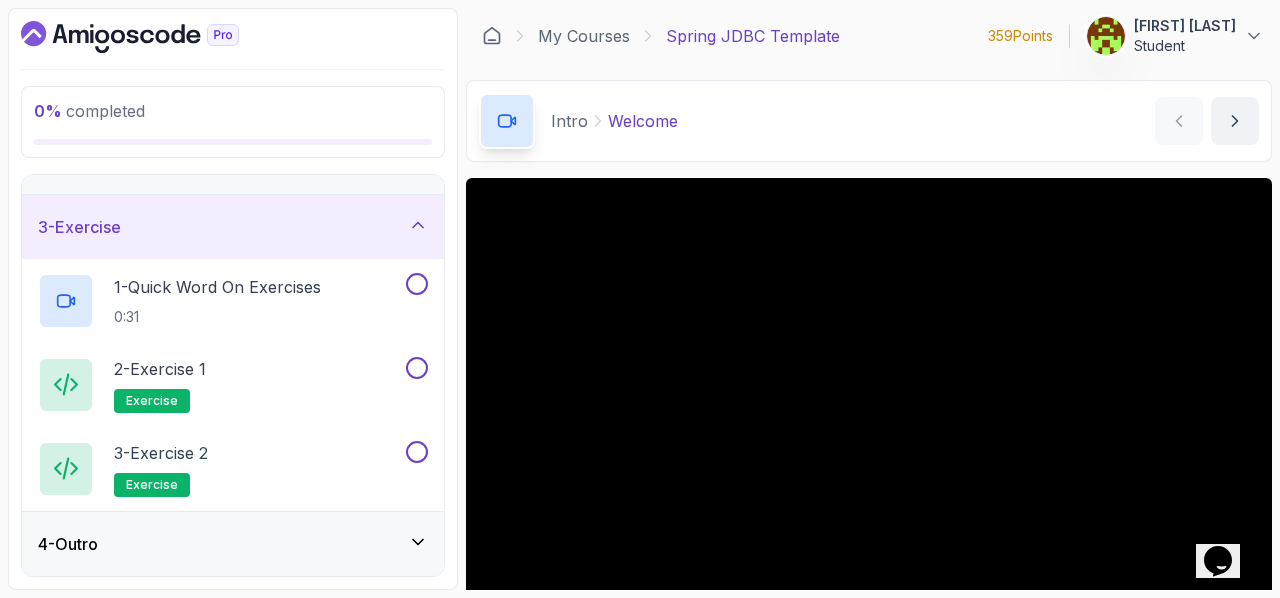 click on "3  -  Exercise" at bounding box center [233, 227] 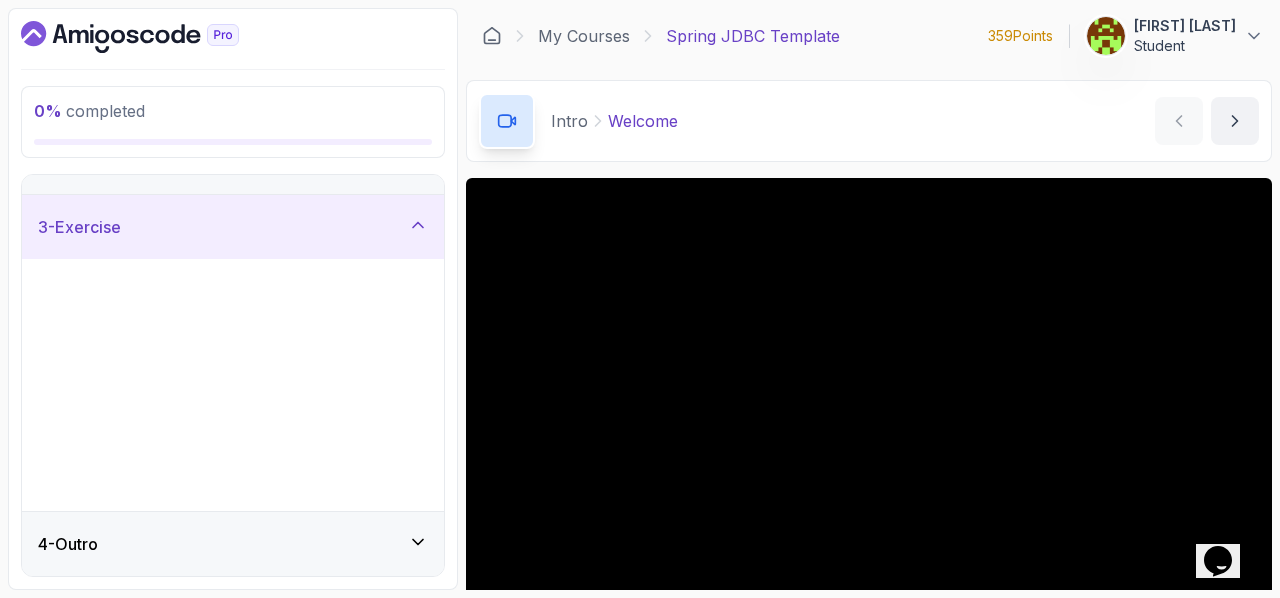 scroll, scrollTop: 0, scrollLeft: 0, axis: both 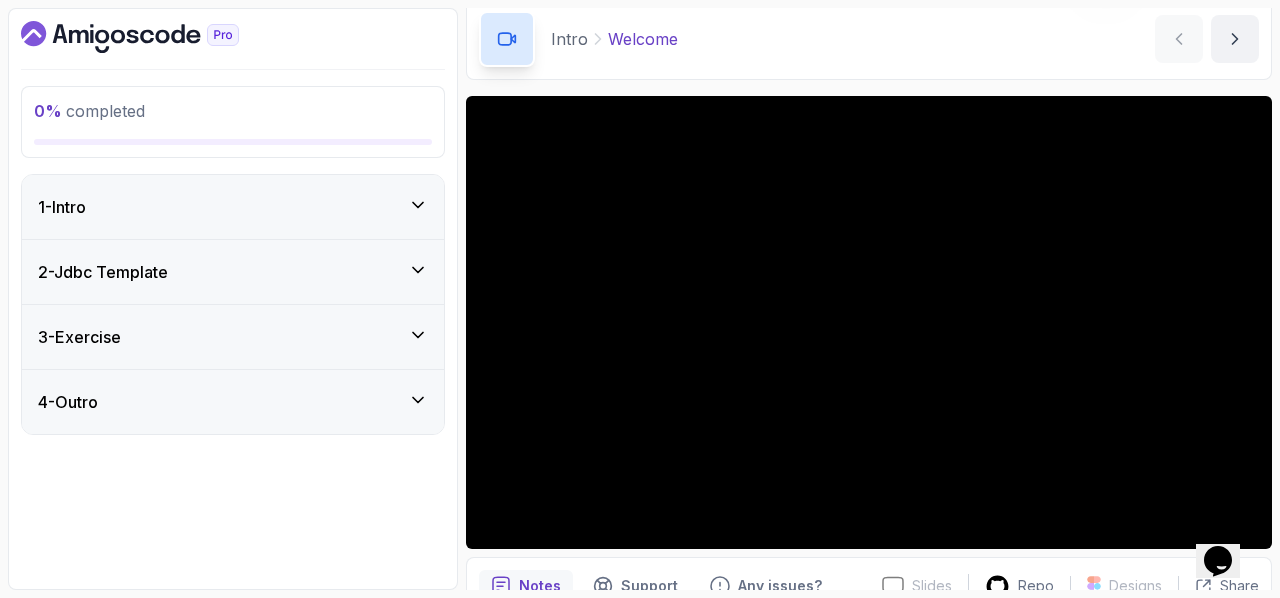 click on "1  -  Intro" at bounding box center (233, 207) 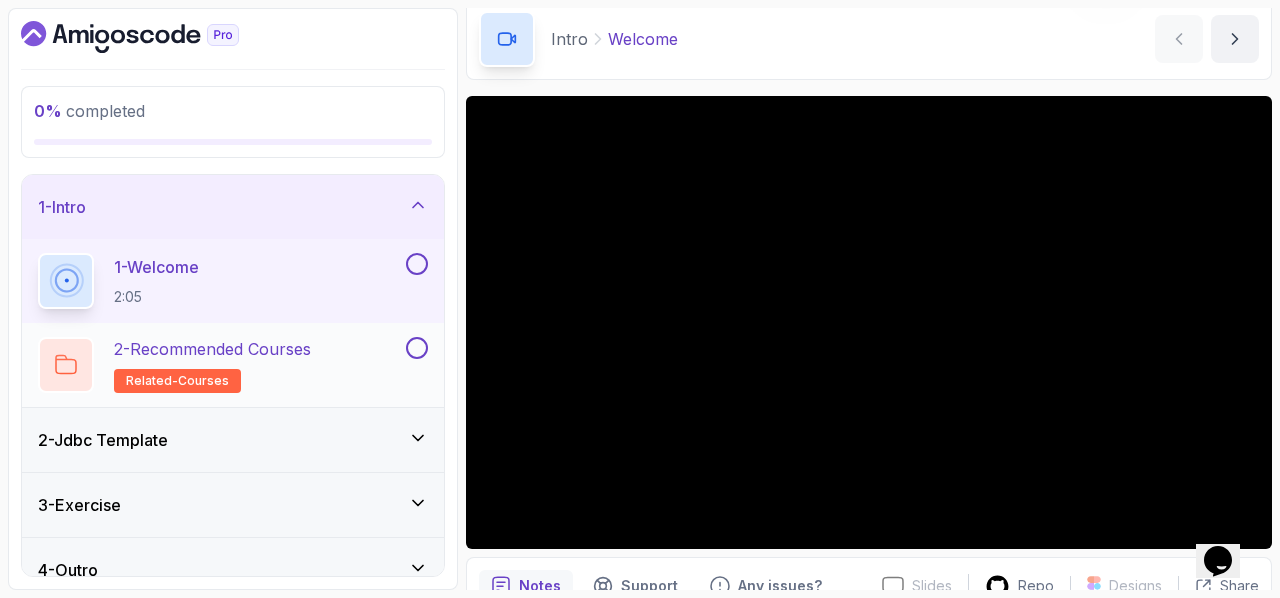 click on "2  -  Recommended Courses related-courses" at bounding box center [220, 365] 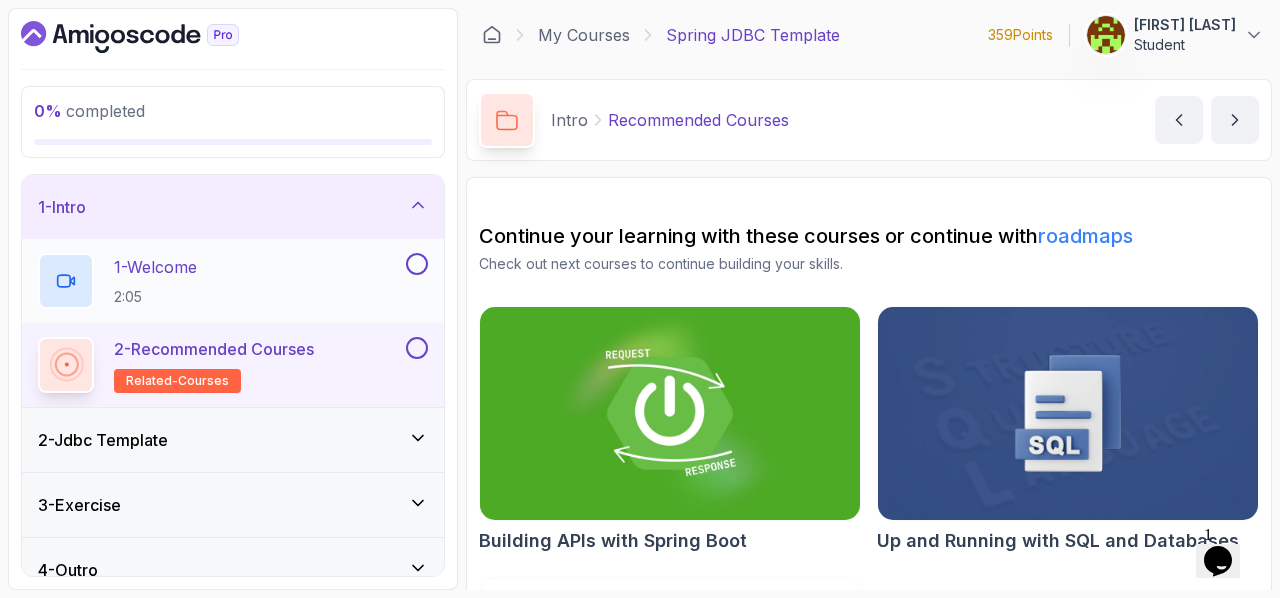 scroll, scrollTop: 0, scrollLeft: 0, axis: both 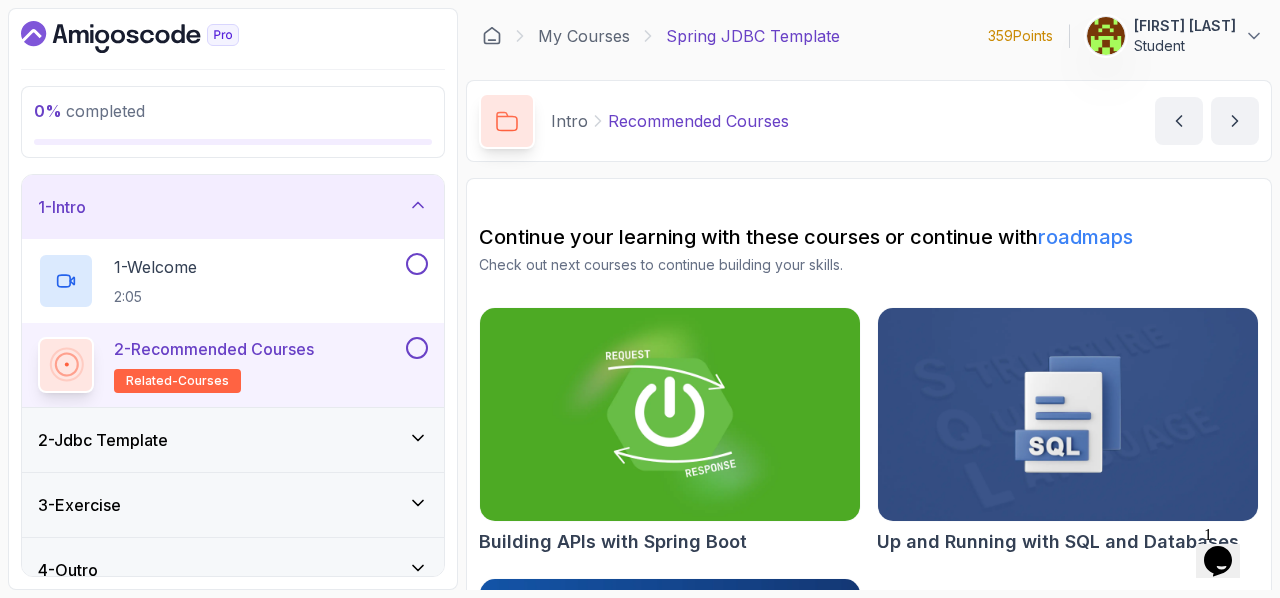click on "1  -  Intro" at bounding box center [233, 207] 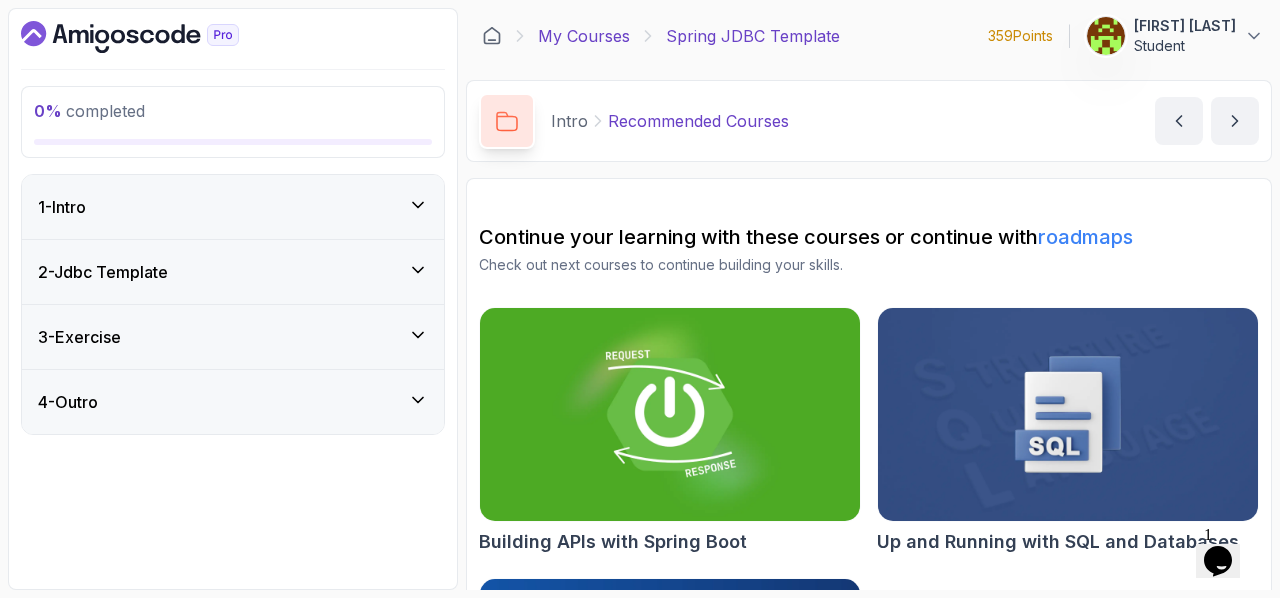 click on "My Courses" at bounding box center [584, 36] 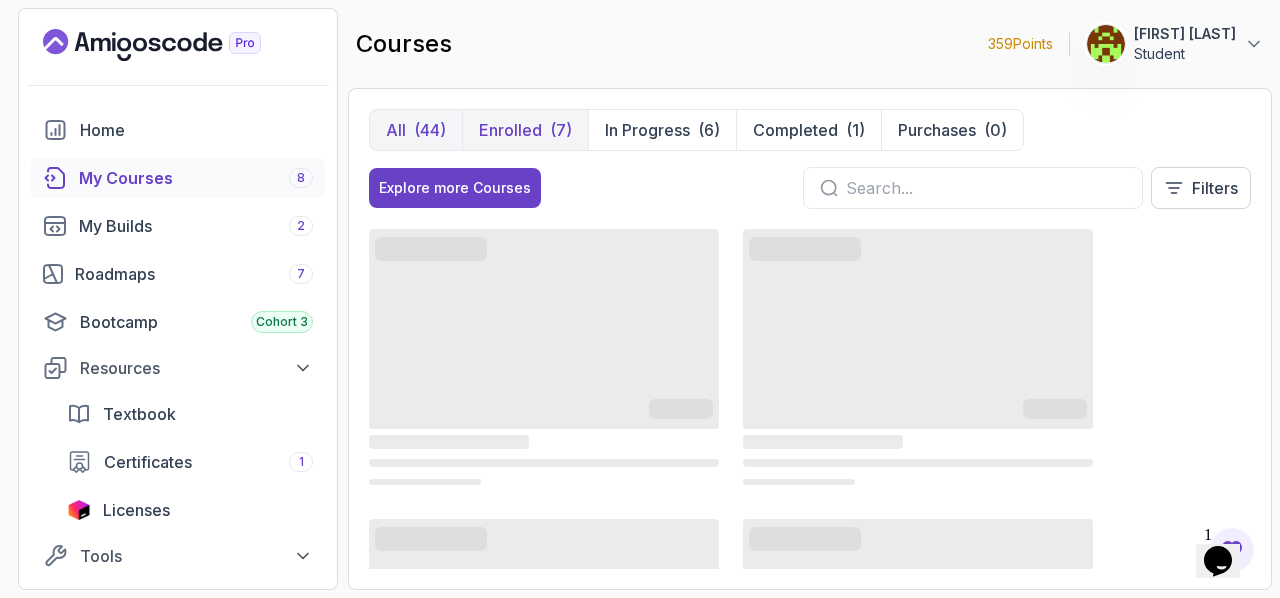 click on "Enrolled (7)" at bounding box center (525, 130) 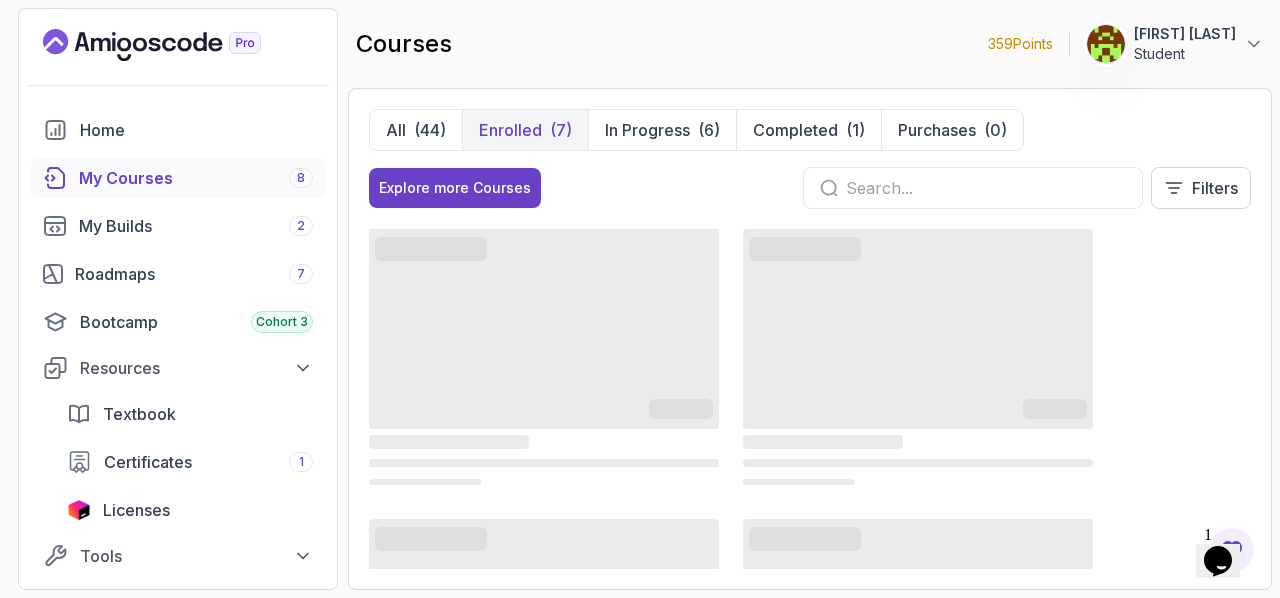 click on "Enrolled" at bounding box center [510, 130] 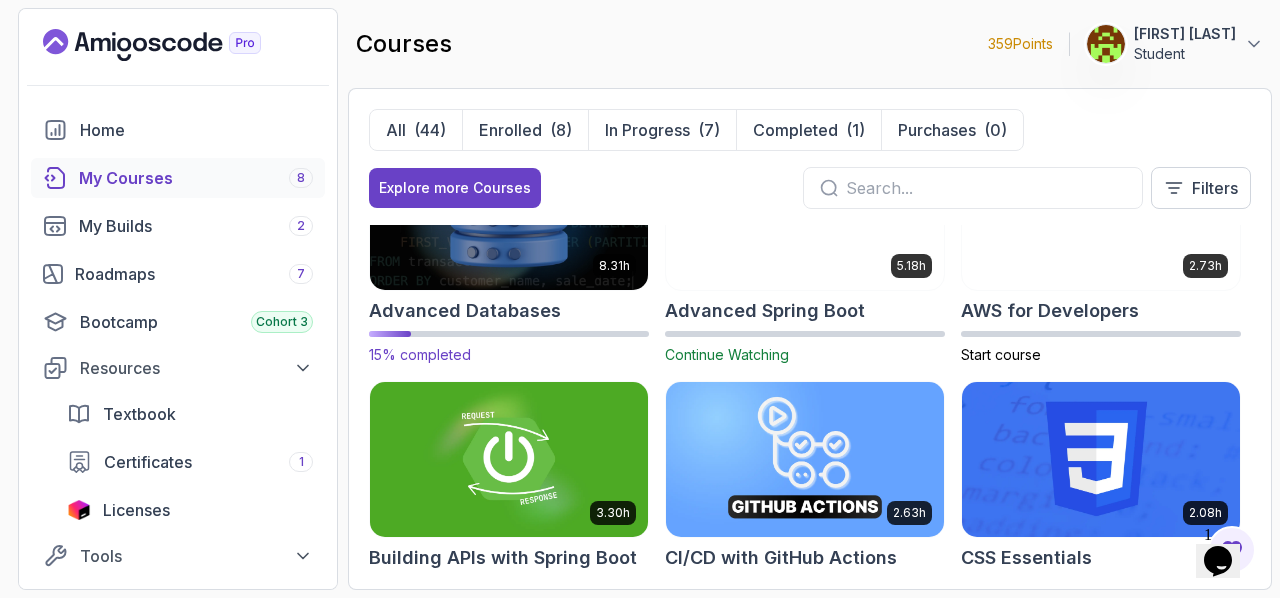 scroll, scrollTop: 0, scrollLeft: 0, axis: both 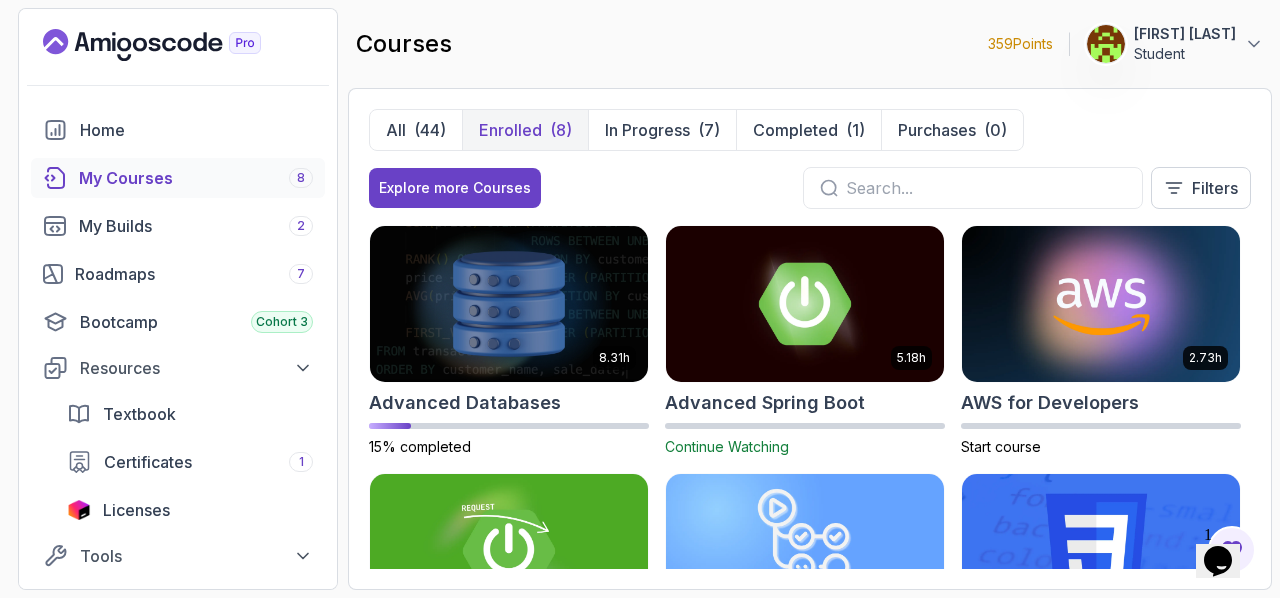 click on "Enrolled" at bounding box center (510, 130) 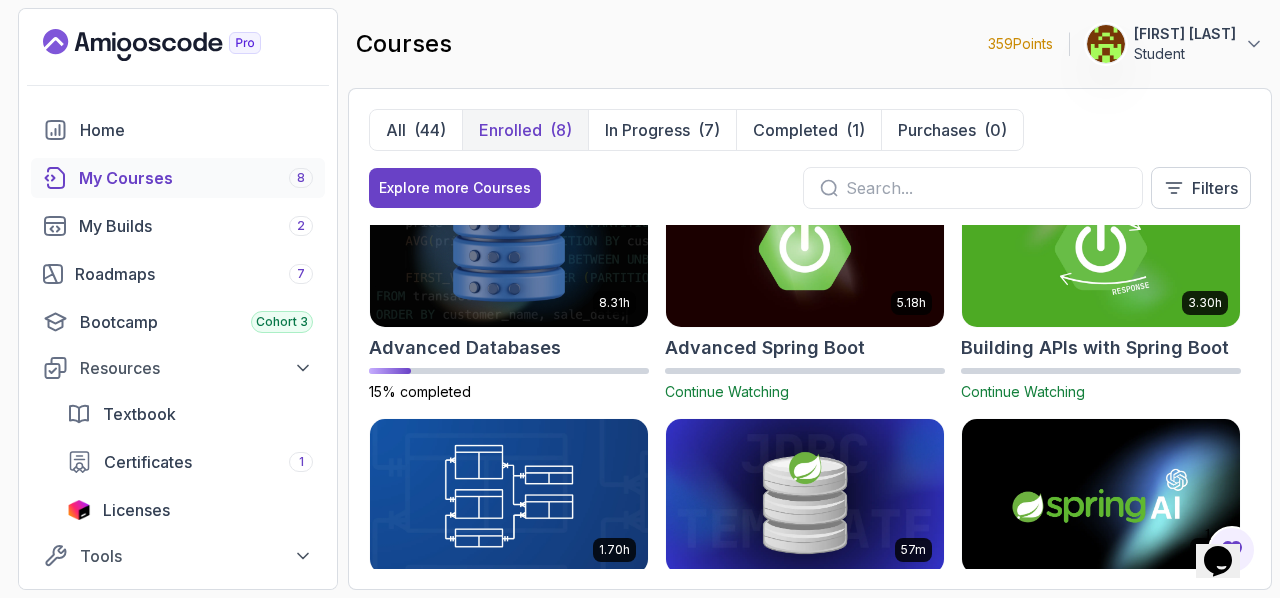 scroll, scrollTop: 0, scrollLeft: 0, axis: both 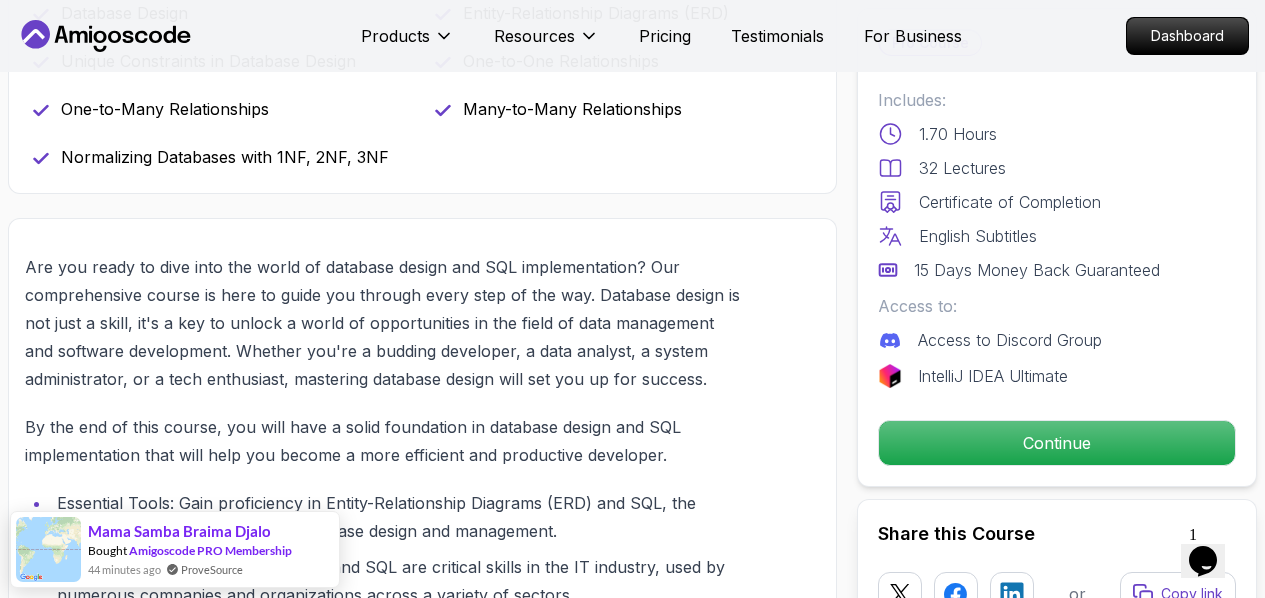 click on "Products Resources Pricing Testimonials For Business Dashboard Products Resources Pricing Testimonials For Business Dashboard Database Design & Implementation Skills in database design and SQL for efficient, robust backend development Mama Samba Braima Djalo  /   Instructor Pro Course Includes: 1.70 Hours 32 Lectures Certificate of Completion English Subtitles 15 Days Money Back Guaranteed Access to: Access to Discord Group IntelliJ IDEA Ultimate Continue Share this Course or Copy link Got a Team of 5 or More? With one subscription, give your entire team access to all courses and features. Check our Business Plan Mama Samba Braima Djalo  /   Instructor What you will learn postgres sql terminal Database Design Entity-Relationship Diagrams (ERD) Unique Constraints in Database Design One-to-One Relationships One-to-Many Relationships Many-to-Many Relationships Normalizing Databases with 1NF, 2NF, 3NF
Who is the course for?
{" "}
Career path opportunities" at bounding box center (632, 2833) 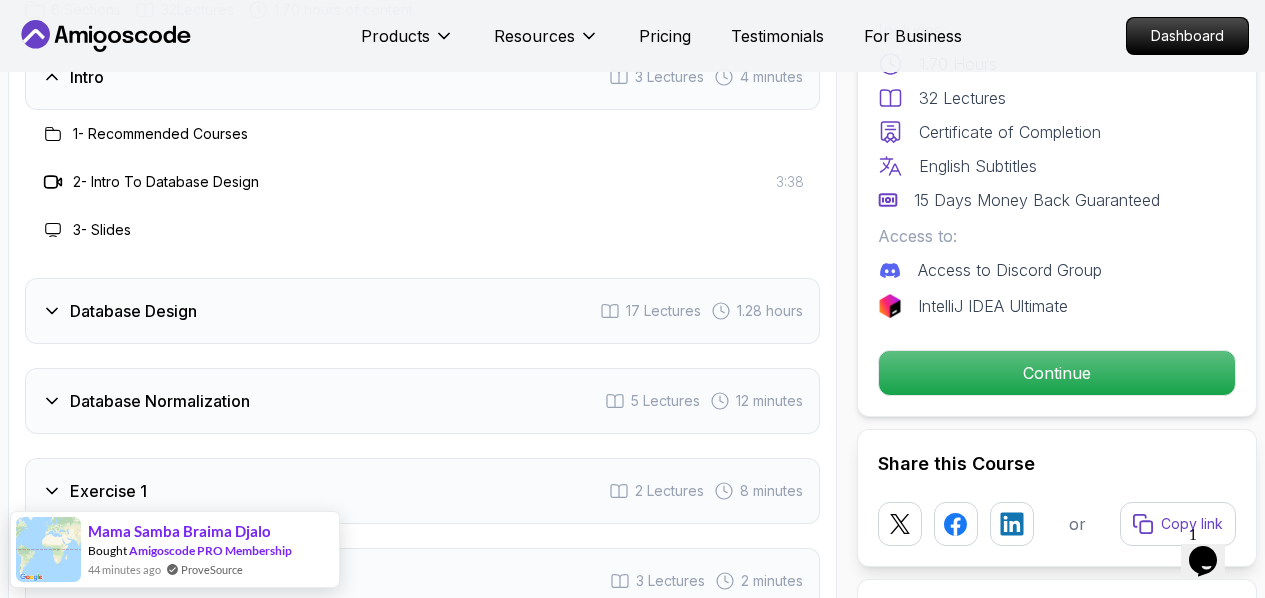 scroll, scrollTop: 3785, scrollLeft: 0, axis: vertical 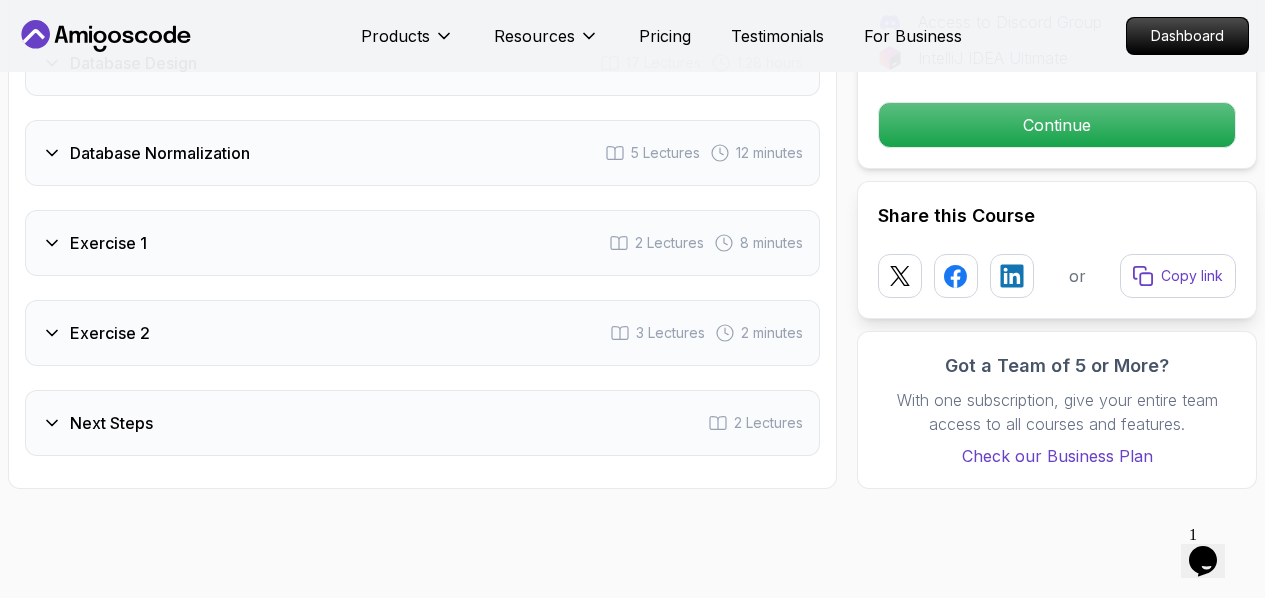 click on "Database Normalization 5   Lectures     12 minutes" at bounding box center (422, 153) 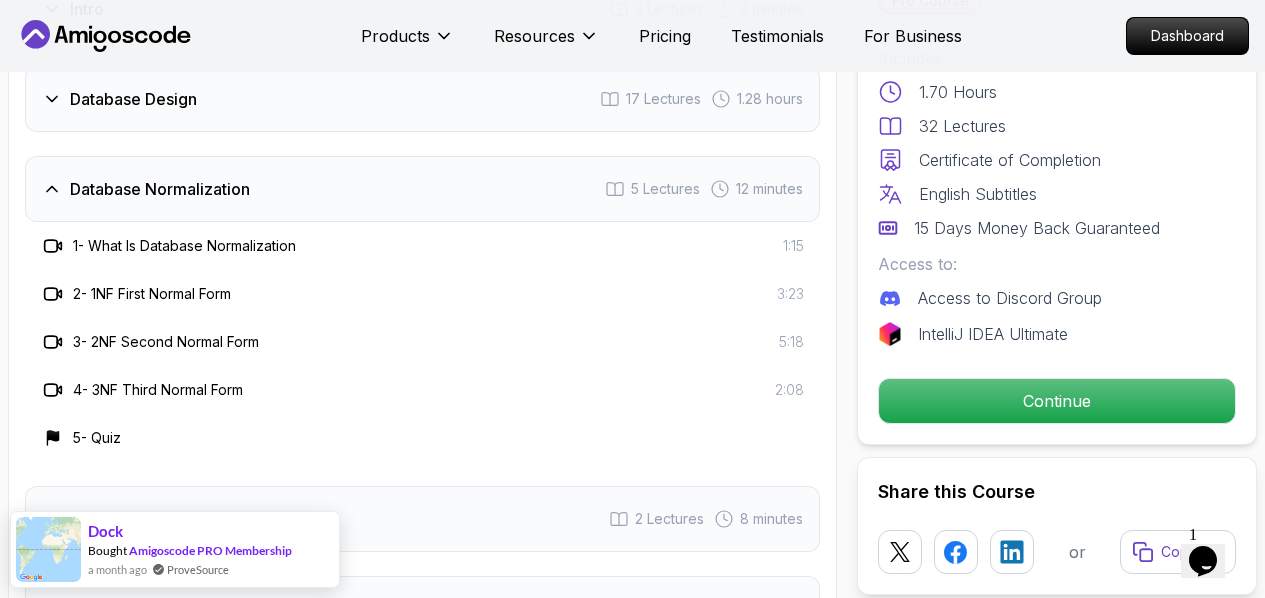 scroll, scrollTop: 3601, scrollLeft: 0, axis: vertical 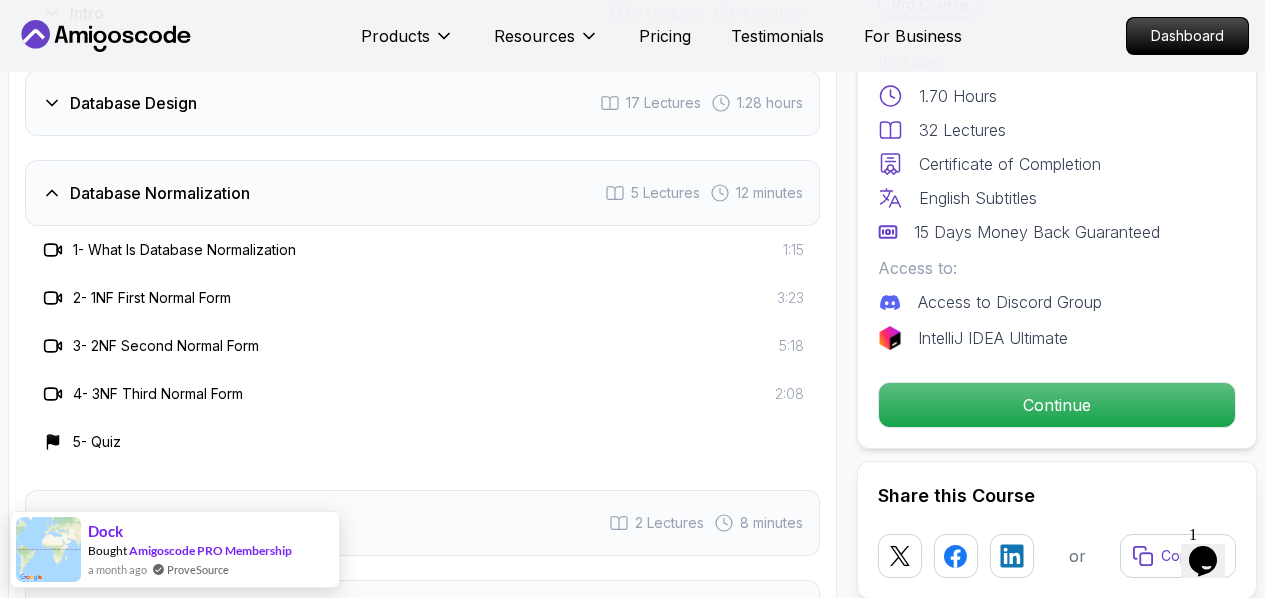 click on "Database Normalization 5   Lectures     12 minutes" at bounding box center [422, 193] 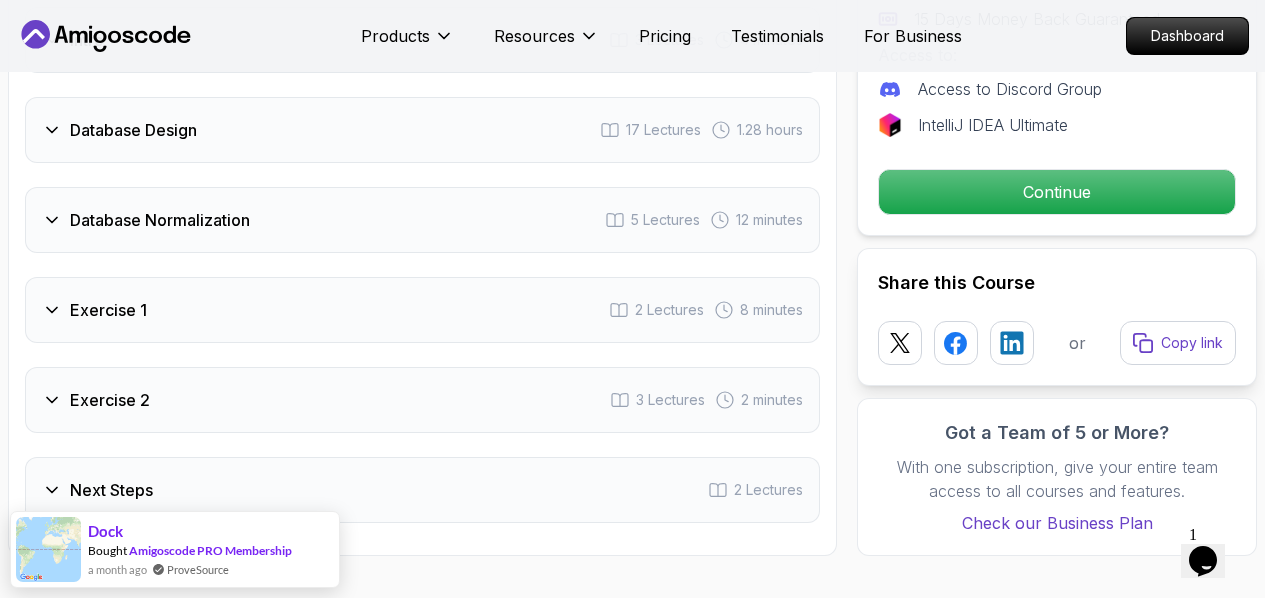 scroll, scrollTop: 3483, scrollLeft: 0, axis: vertical 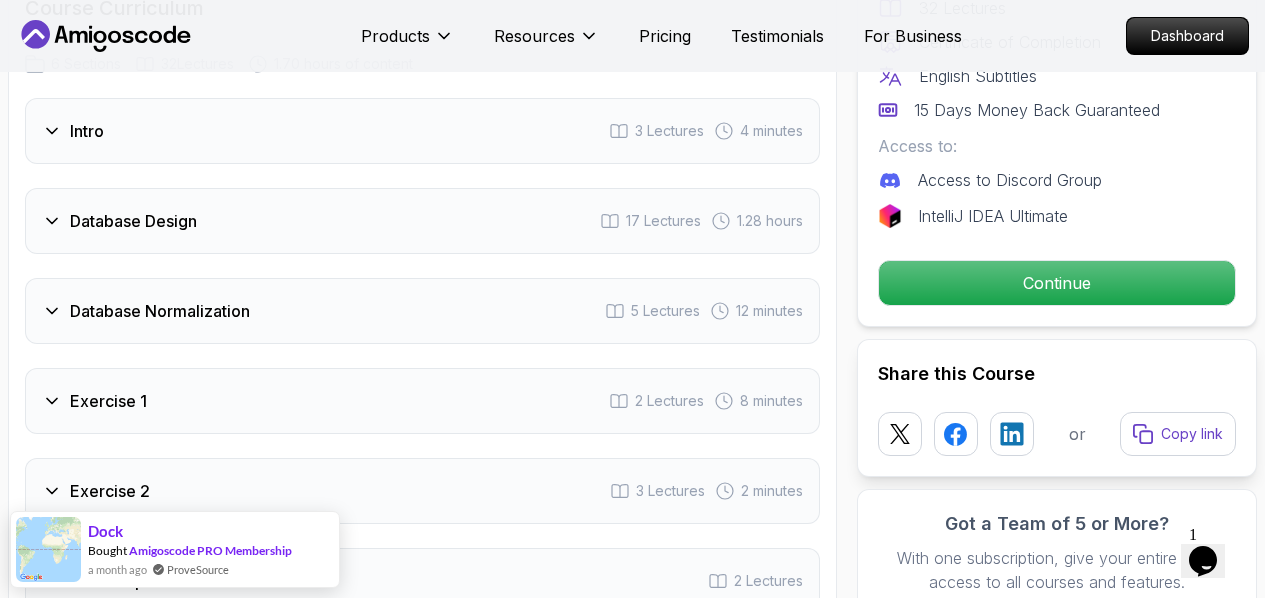 click on "Database Design" at bounding box center [133, 221] 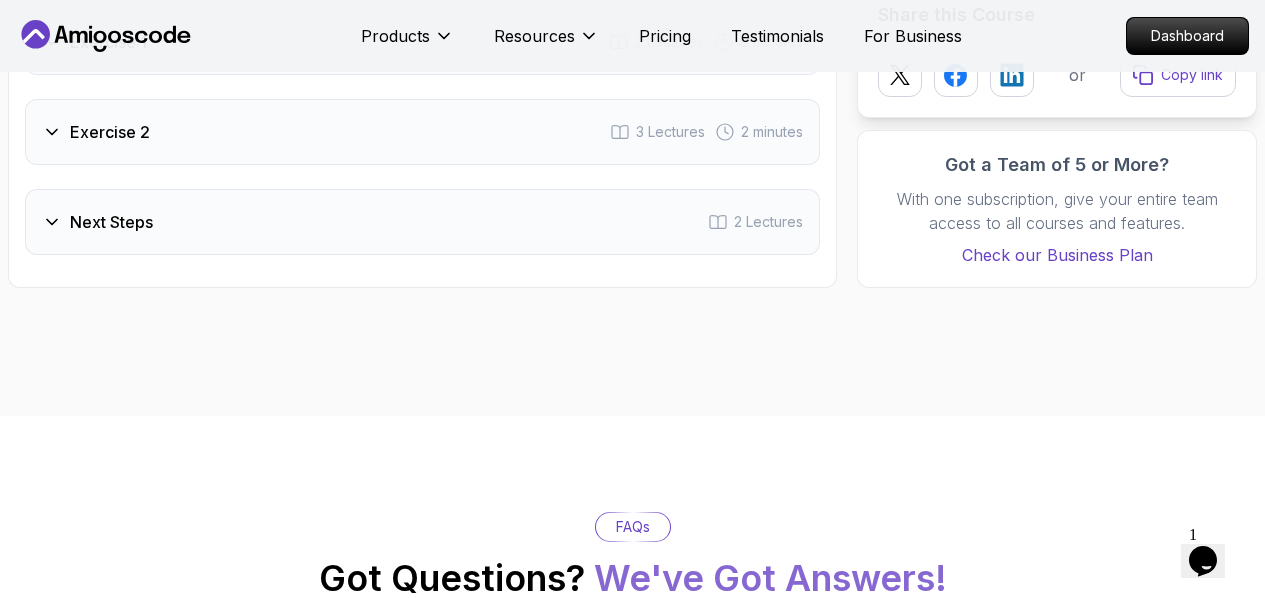 scroll, scrollTop: 4654, scrollLeft: 0, axis: vertical 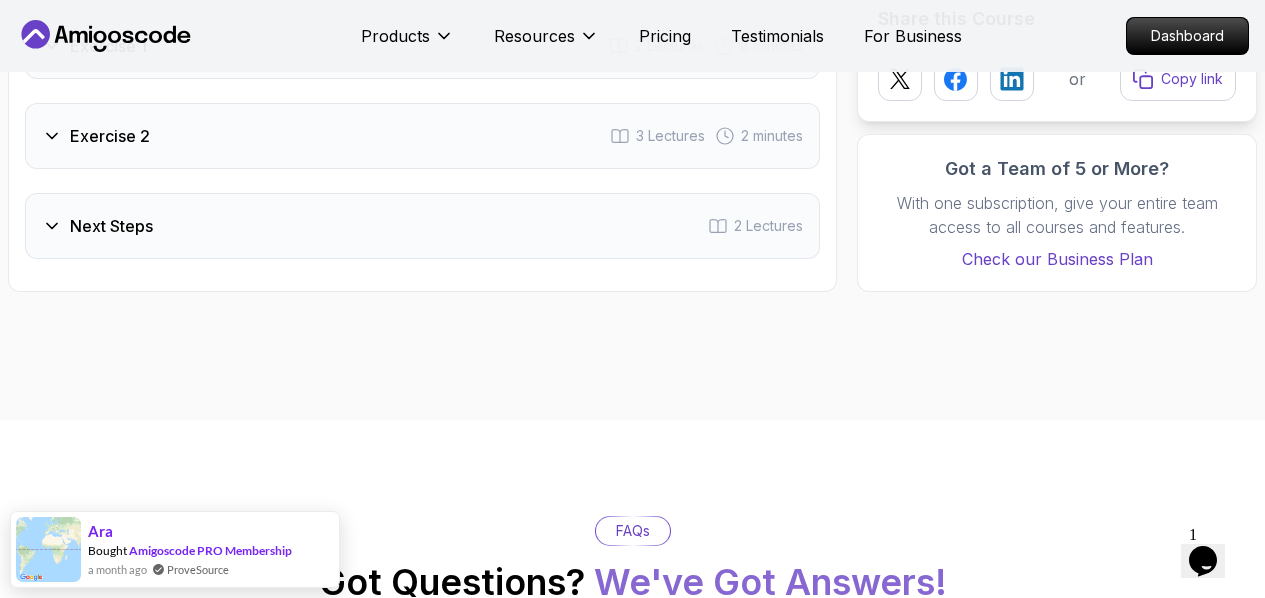 click on "Exercise 2 3   Lectures     2 minutes" at bounding box center [422, 136] 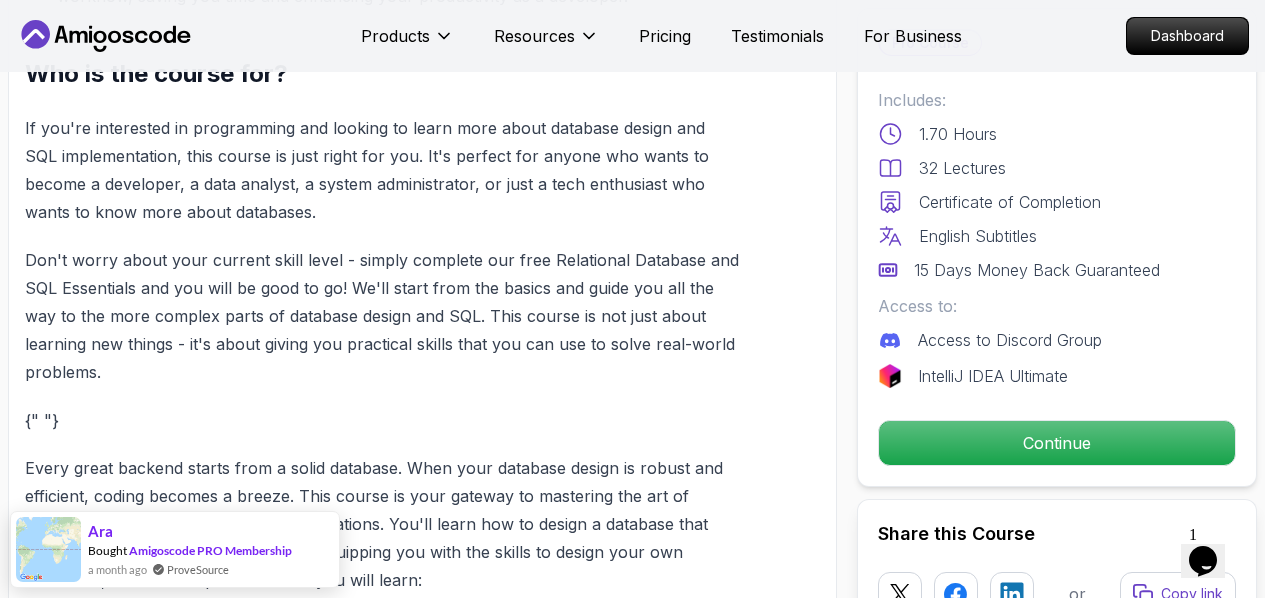 scroll, scrollTop: 1427, scrollLeft: 0, axis: vertical 